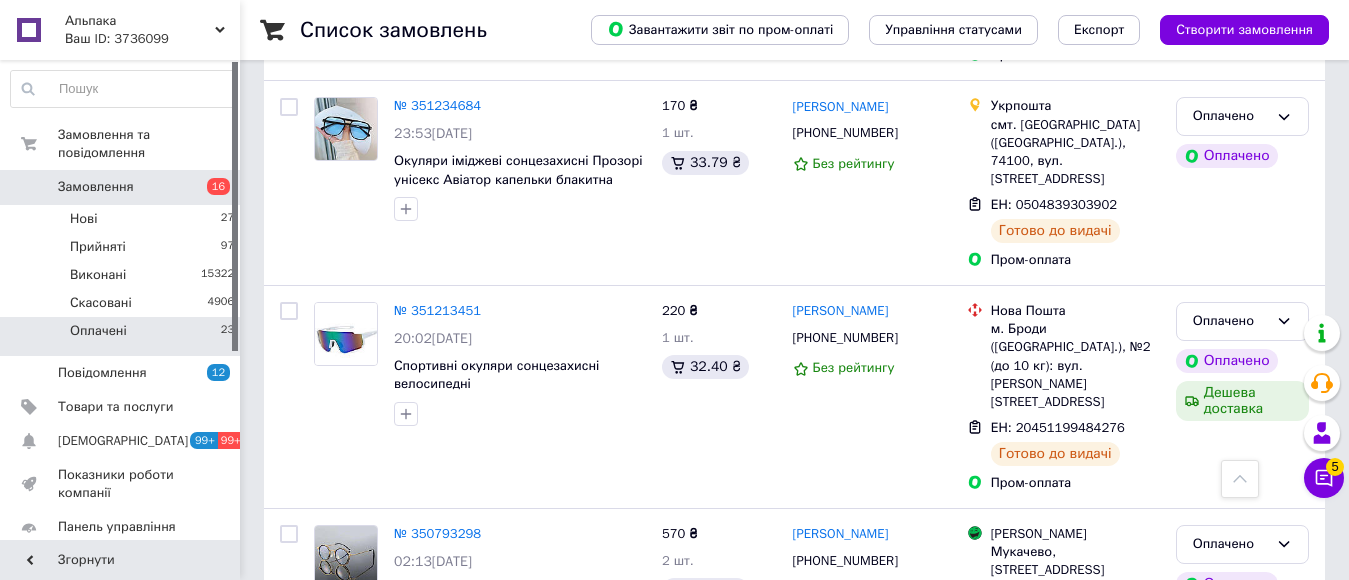 scroll, scrollTop: 4578, scrollLeft: 0, axis: vertical 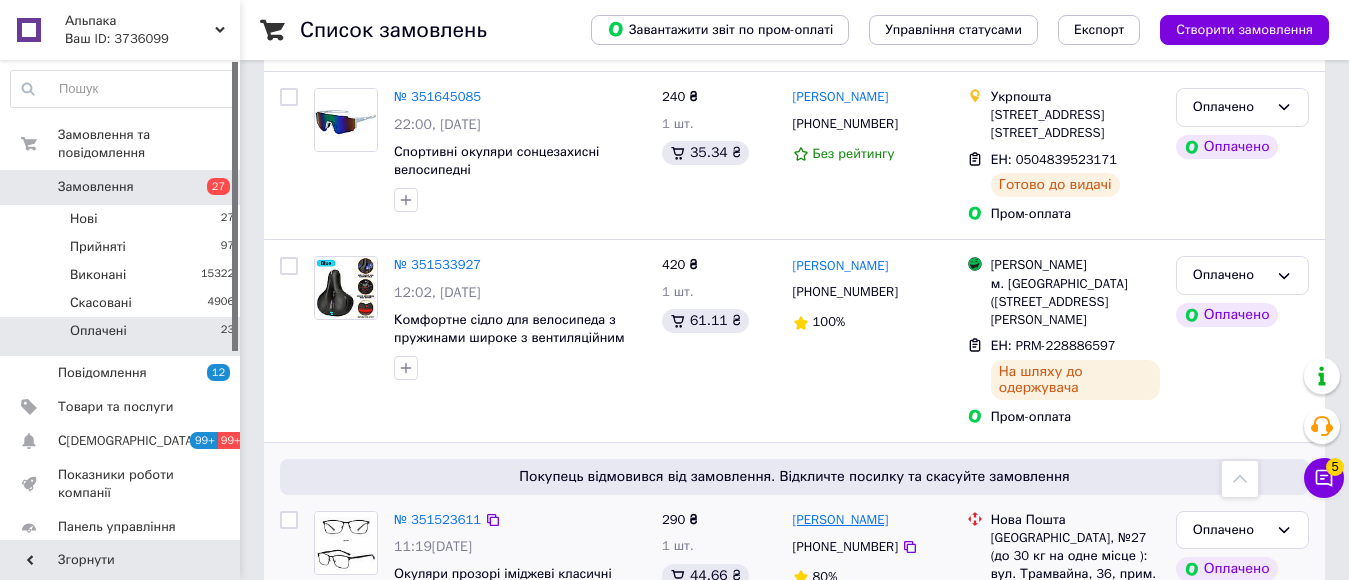 drag, startPoint x: 868, startPoint y: 284, endPoint x: 804, endPoint y: 371, distance: 108.00463 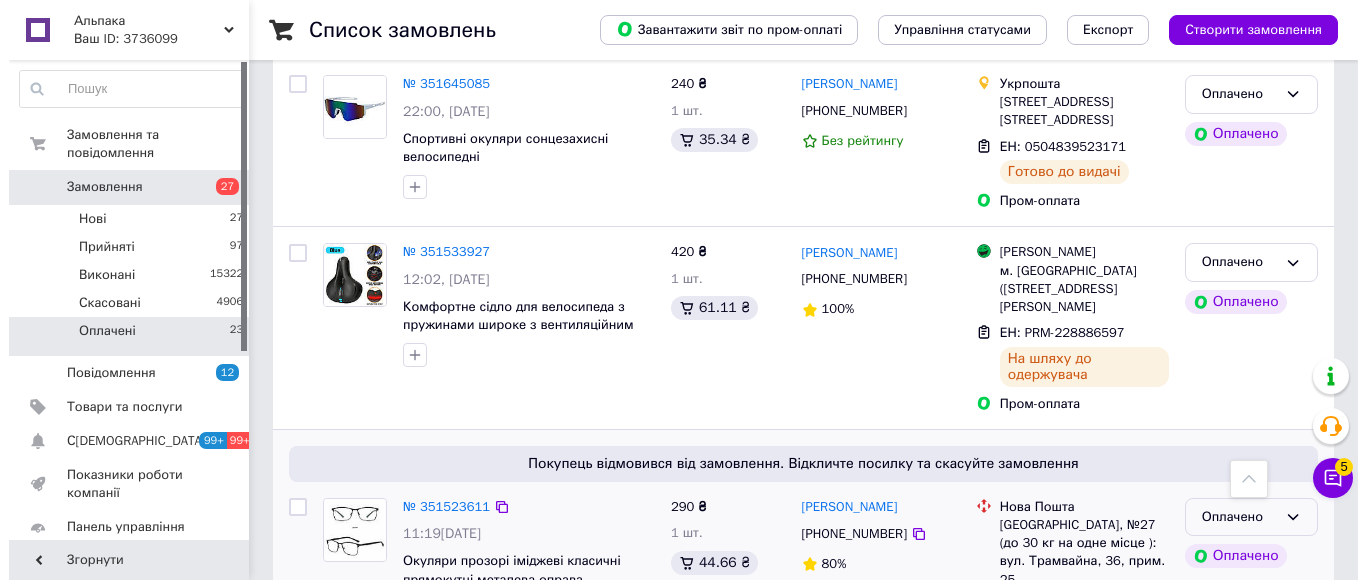 scroll, scrollTop: 4178, scrollLeft: 0, axis: vertical 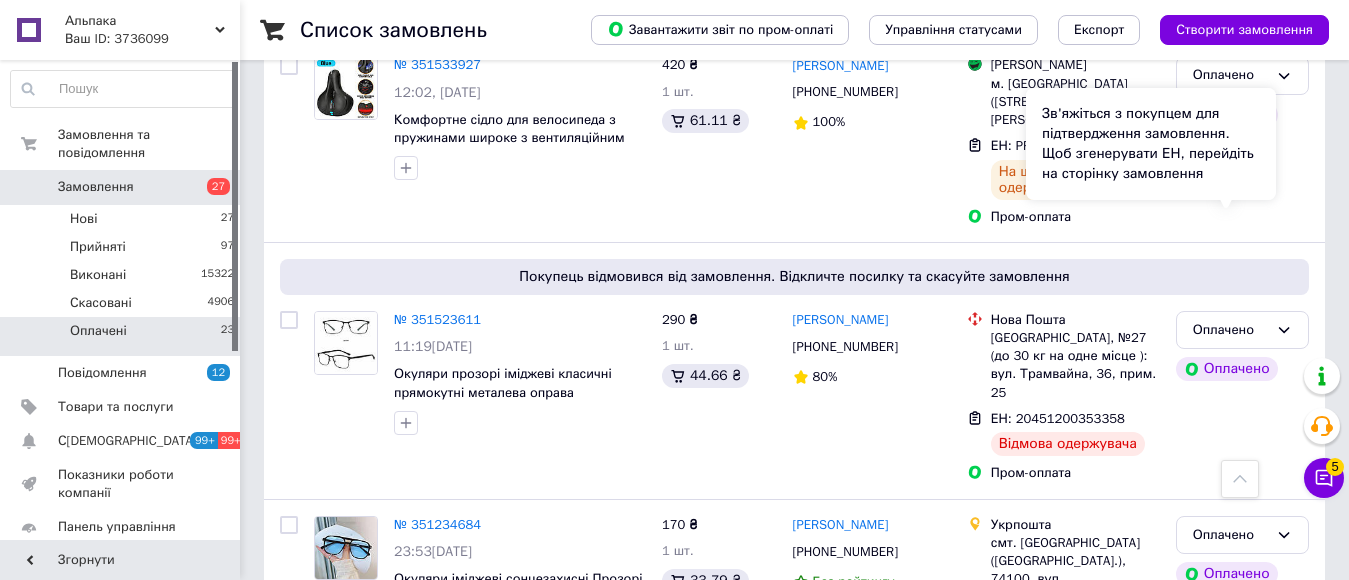 click on "Зв'яжіться з покупцем для підтвердження замовлення.
Щоб згенерувати ЕН, перейдіть на сторінку замовлення" at bounding box center [1151, 144] 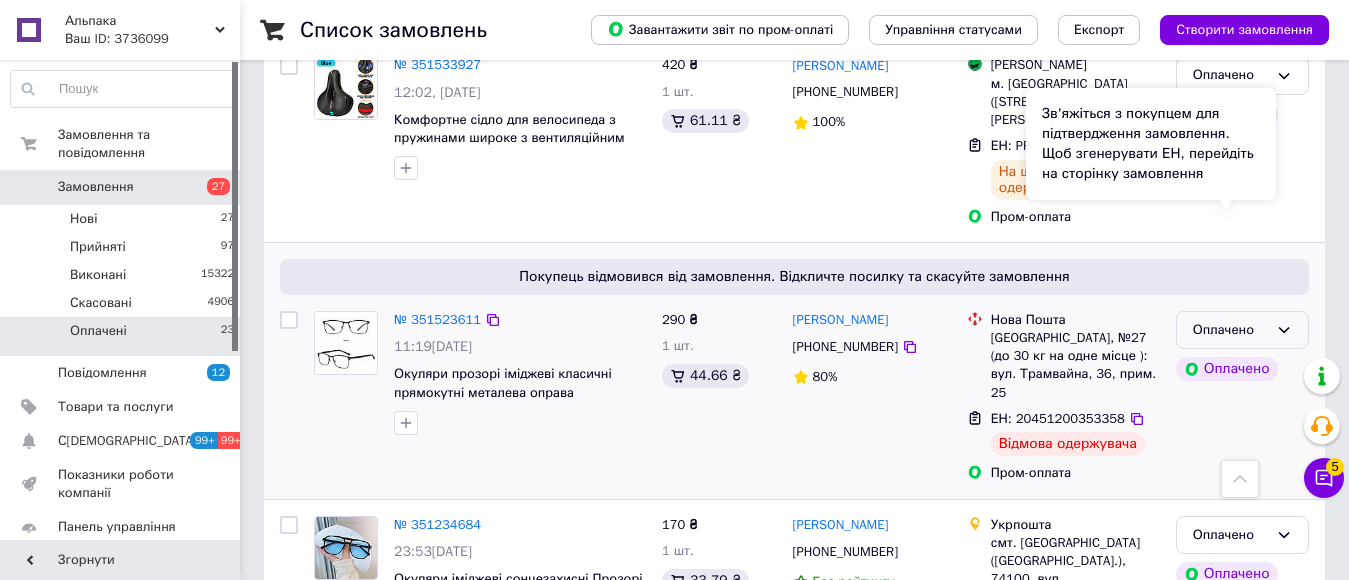 click on "Зв'яжіться з покупцем для підтвердження замовлення.
Щоб згенерувати ЕН, перейдіть на сторінку замовлення" at bounding box center (1151, 144) 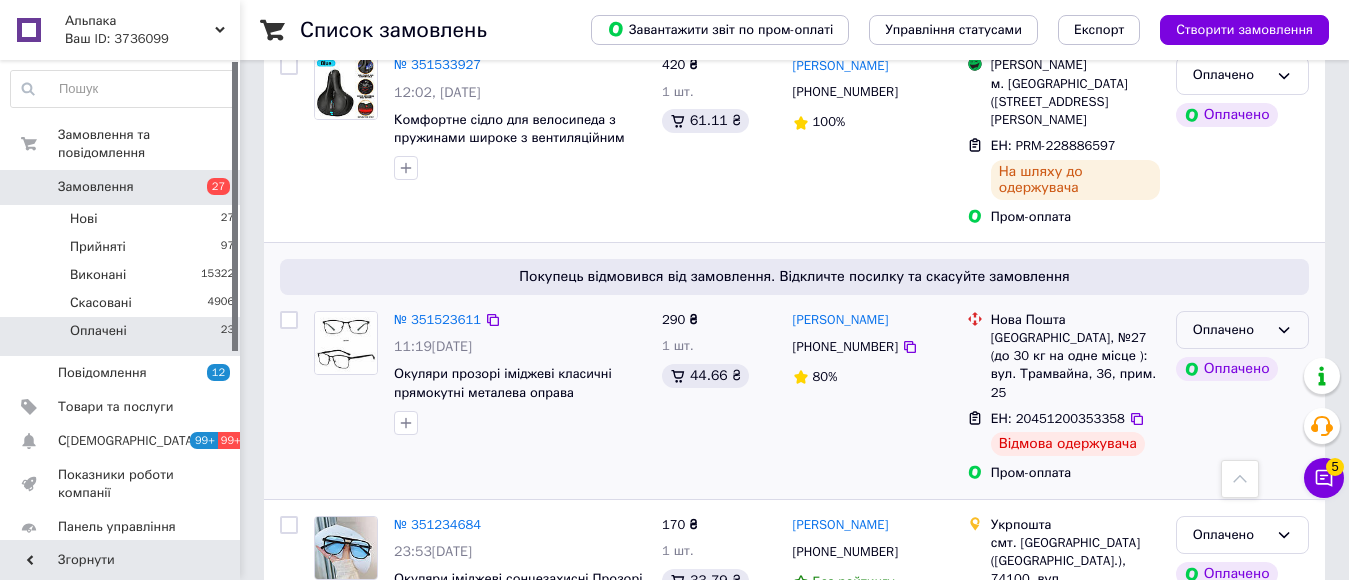click 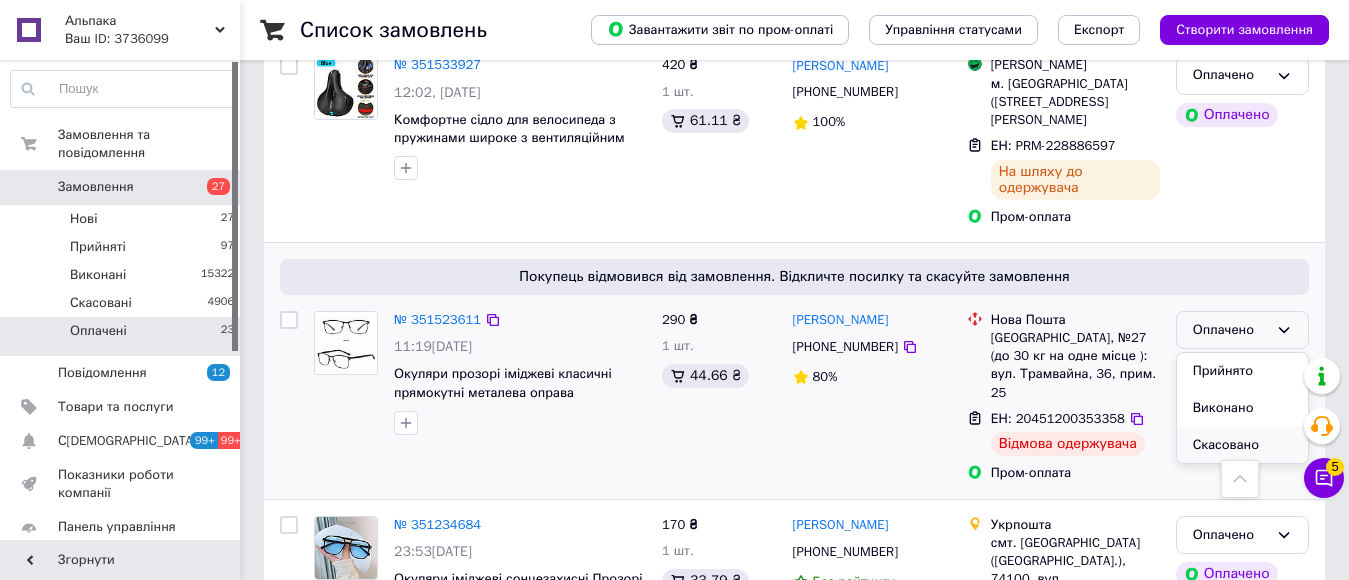 click on "Скасовано" at bounding box center (1242, 445) 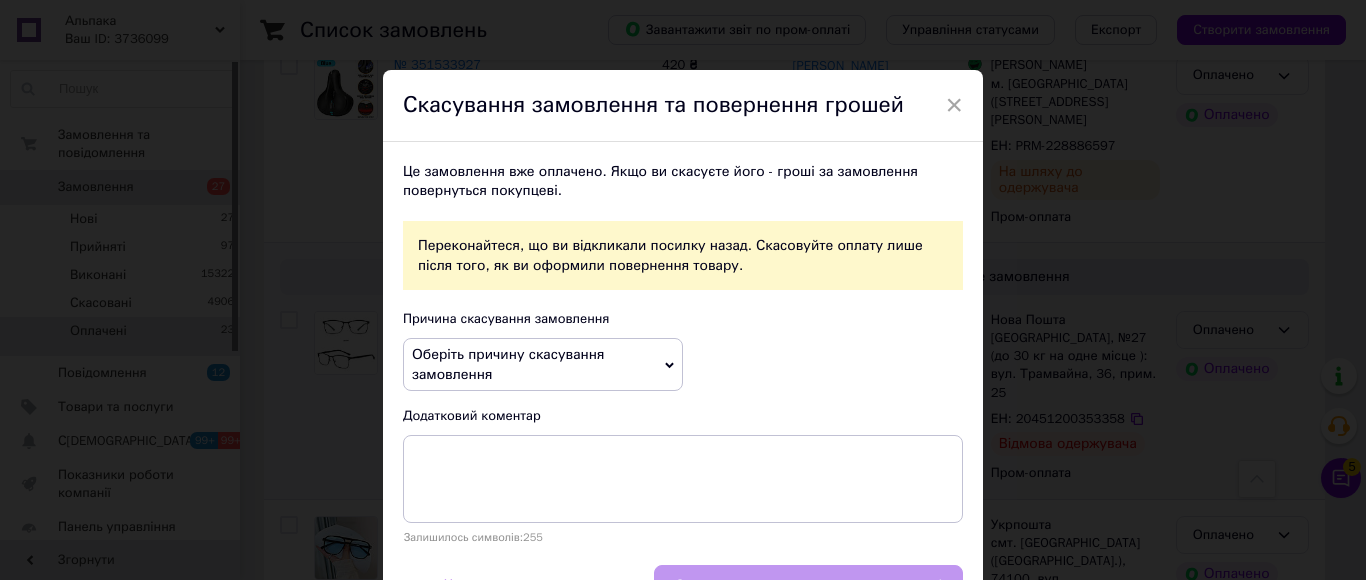 click on "Оберіть причину скасування замовлення" at bounding box center [543, 364] 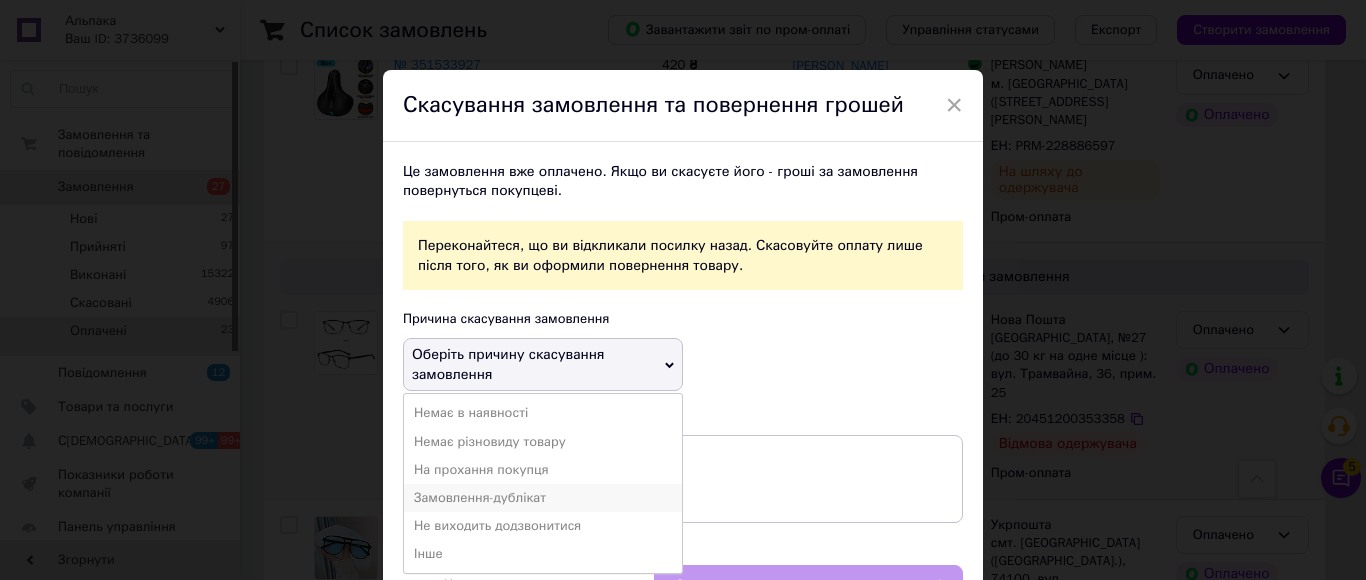 click on "Замовлення-дублікат" at bounding box center [543, 498] 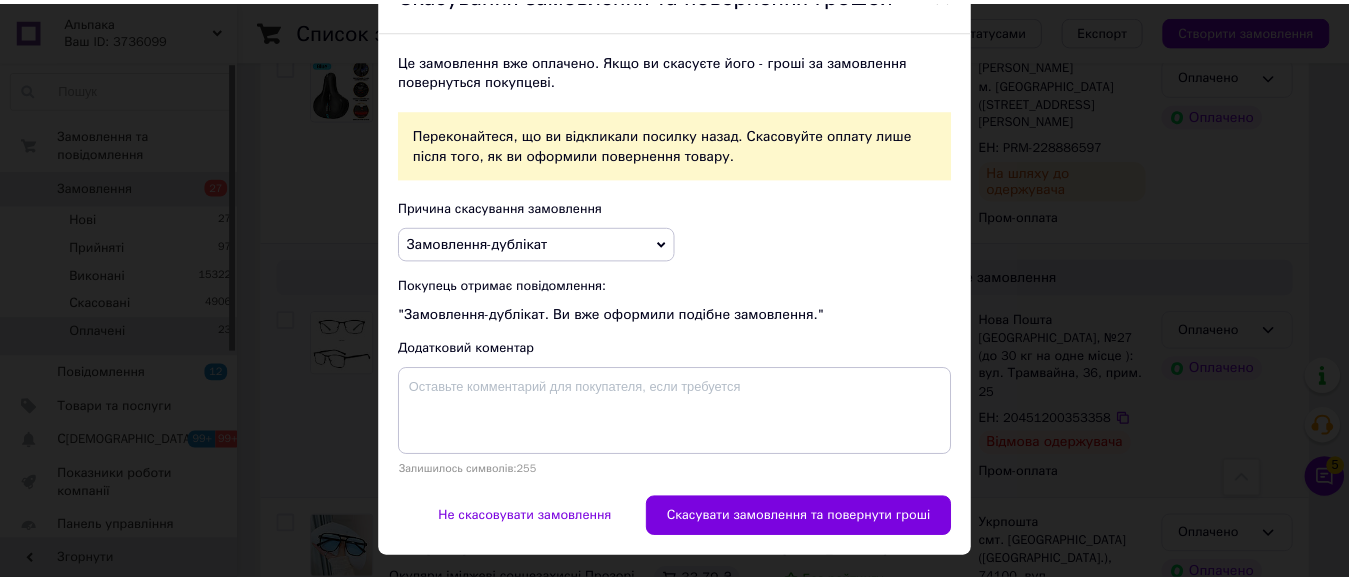 scroll, scrollTop: 155, scrollLeft: 0, axis: vertical 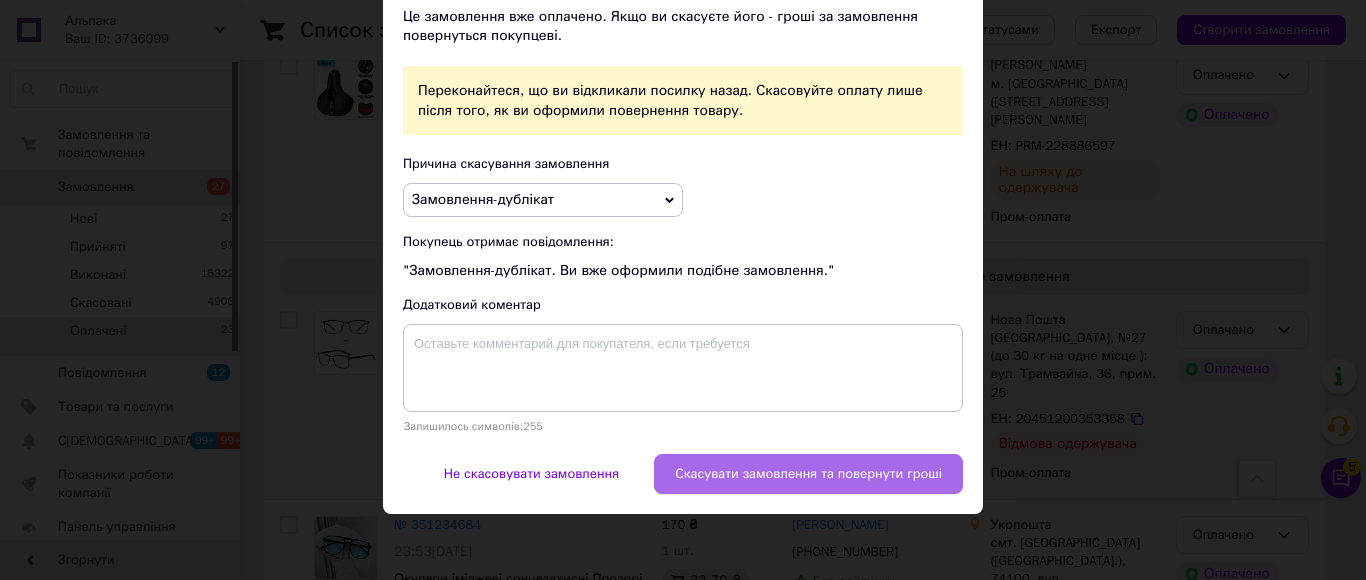click on "Скасувати замовлення та повернути гроші" at bounding box center (808, 474) 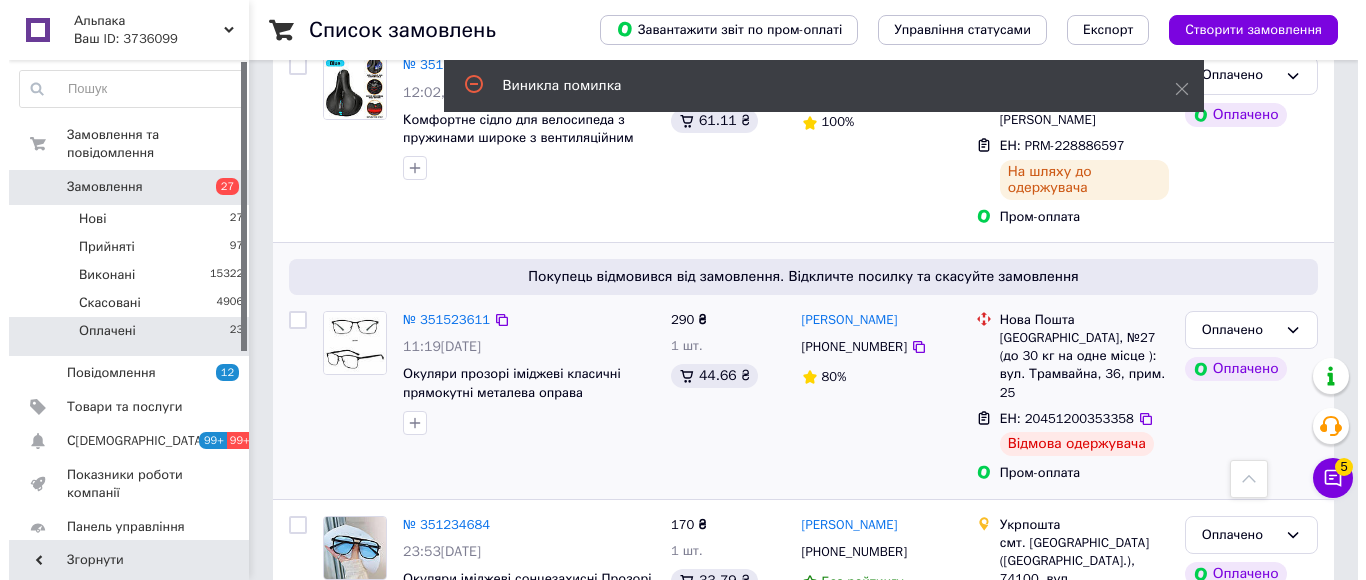 scroll, scrollTop: 4078, scrollLeft: 0, axis: vertical 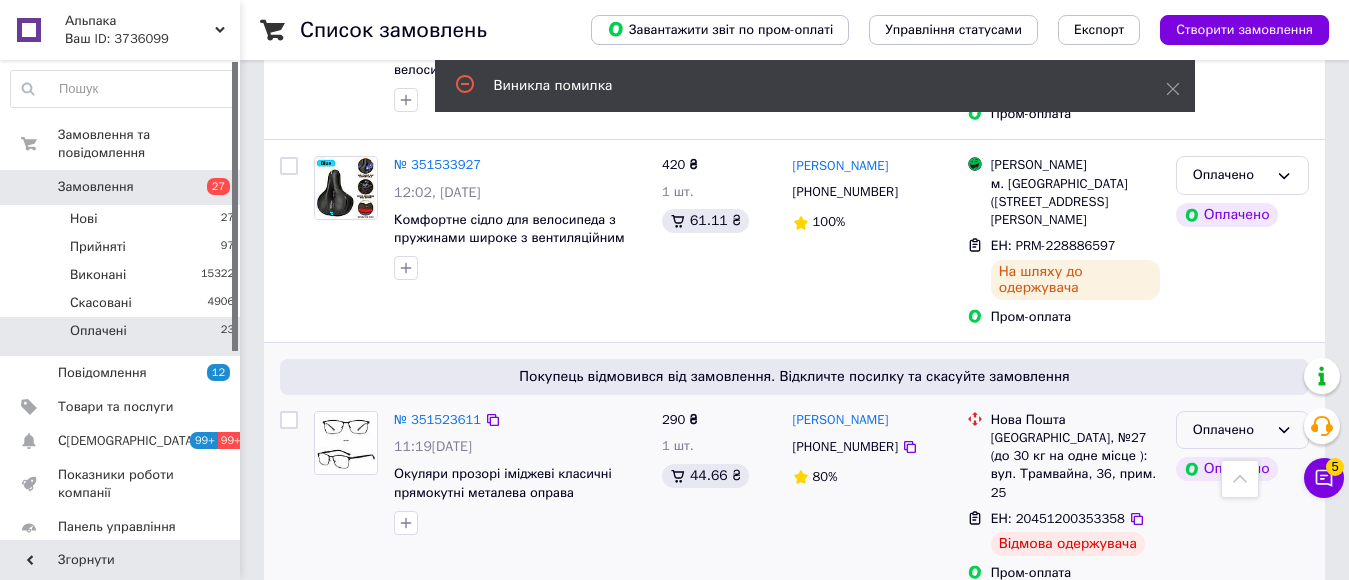 click on "Оплачено" at bounding box center [1242, 430] 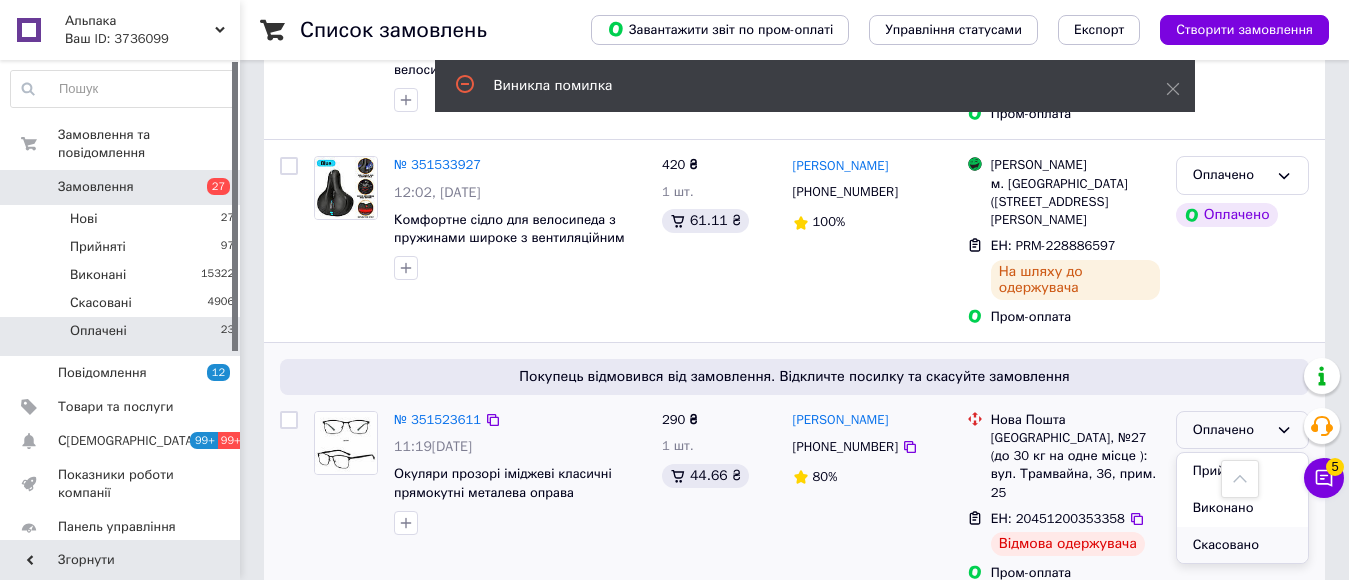 click on "Скасовано" at bounding box center (1242, 545) 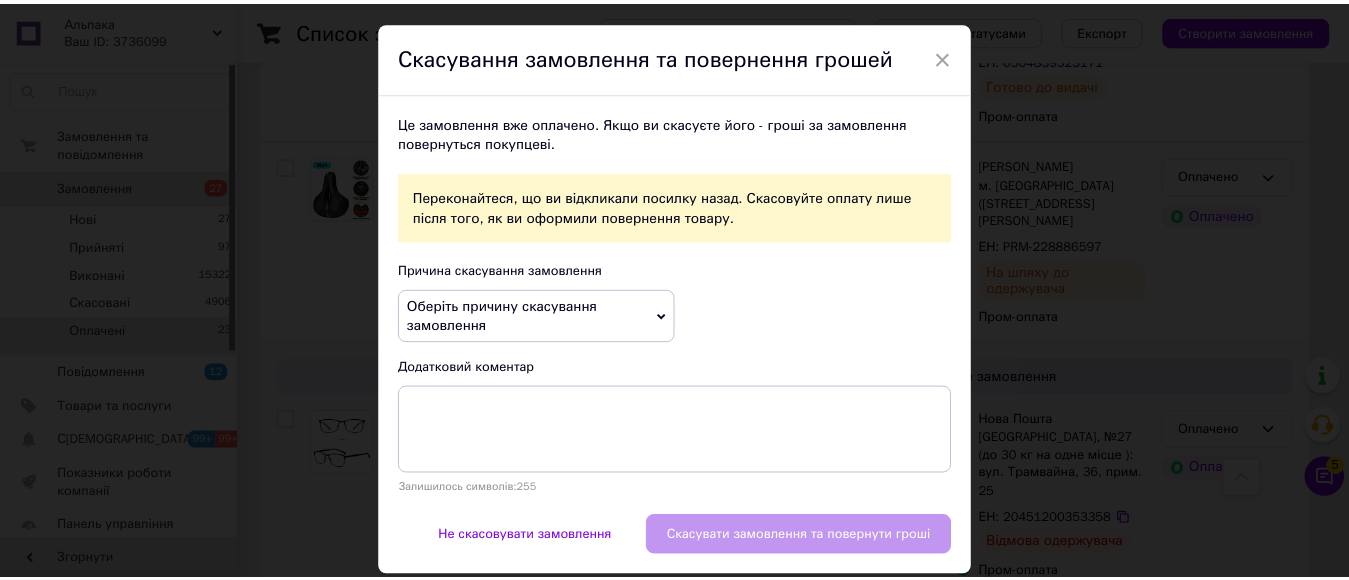 scroll, scrollTop: 0, scrollLeft: 0, axis: both 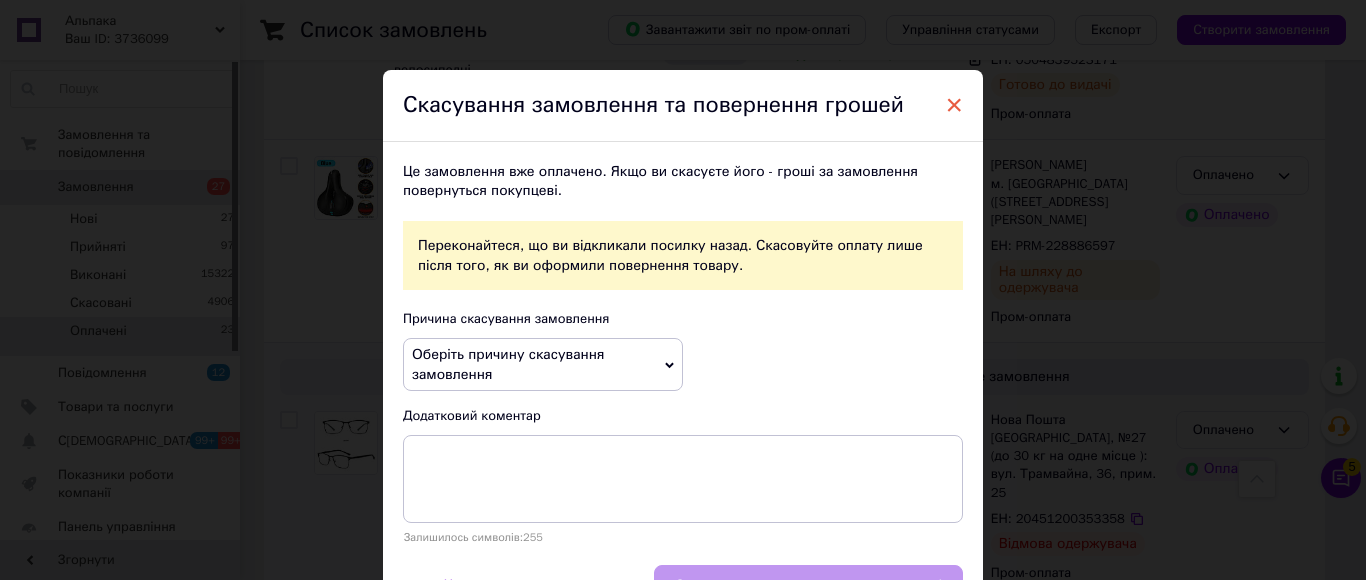 click on "×" at bounding box center [954, 105] 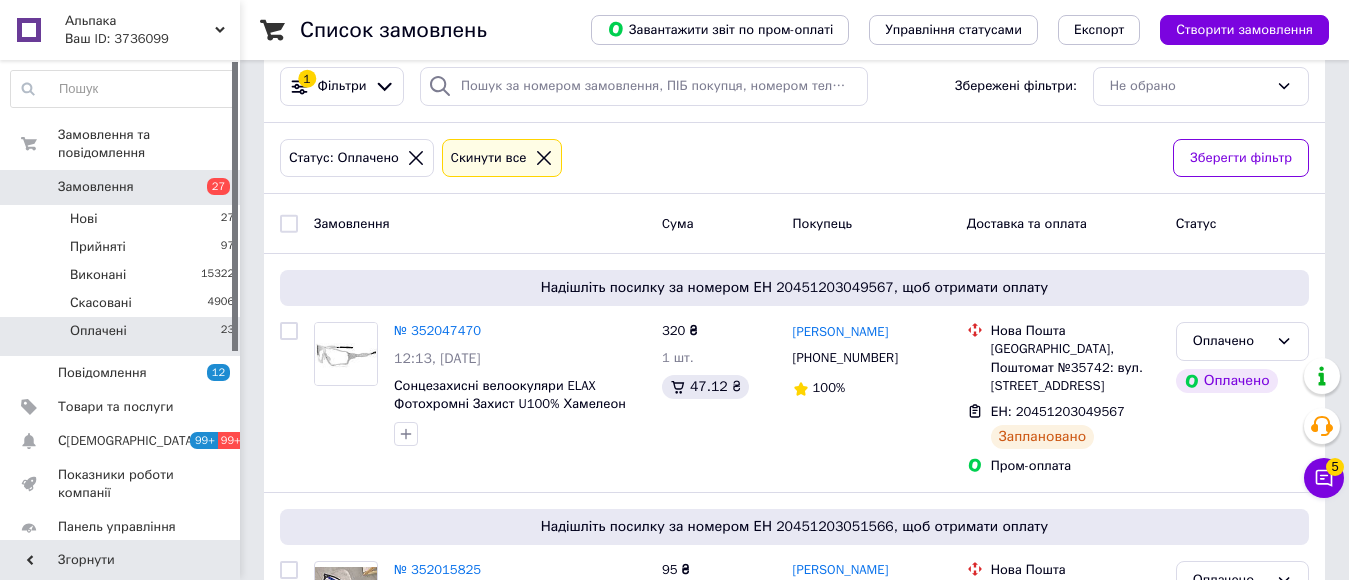 scroll, scrollTop: 0, scrollLeft: 0, axis: both 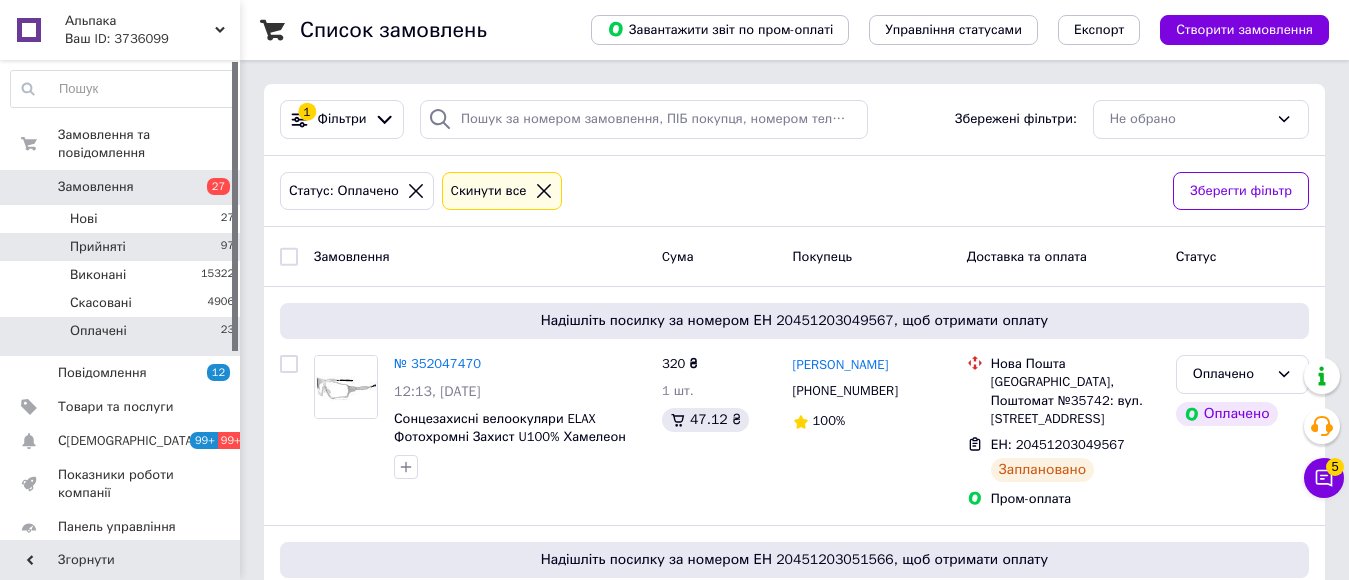 click on "Прийняті 97" at bounding box center [123, 247] 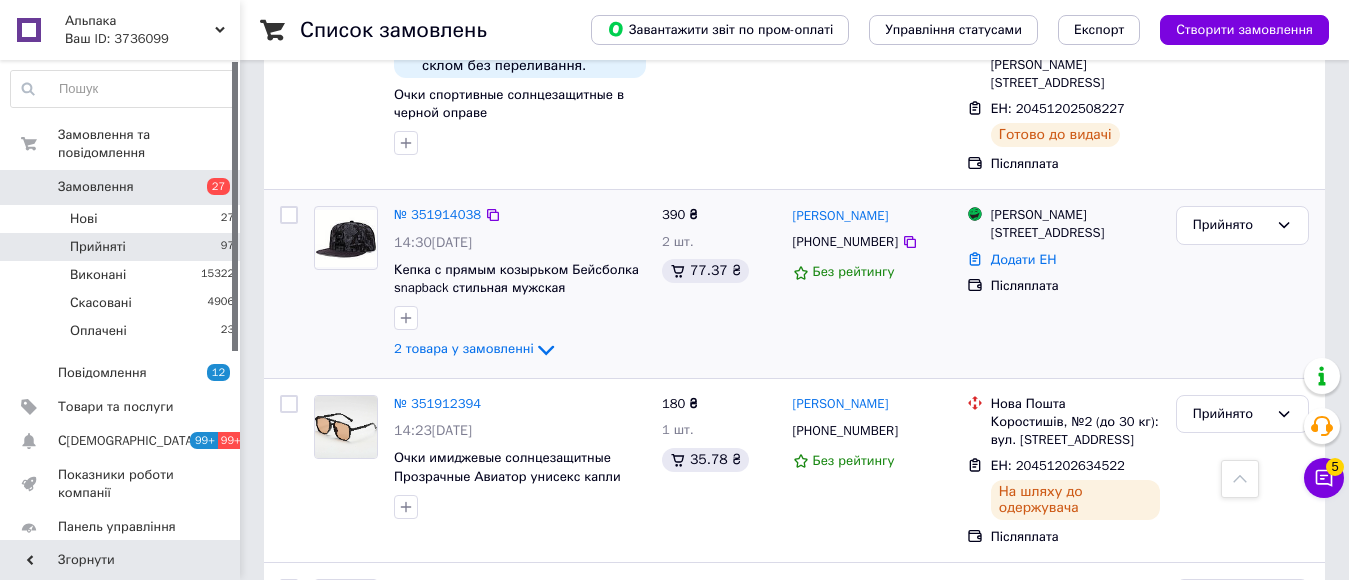 scroll, scrollTop: 1900, scrollLeft: 0, axis: vertical 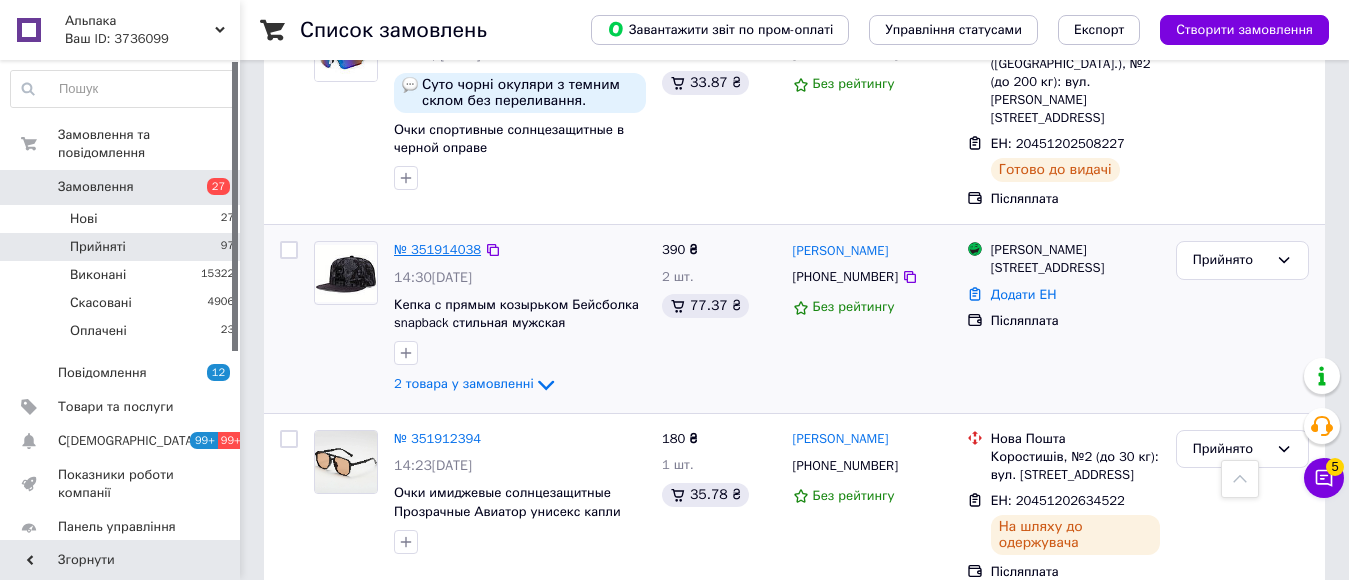 click on "№ 351914038" at bounding box center (437, 249) 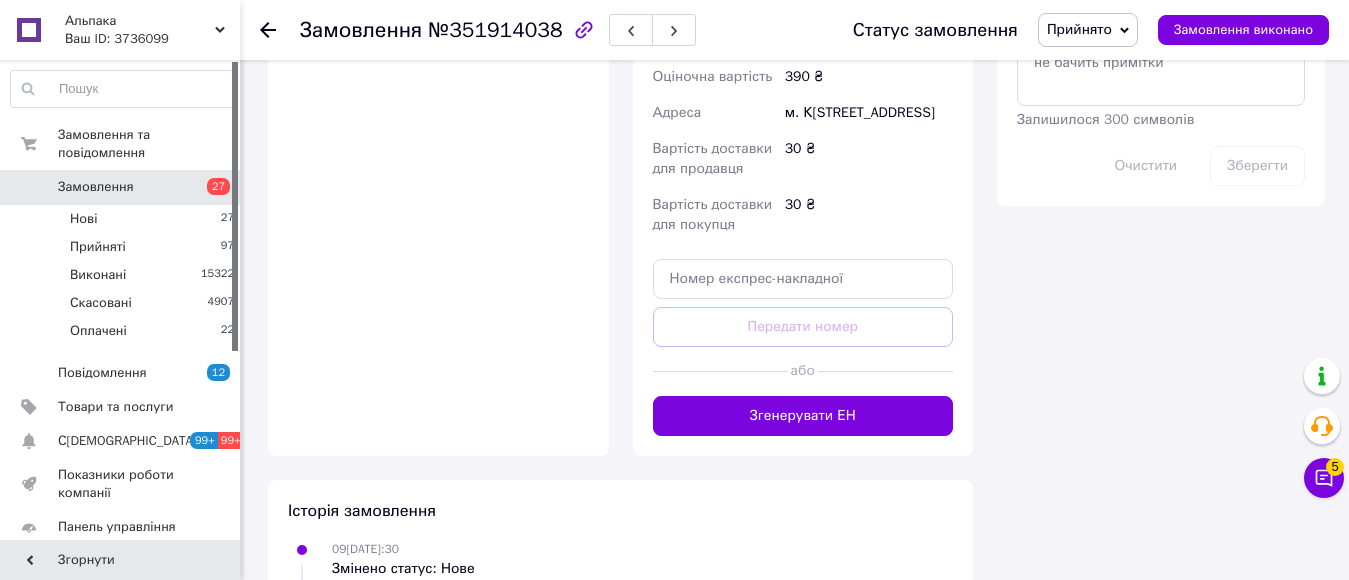 scroll, scrollTop: 1356, scrollLeft: 0, axis: vertical 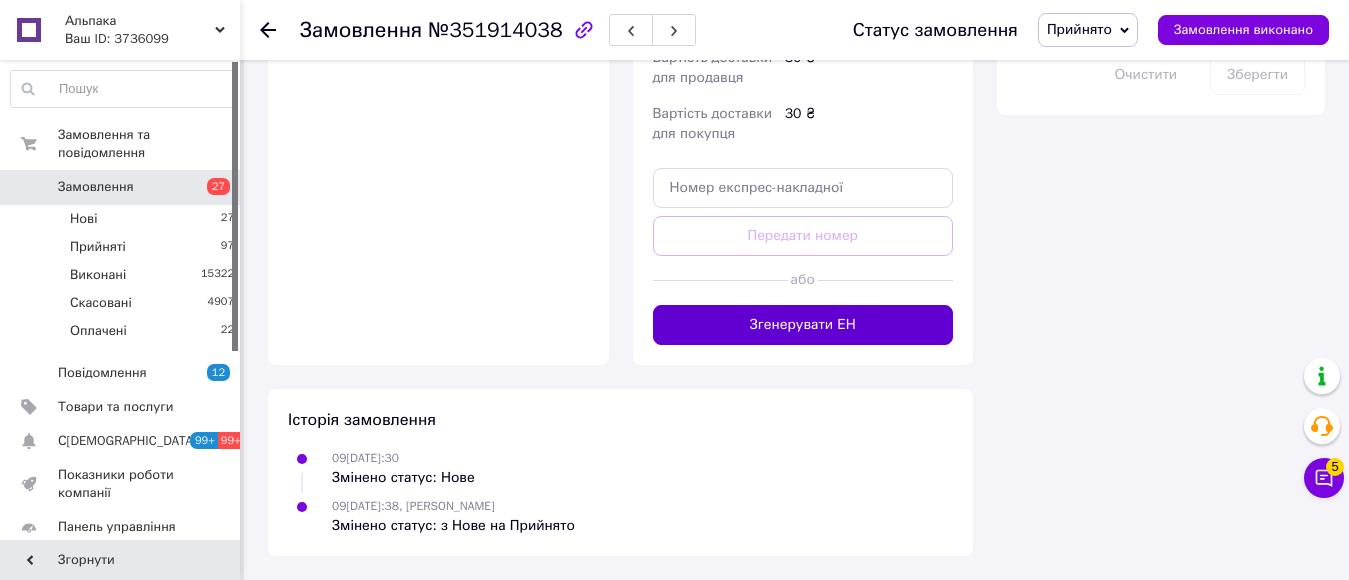 click on "Згенерувати ЕН" at bounding box center (803, 325) 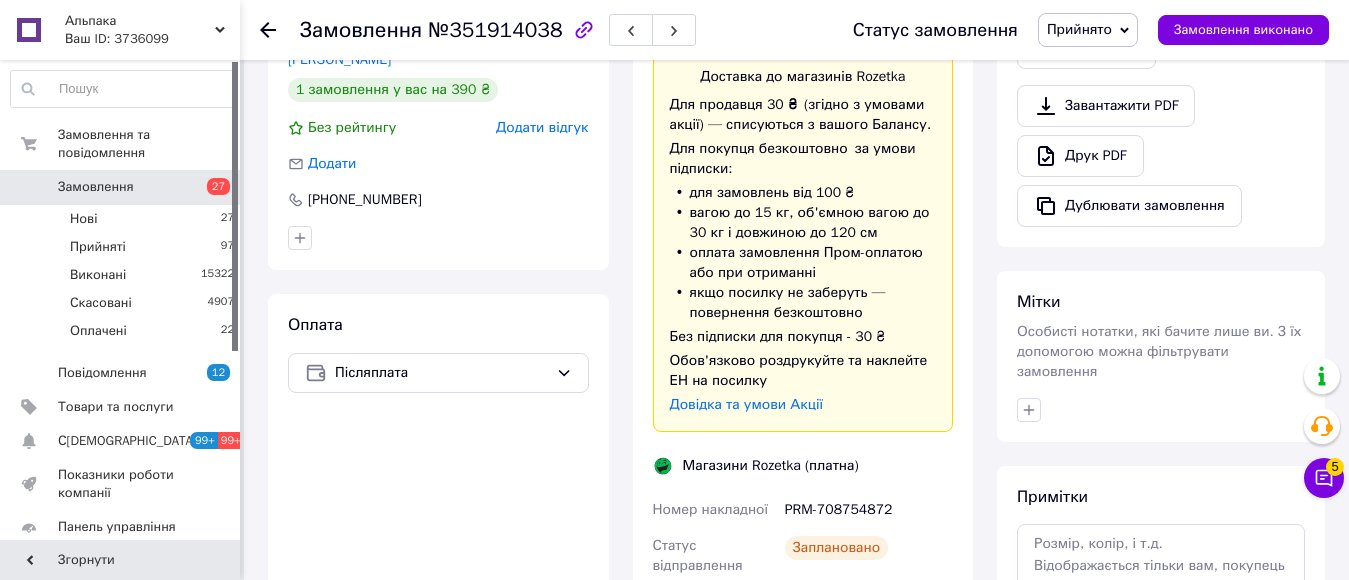 scroll, scrollTop: 1300, scrollLeft: 0, axis: vertical 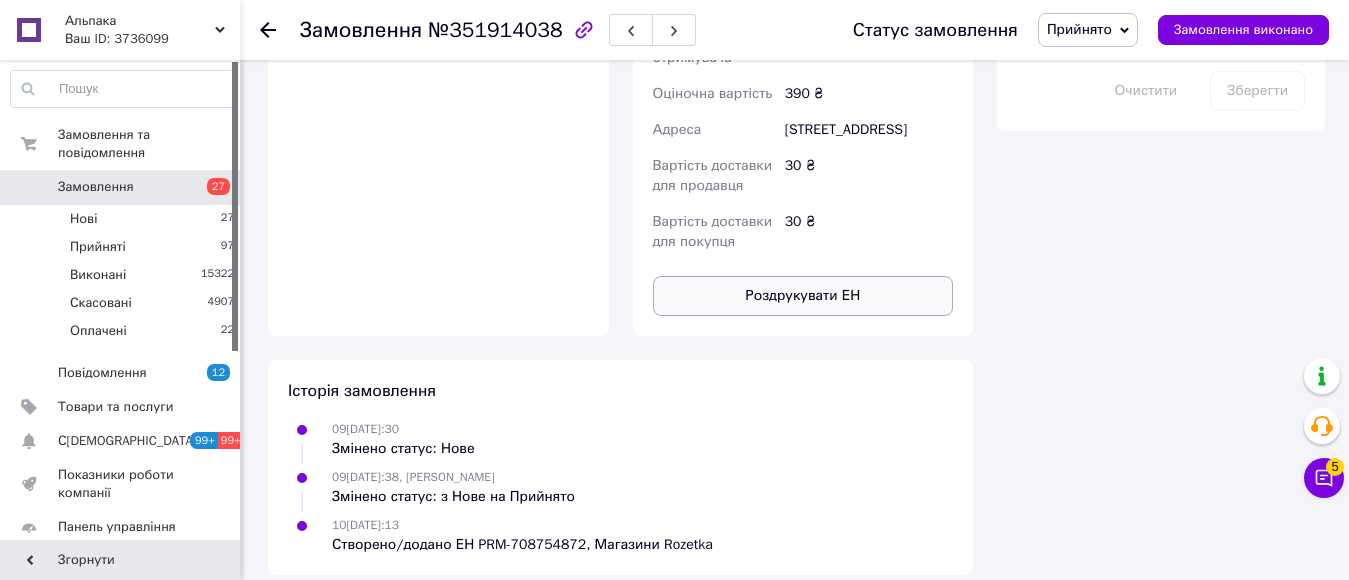 click on "Роздрукувати ЕН" at bounding box center [803, 296] 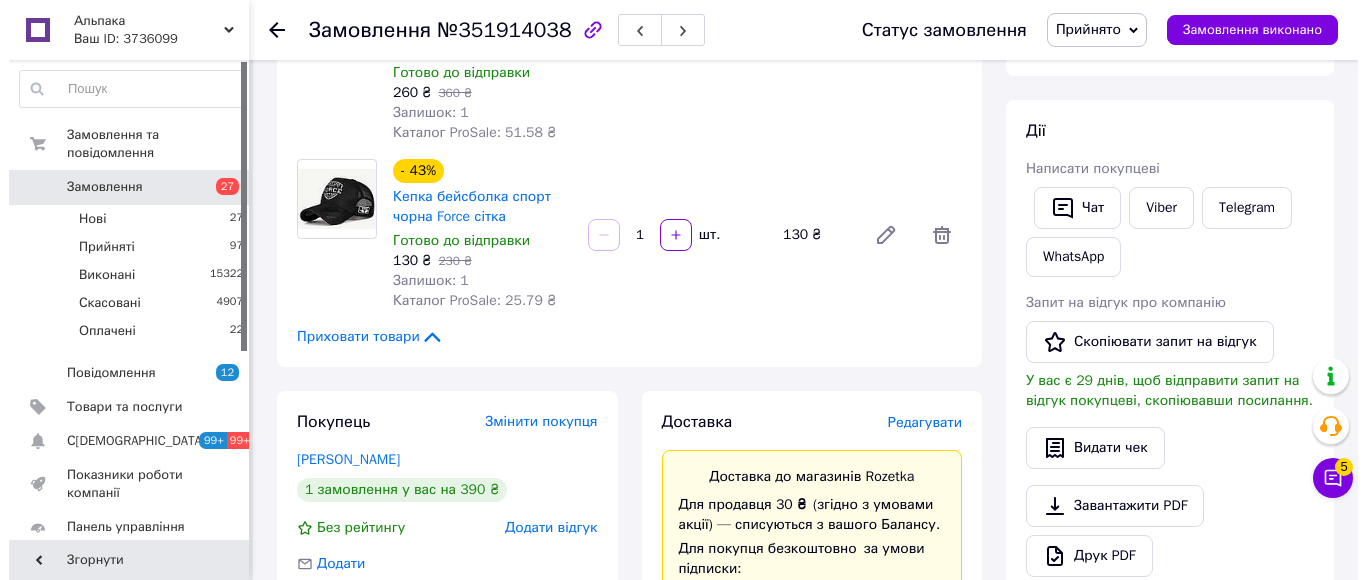 scroll, scrollTop: 0, scrollLeft: 0, axis: both 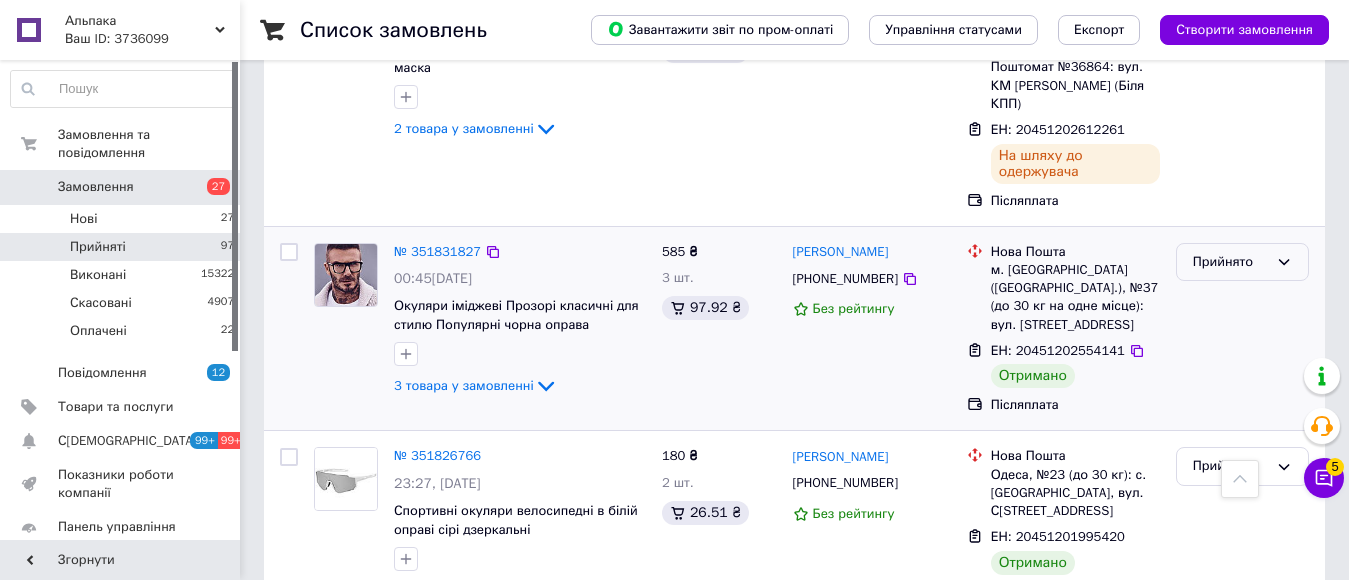 click 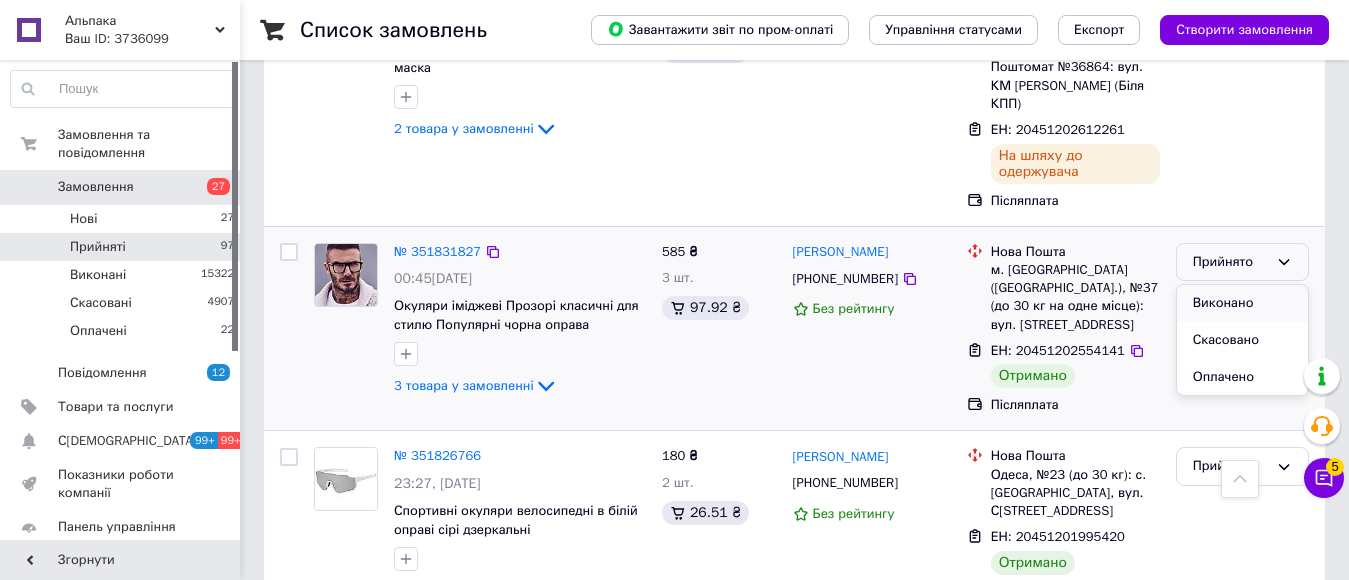 click on "Виконано" at bounding box center [1242, 303] 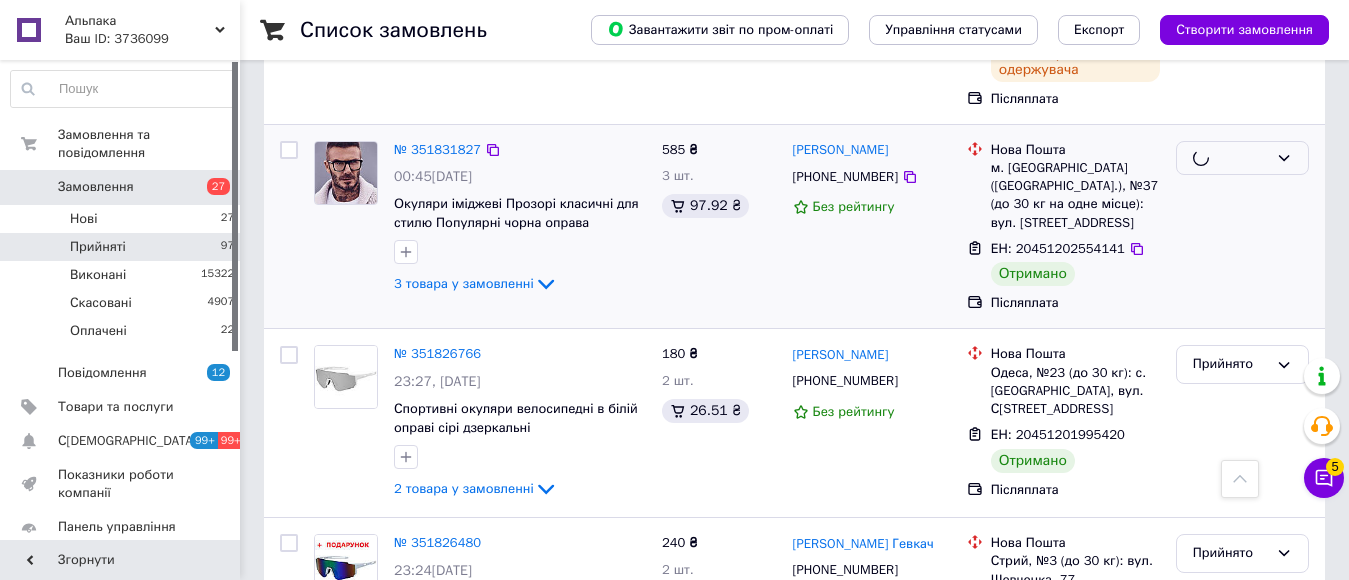 scroll, scrollTop: 3900, scrollLeft: 0, axis: vertical 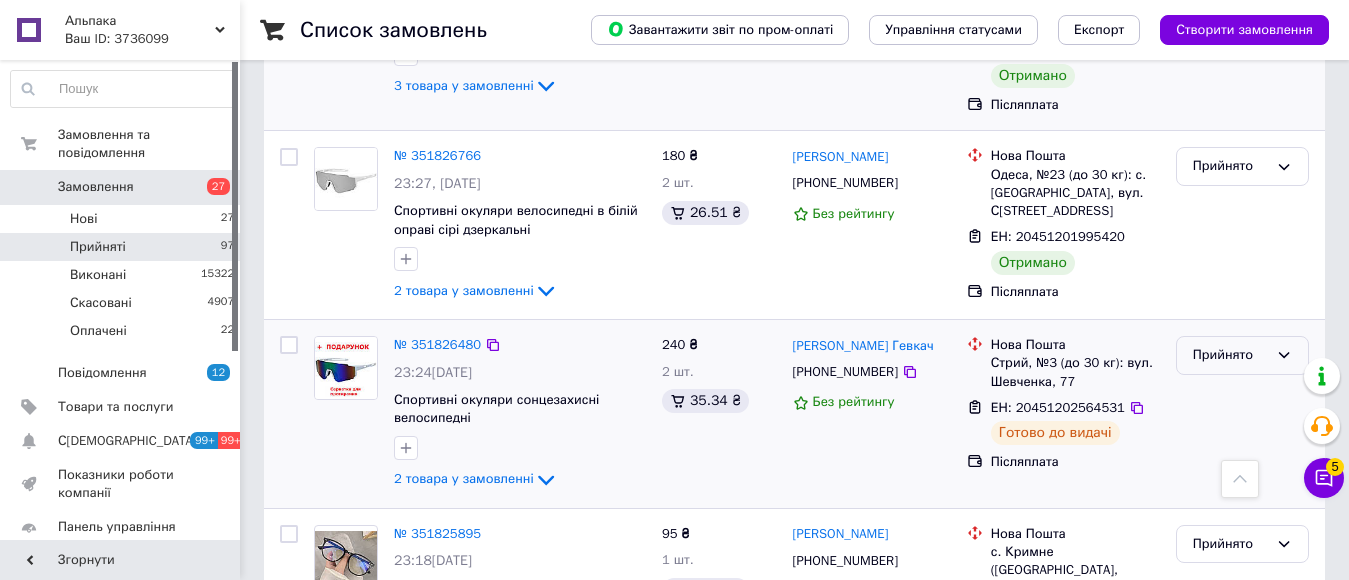click on "Прийнято" at bounding box center (1242, 355) 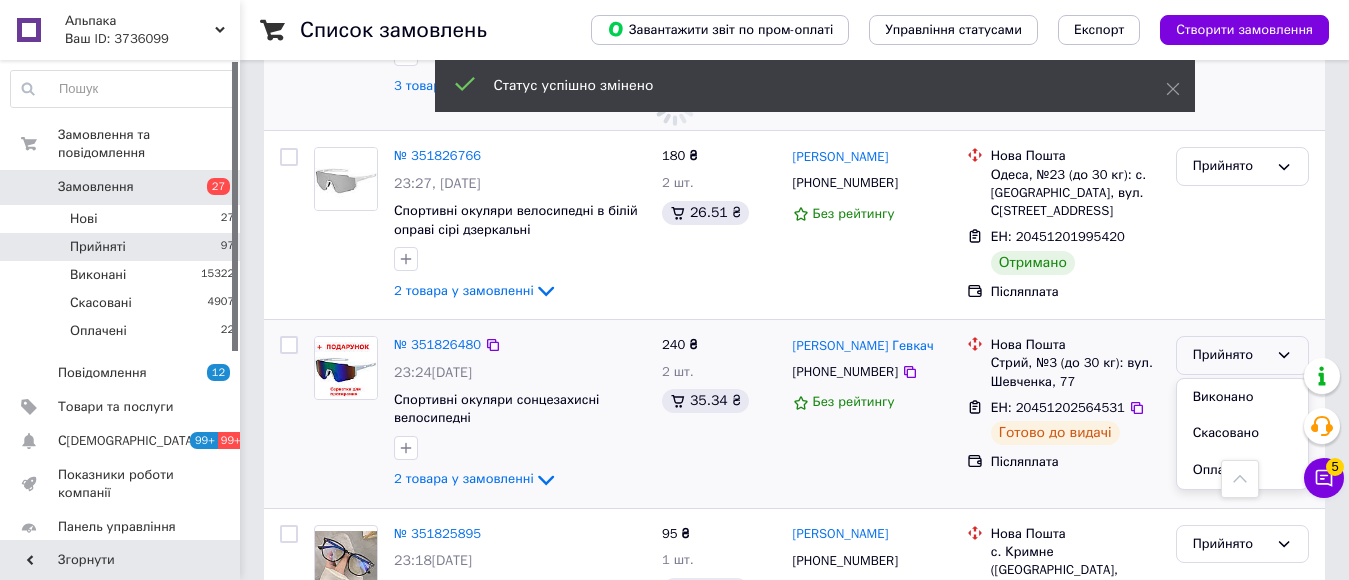scroll, scrollTop: 3700, scrollLeft: 0, axis: vertical 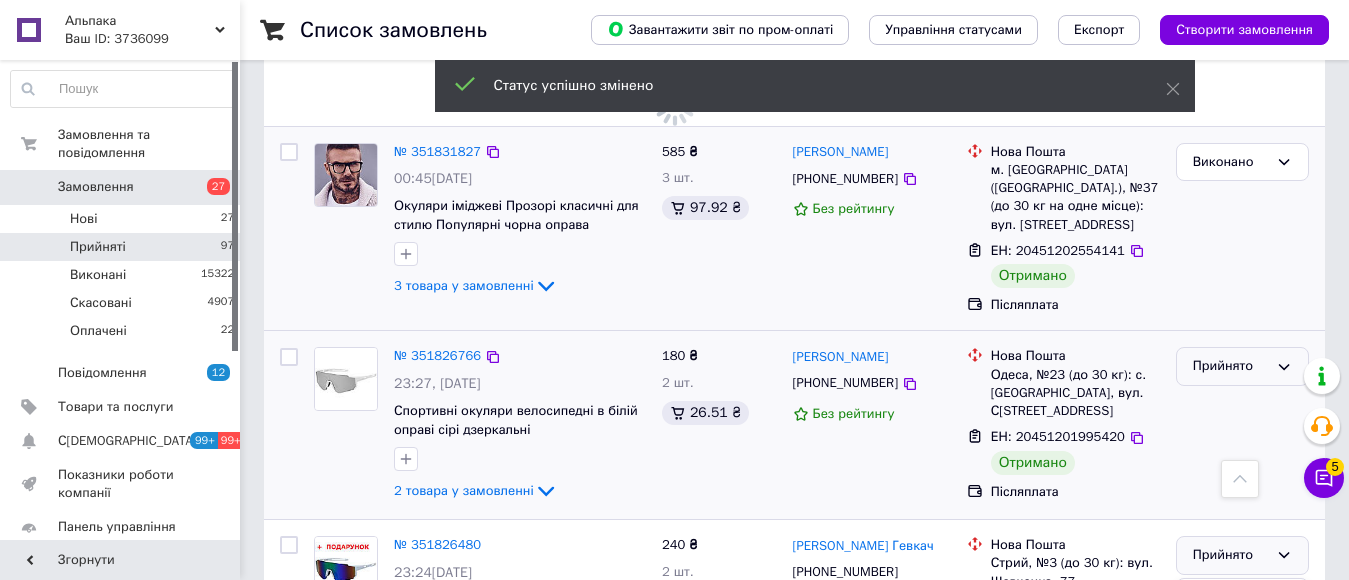 click on "Прийнято" at bounding box center [1230, 366] 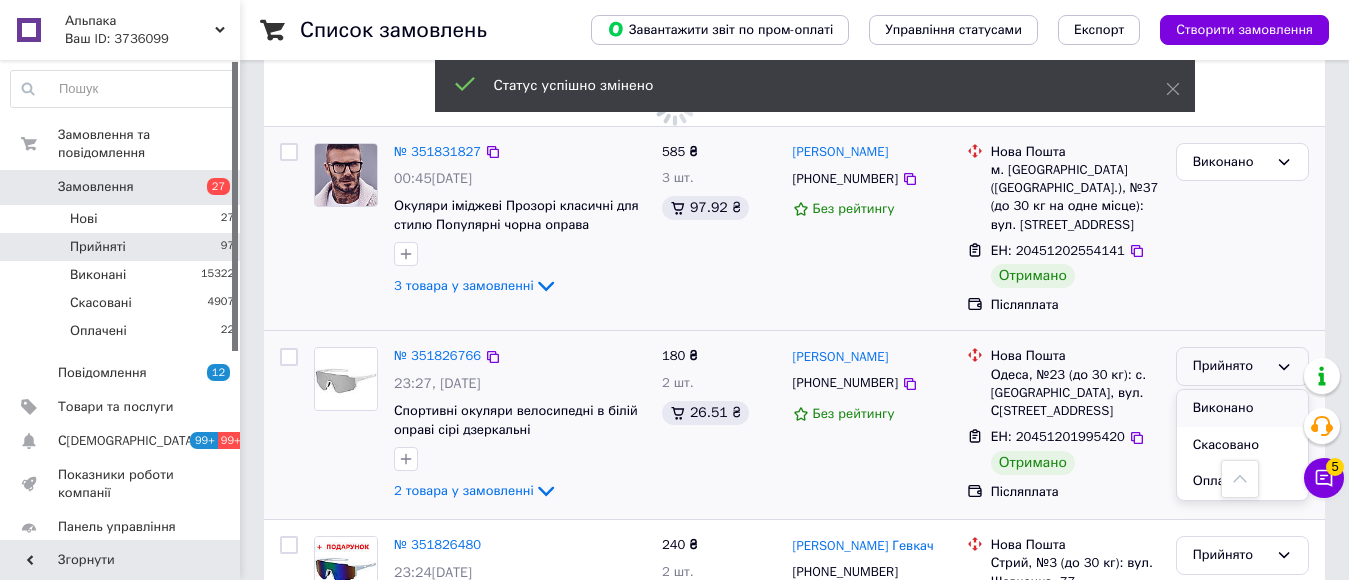 click on "Виконано" at bounding box center [1242, 408] 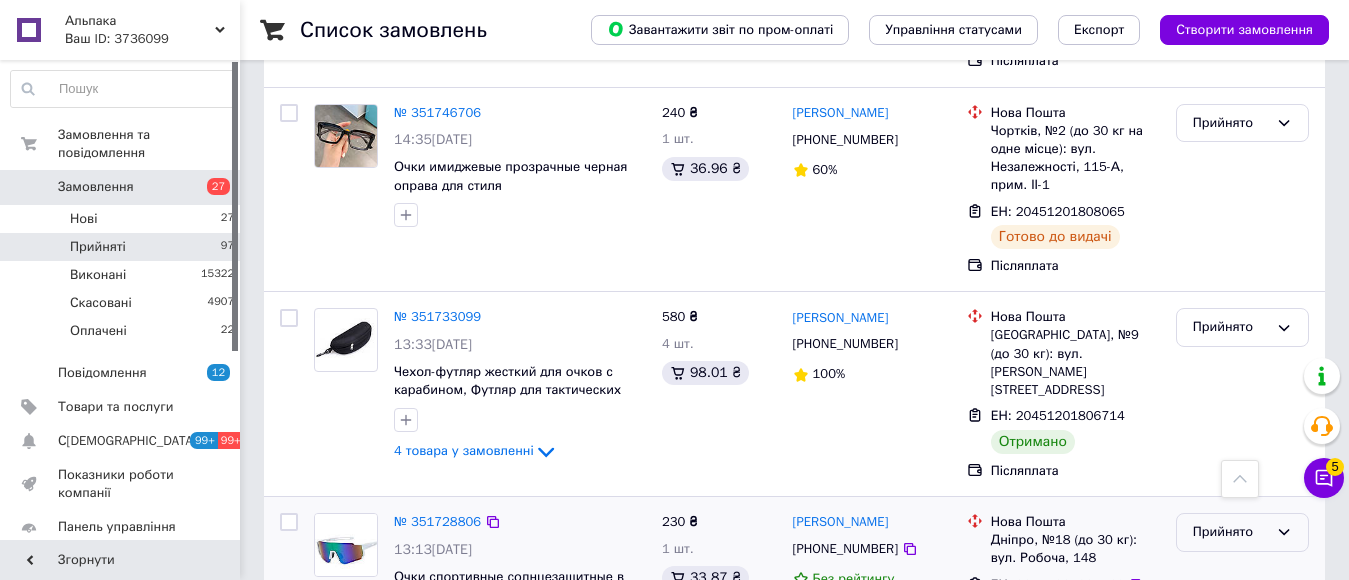 scroll, scrollTop: 6635, scrollLeft: 0, axis: vertical 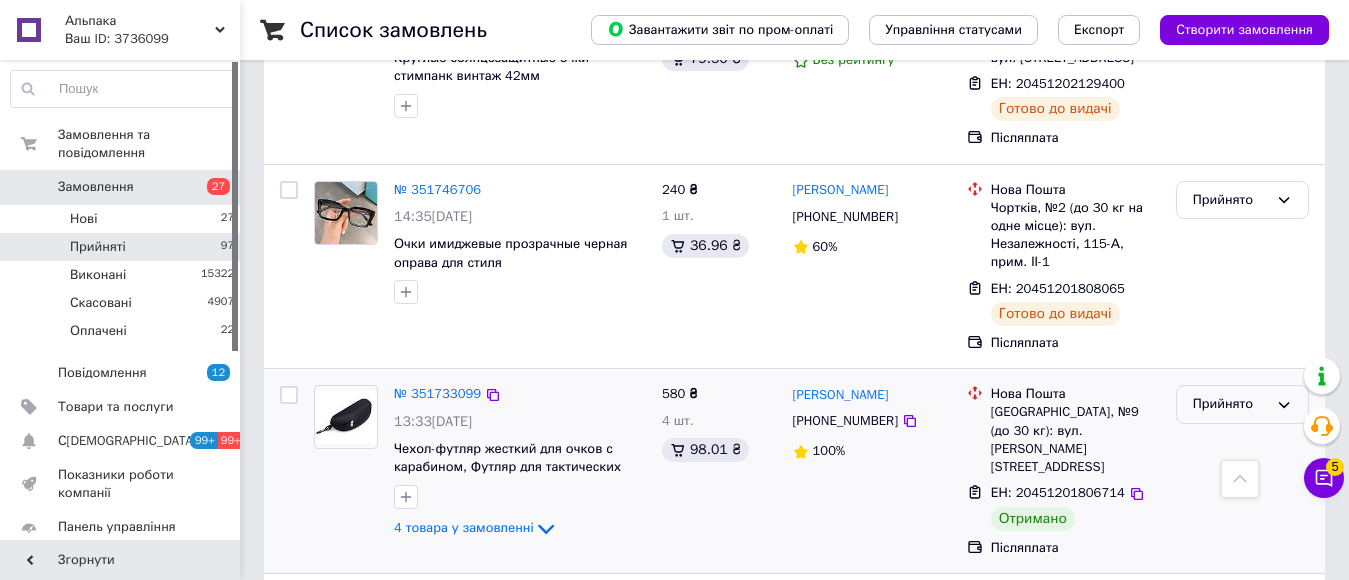 click on "Прийнято" at bounding box center [1230, 404] 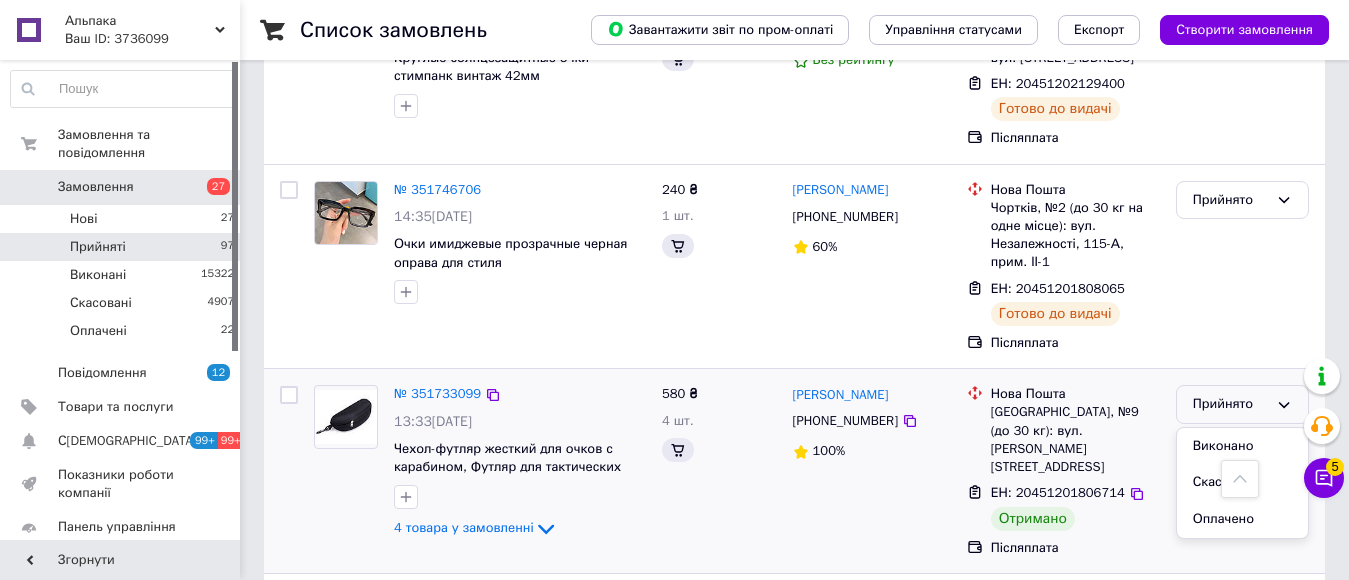 scroll, scrollTop: 6518, scrollLeft: 0, axis: vertical 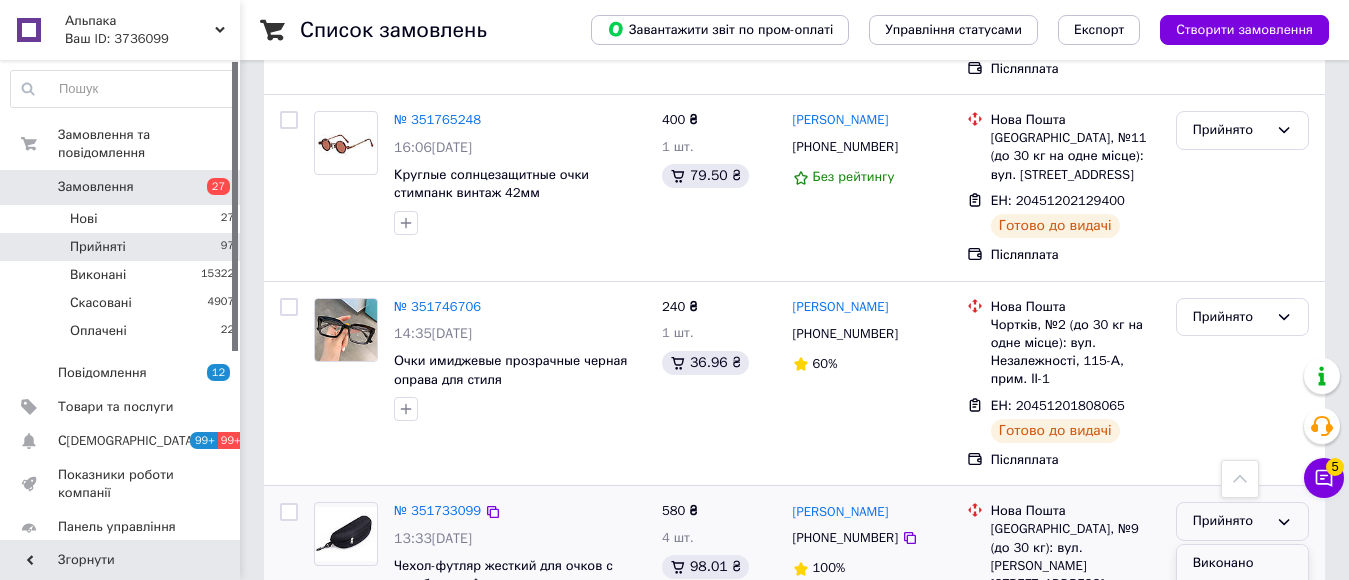 click on "Виконано" at bounding box center (1242, 563) 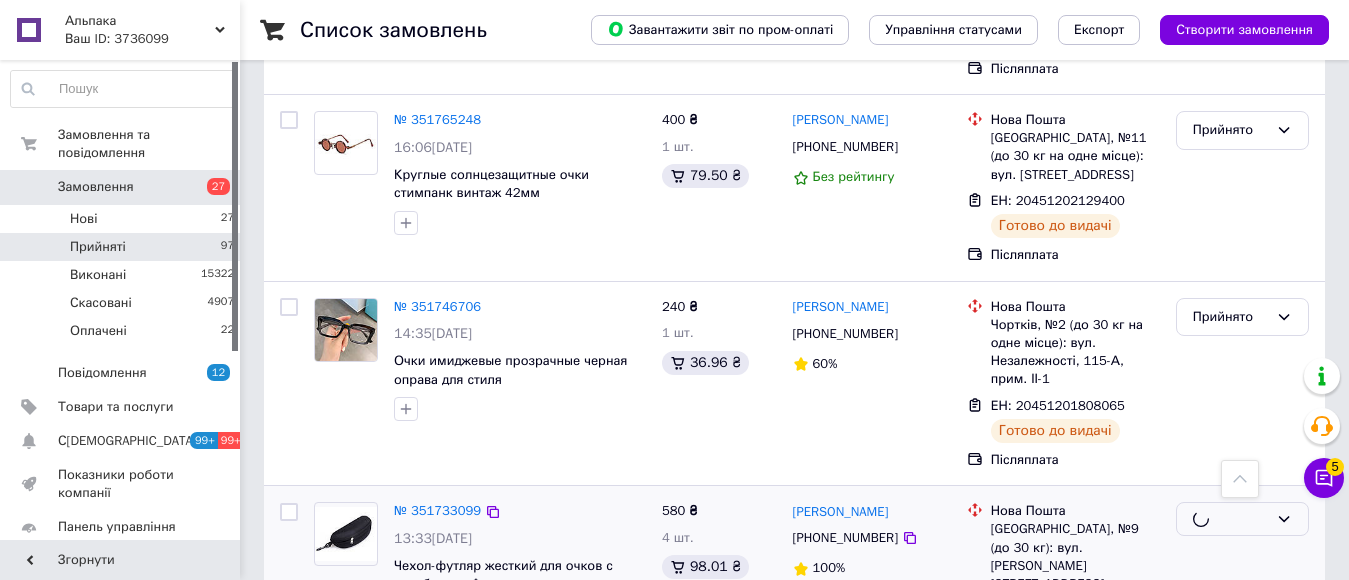 scroll, scrollTop: 6809, scrollLeft: 0, axis: vertical 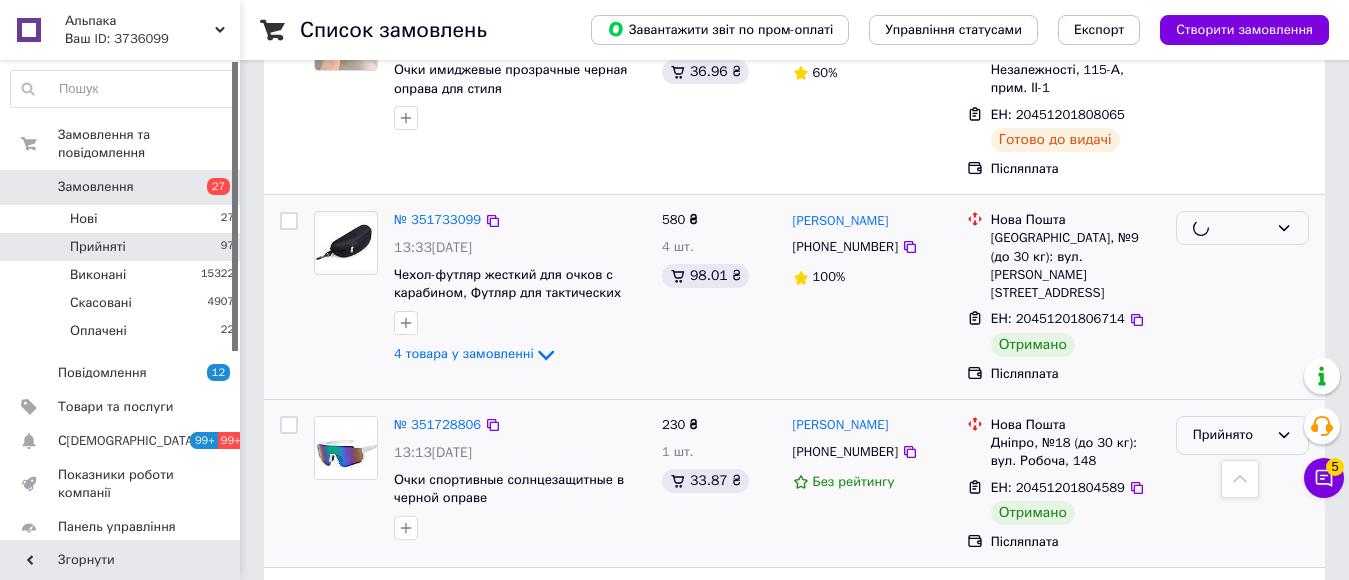 click on "Прийнято" at bounding box center (1242, 435) 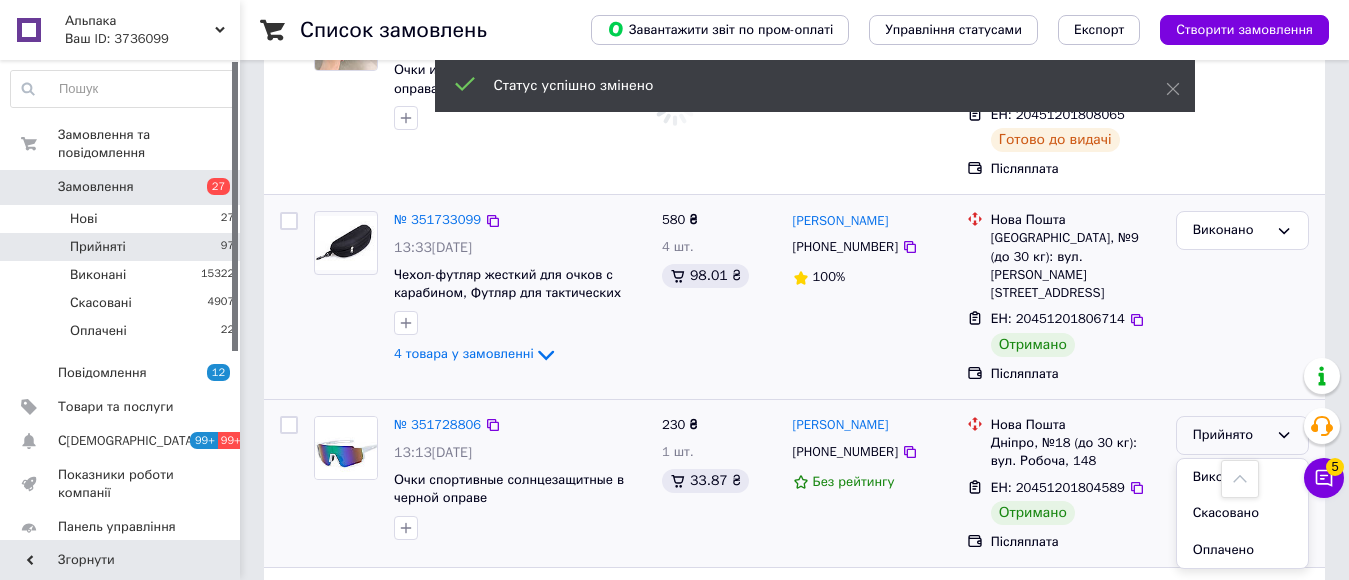 scroll, scrollTop: 6818, scrollLeft: 0, axis: vertical 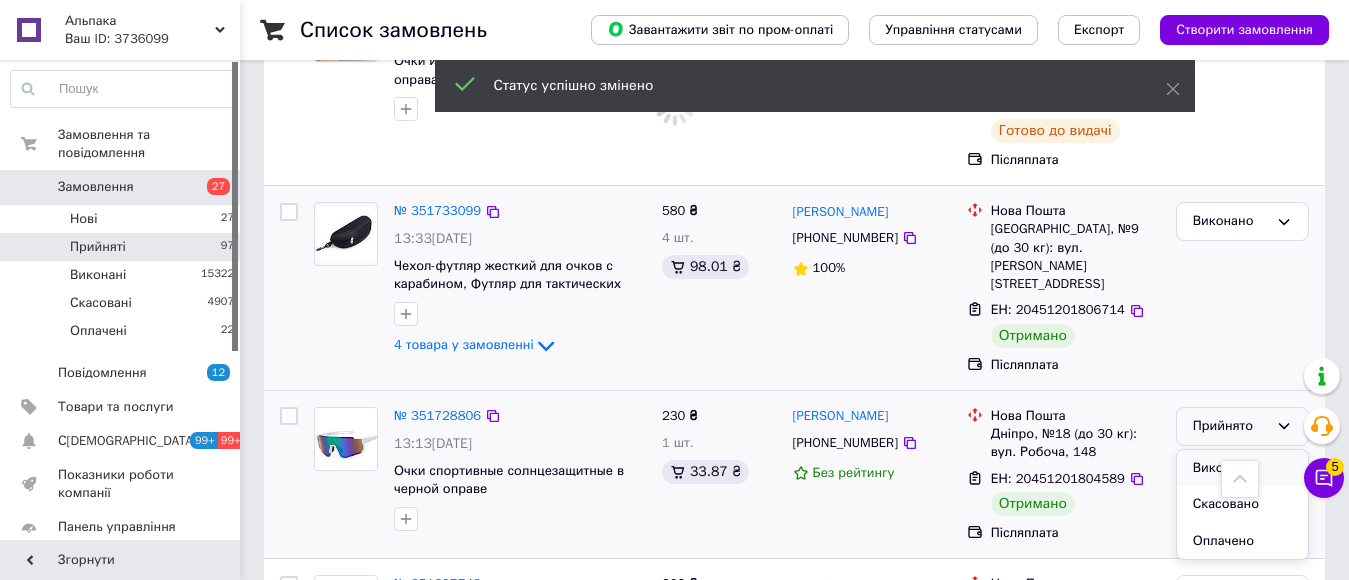 click on "Виконано" at bounding box center (1242, 468) 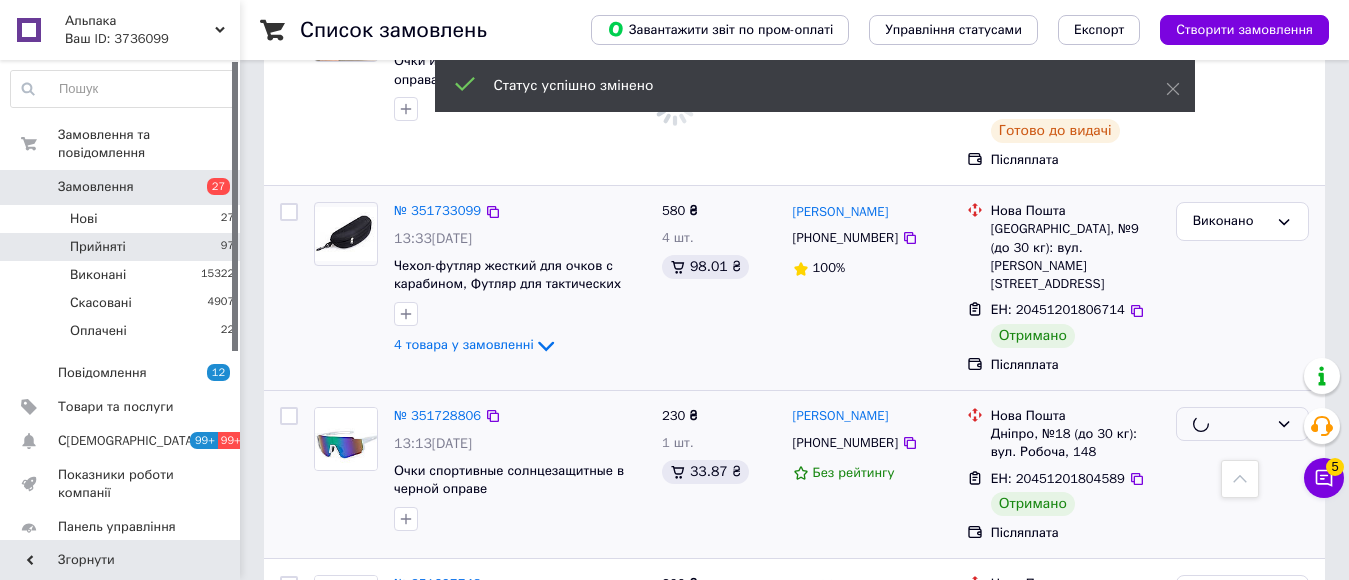 scroll, scrollTop: 6981, scrollLeft: 0, axis: vertical 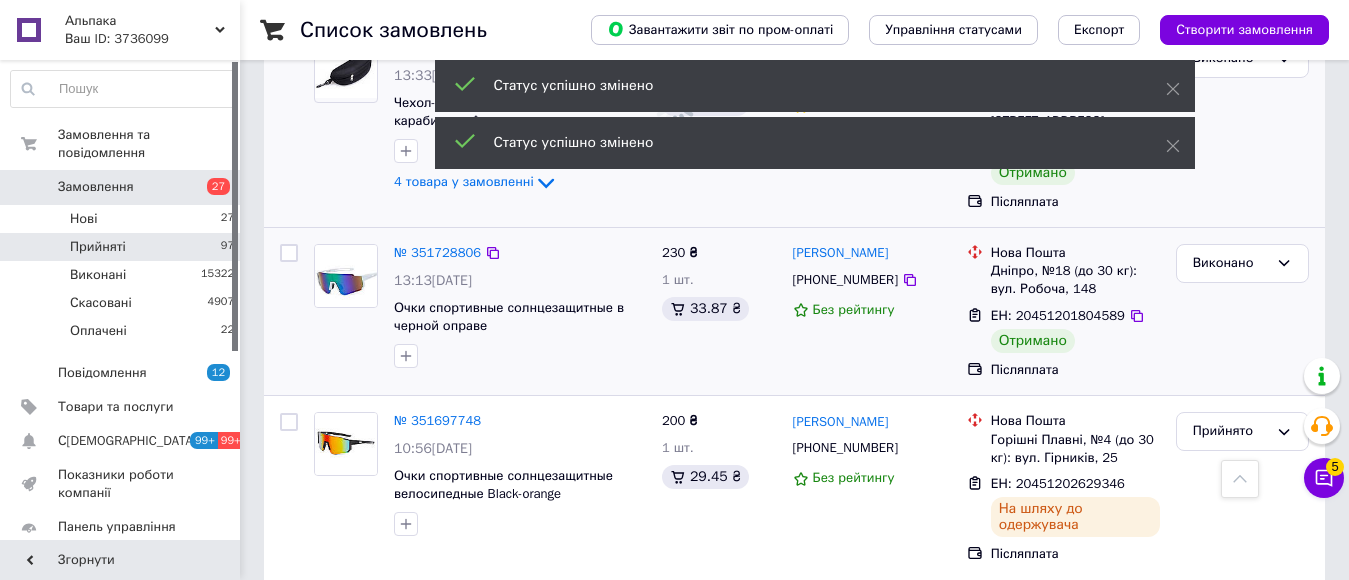 click on "Прийнято Дешева доставка" at bounding box center (1242, 842) 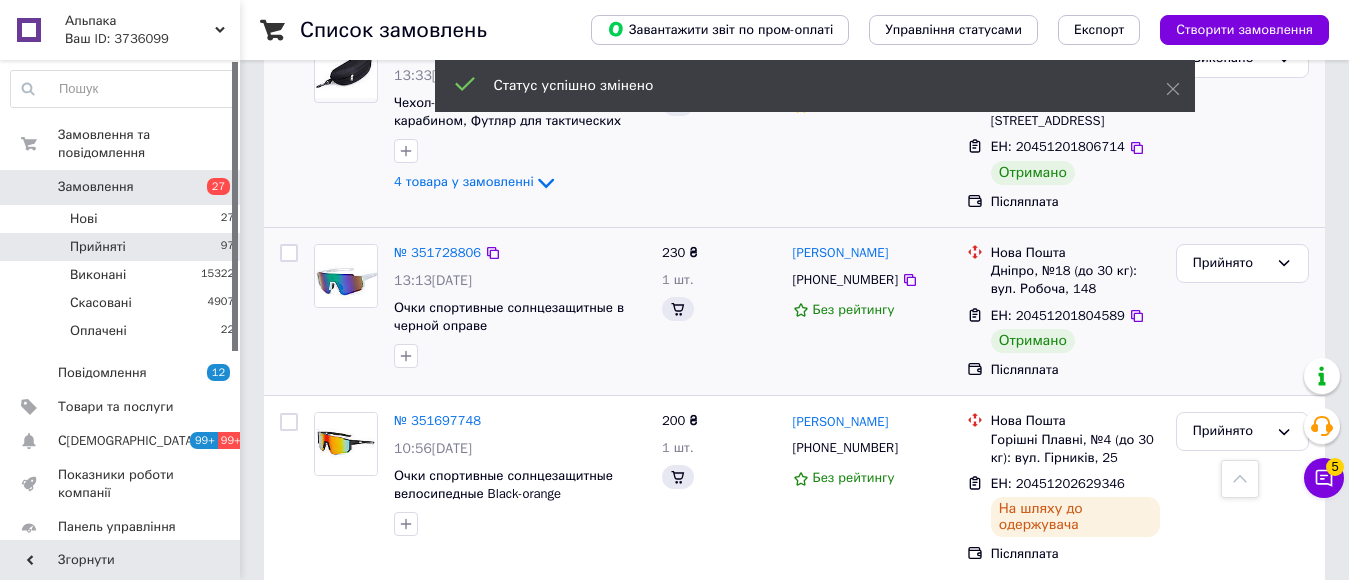 click on "Прийнято" at bounding box center (1242, 971) 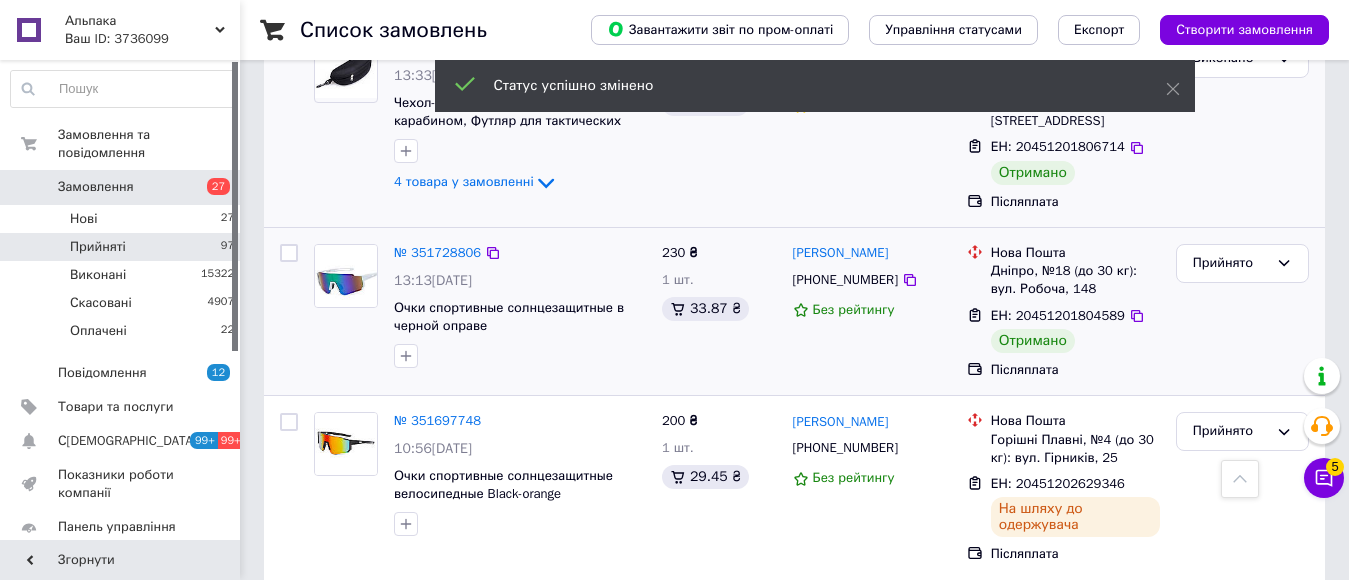 scroll, scrollTop: 7518, scrollLeft: 0, axis: vertical 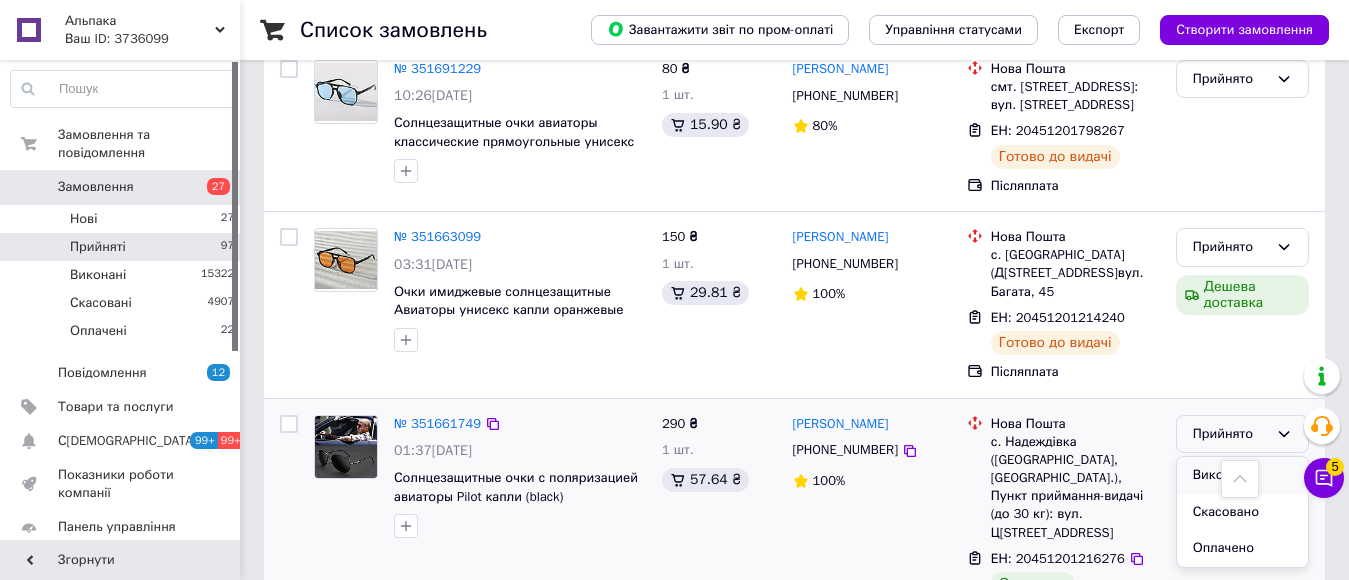 click on "Виконано" at bounding box center (1242, 475) 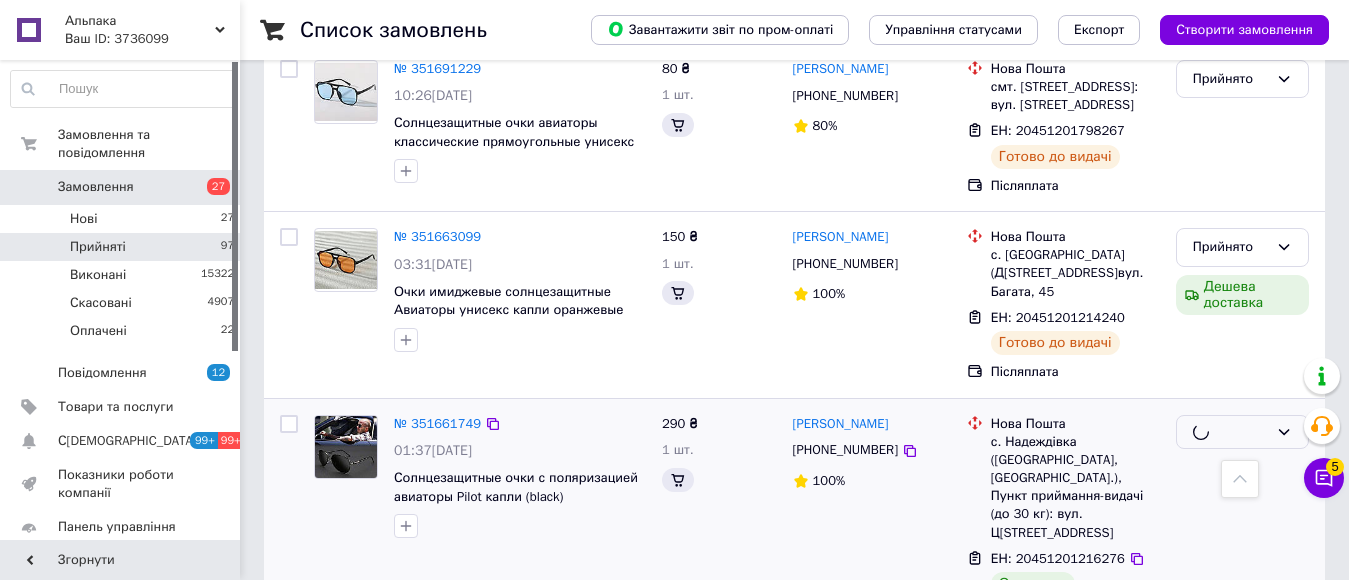 click on "Прийнято" at bounding box center [1230, 879] 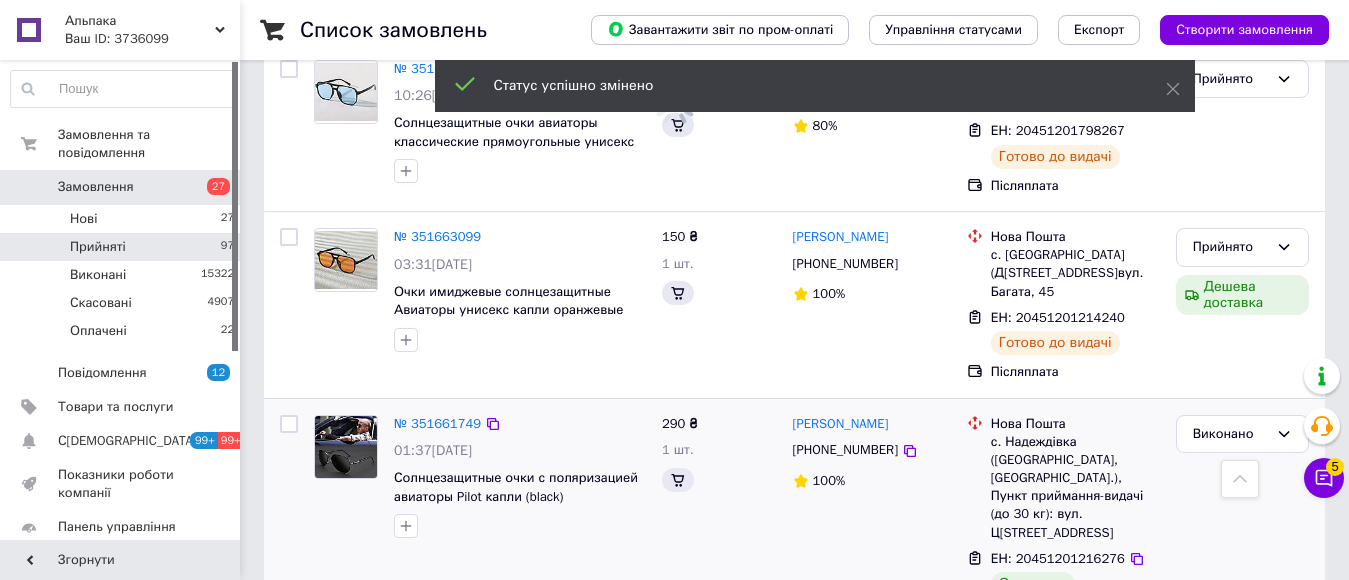 scroll, scrollTop: 7918, scrollLeft: 0, axis: vertical 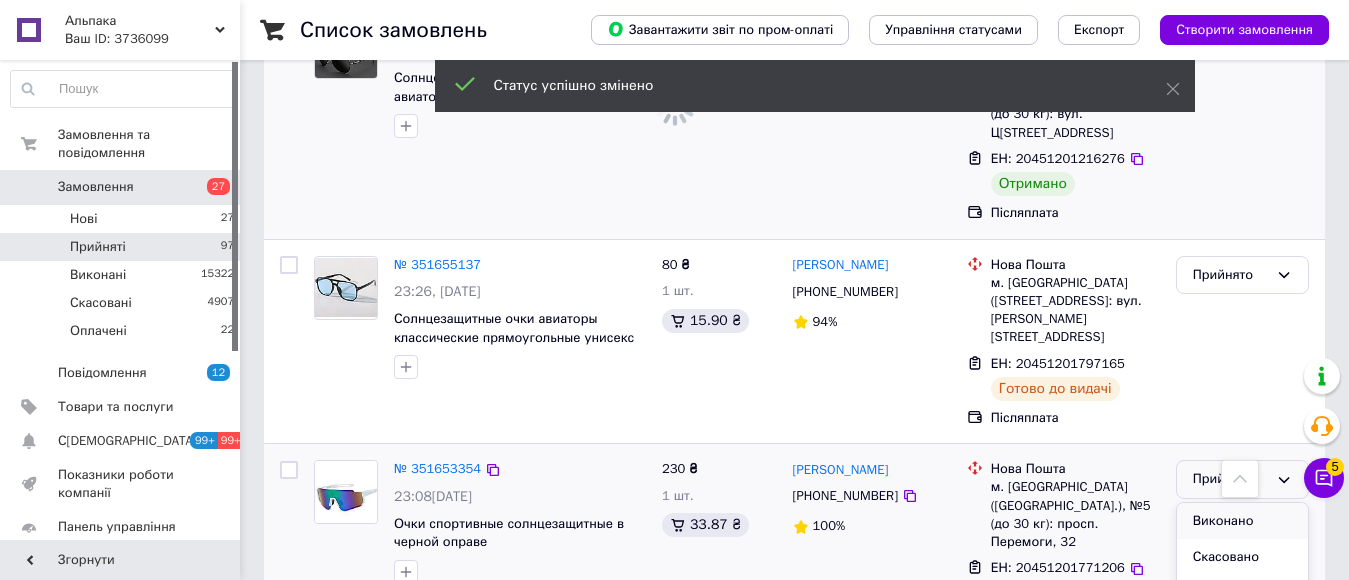 click on "Виконано" at bounding box center (1242, 521) 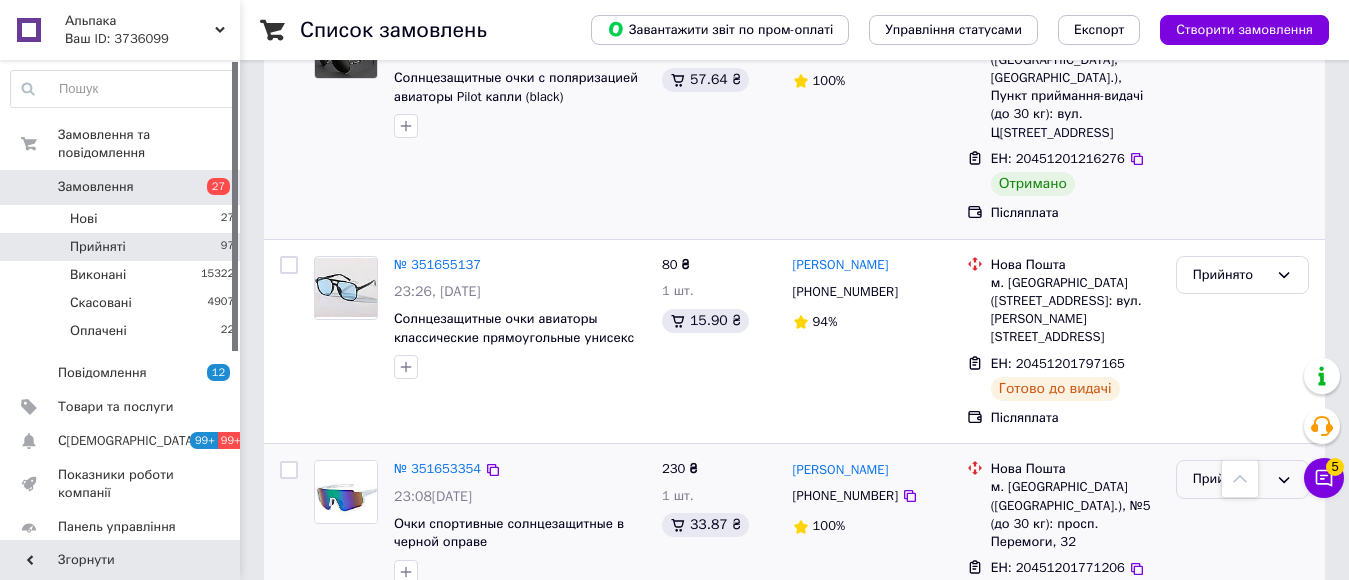 click on "Прийнято" at bounding box center [1230, 479] 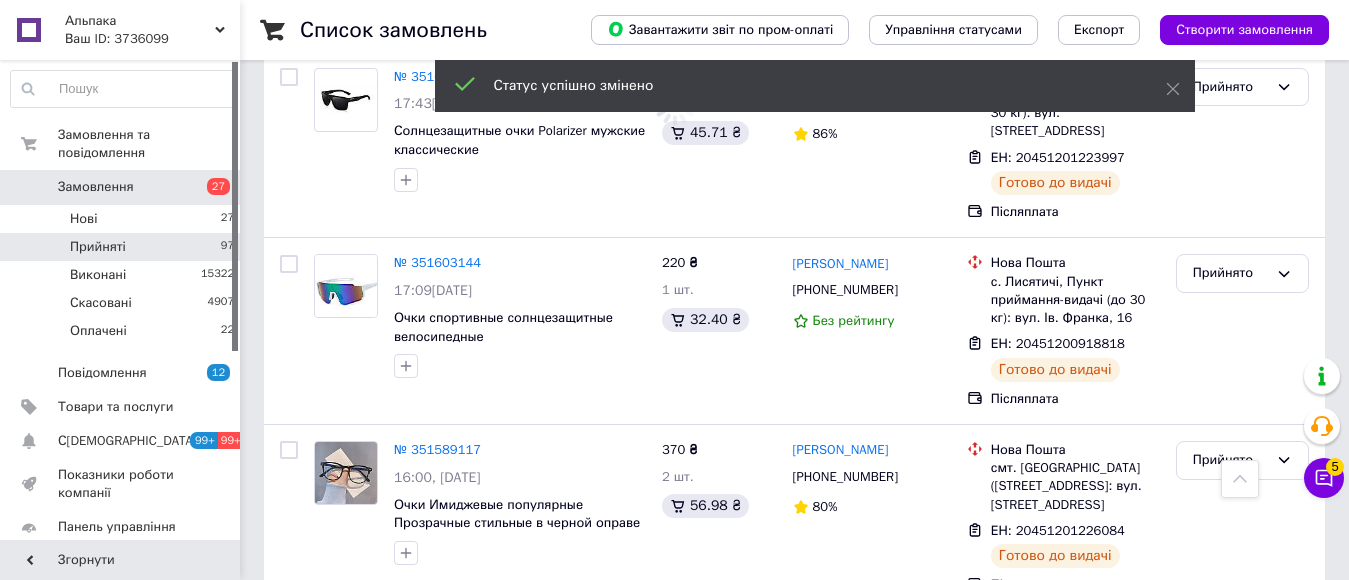 scroll, scrollTop: 9218, scrollLeft: 0, axis: vertical 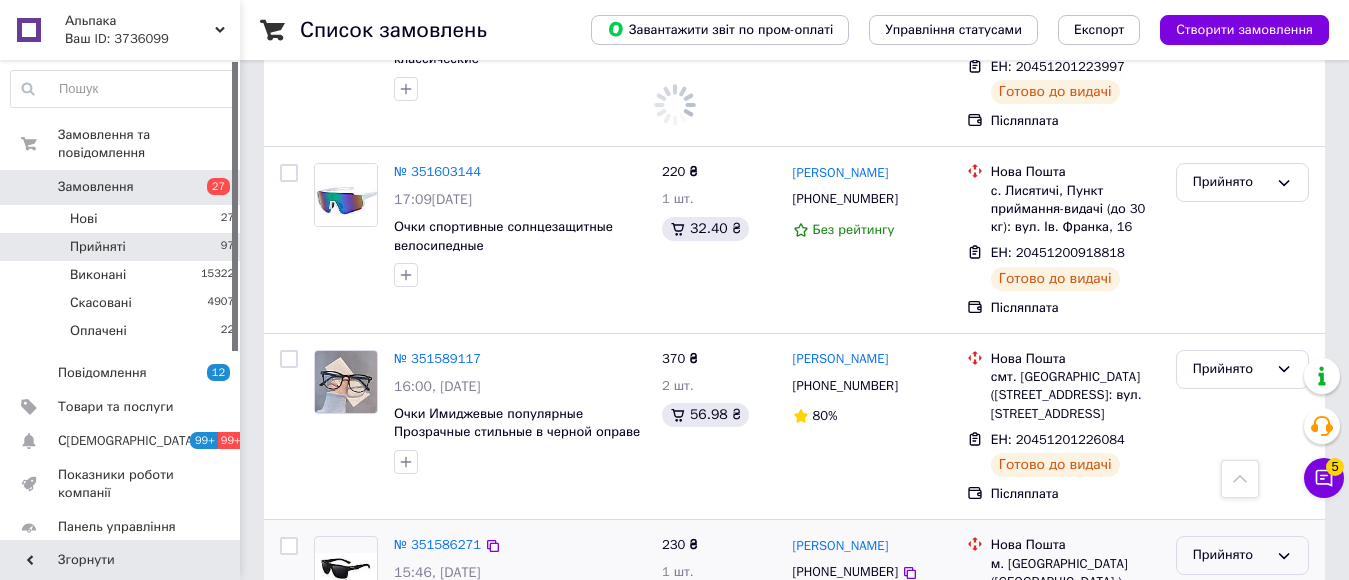 click on "Прийнято" at bounding box center (1242, 555) 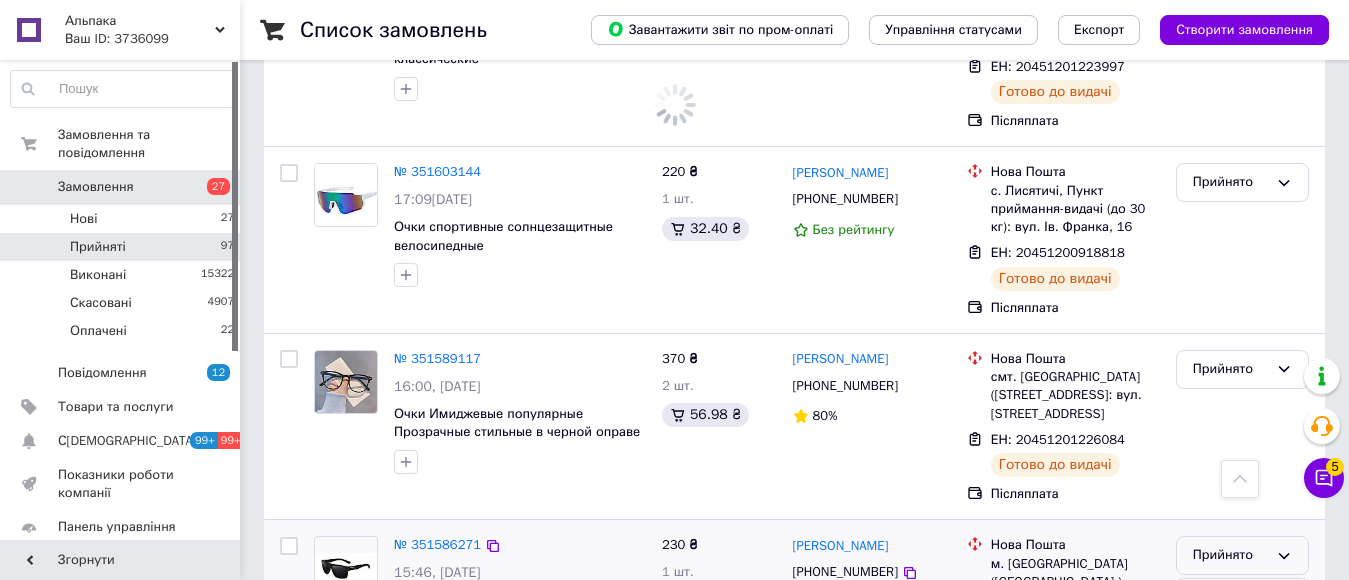 click on "Виконано" at bounding box center (1242, 597) 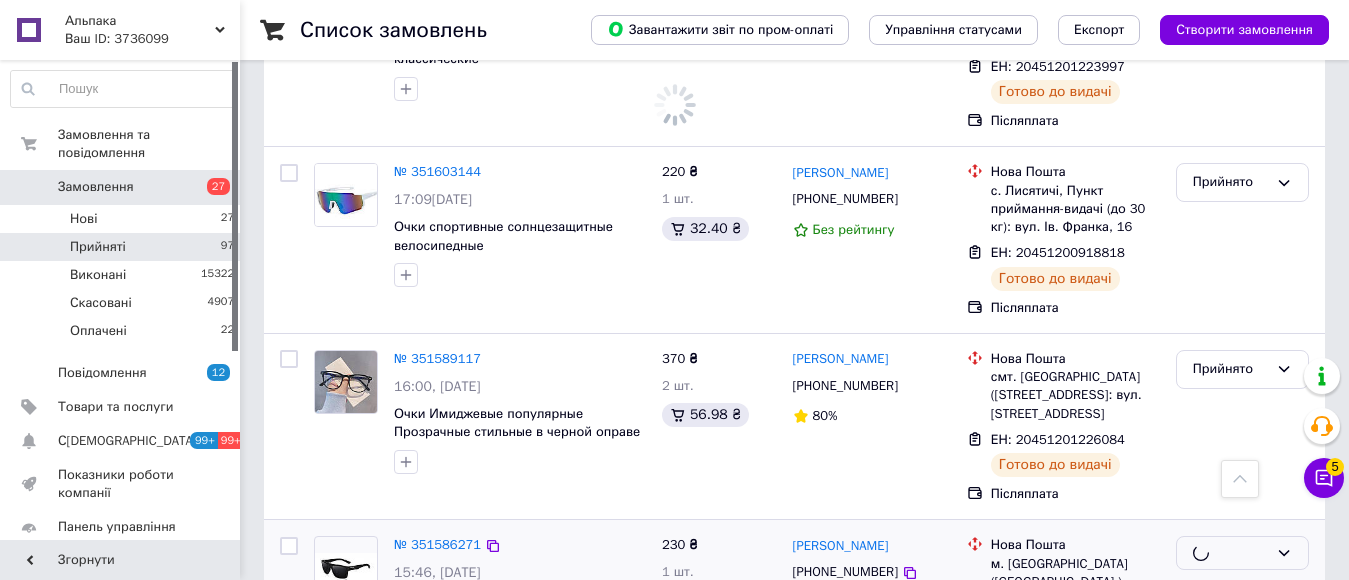 click on "Прийнято" at bounding box center [1242, 760] 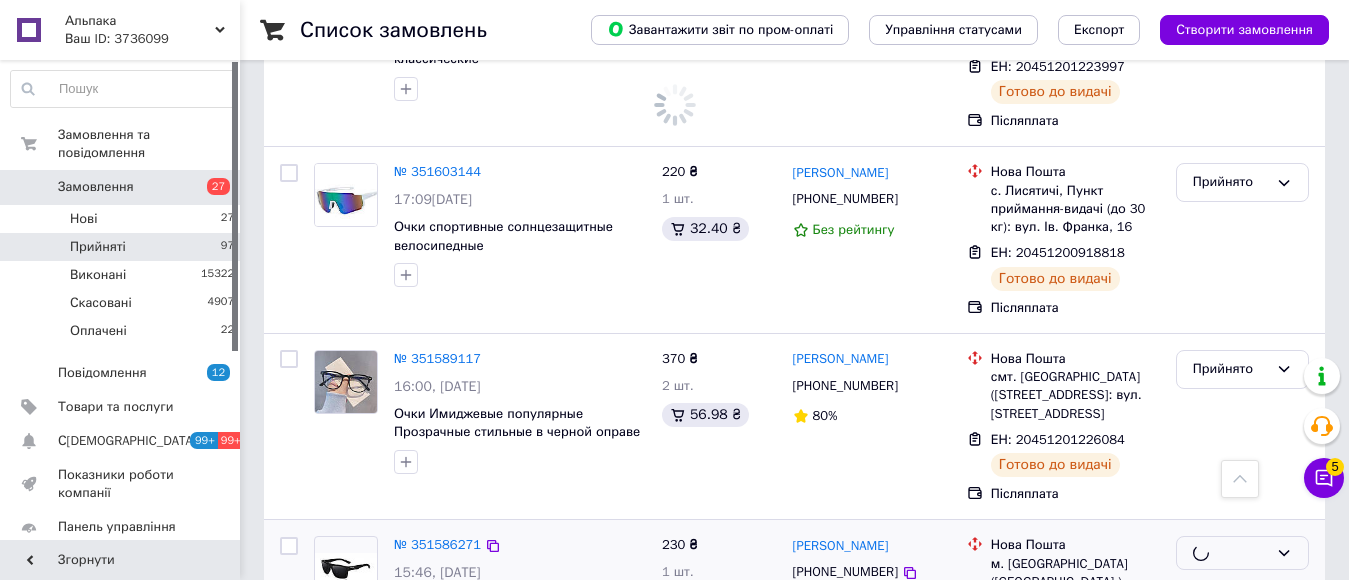 scroll, scrollTop: 9418, scrollLeft: 0, axis: vertical 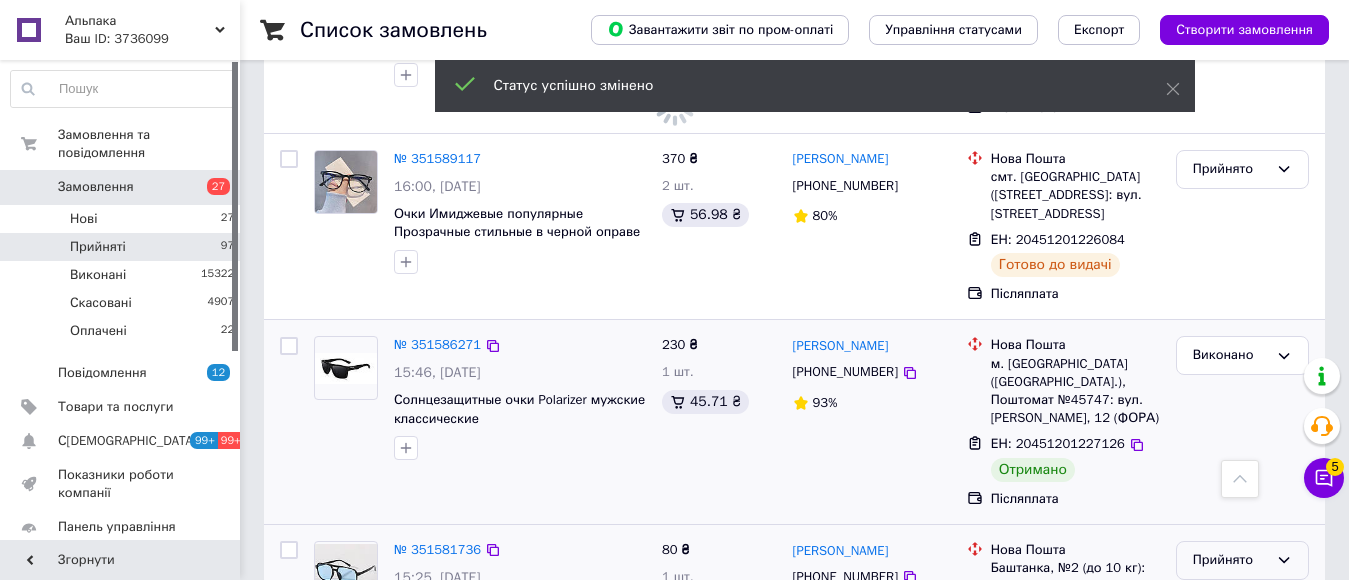 click on "Виконано" at bounding box center [1242, 602] 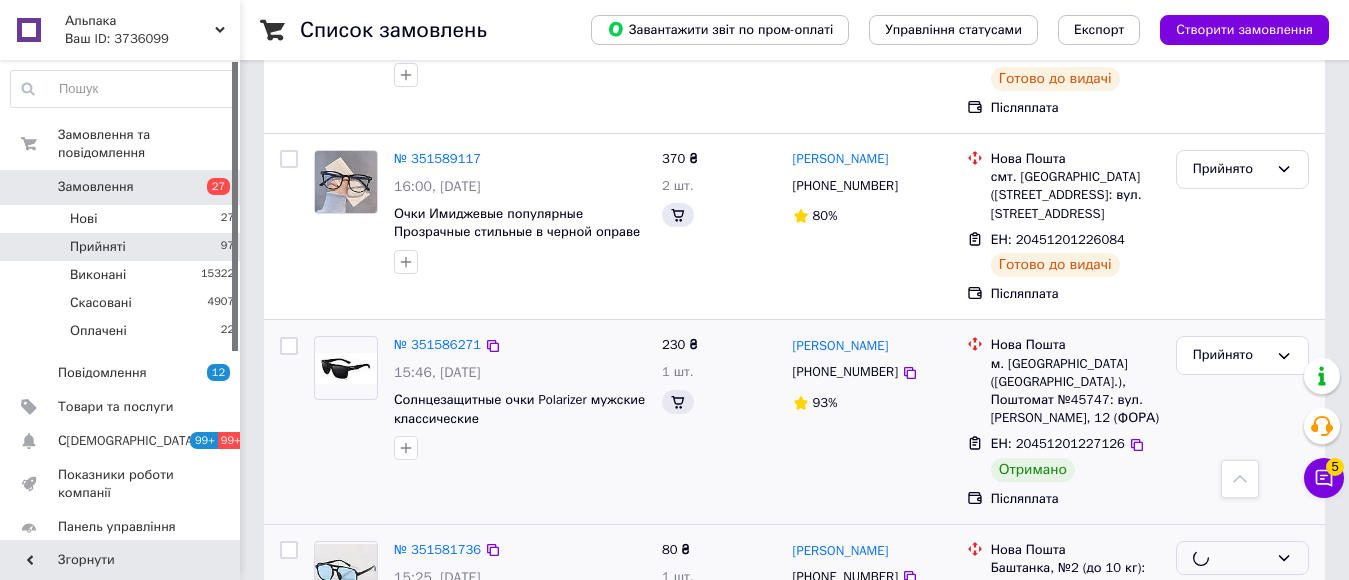scroll, scrollTop: 9756, scrollLeft: 0, axis: vertical 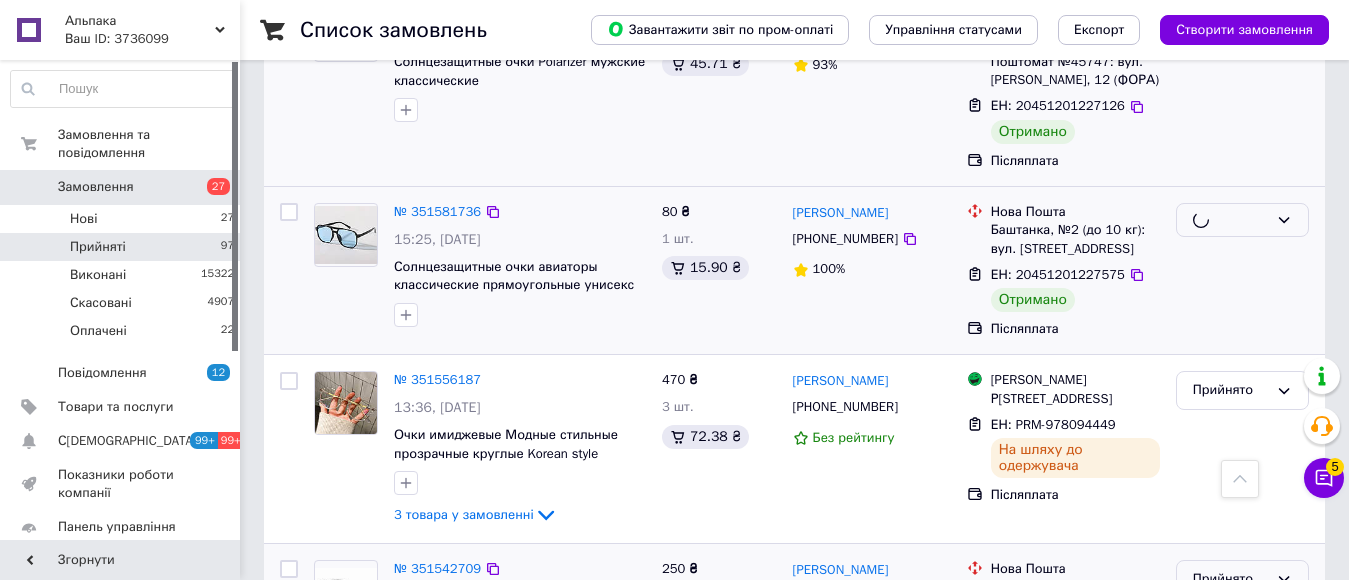 click on "Прийнято" at bounding box center (1242, 579) 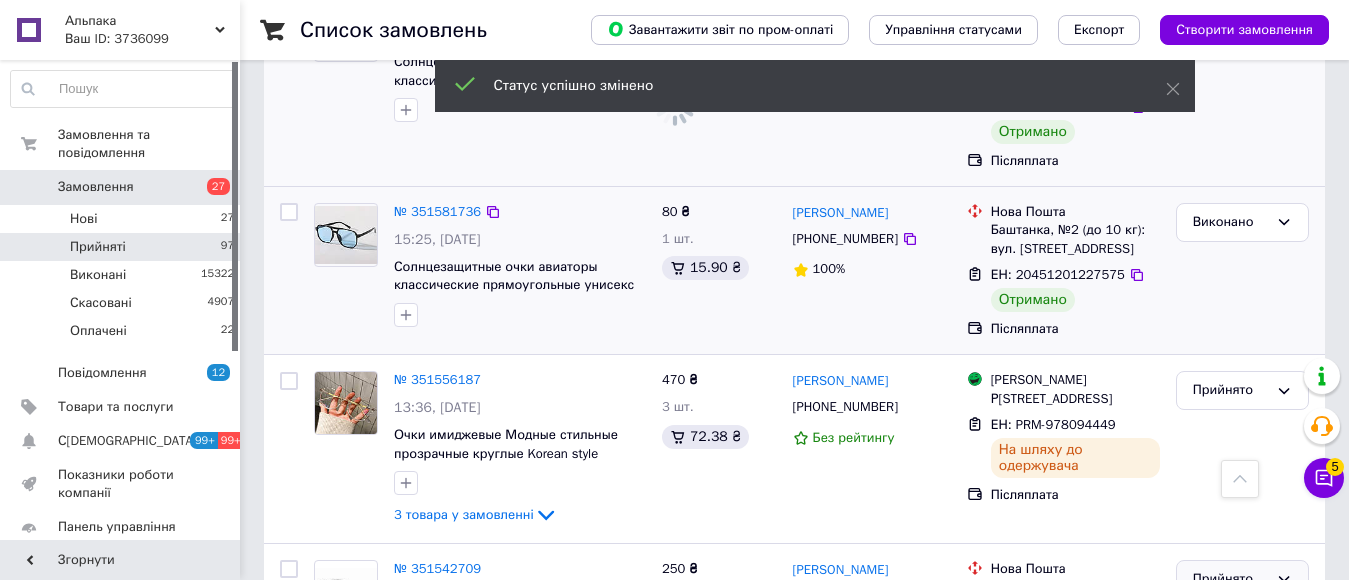 click on "Прийнято" at bounding box center [1230, 784] 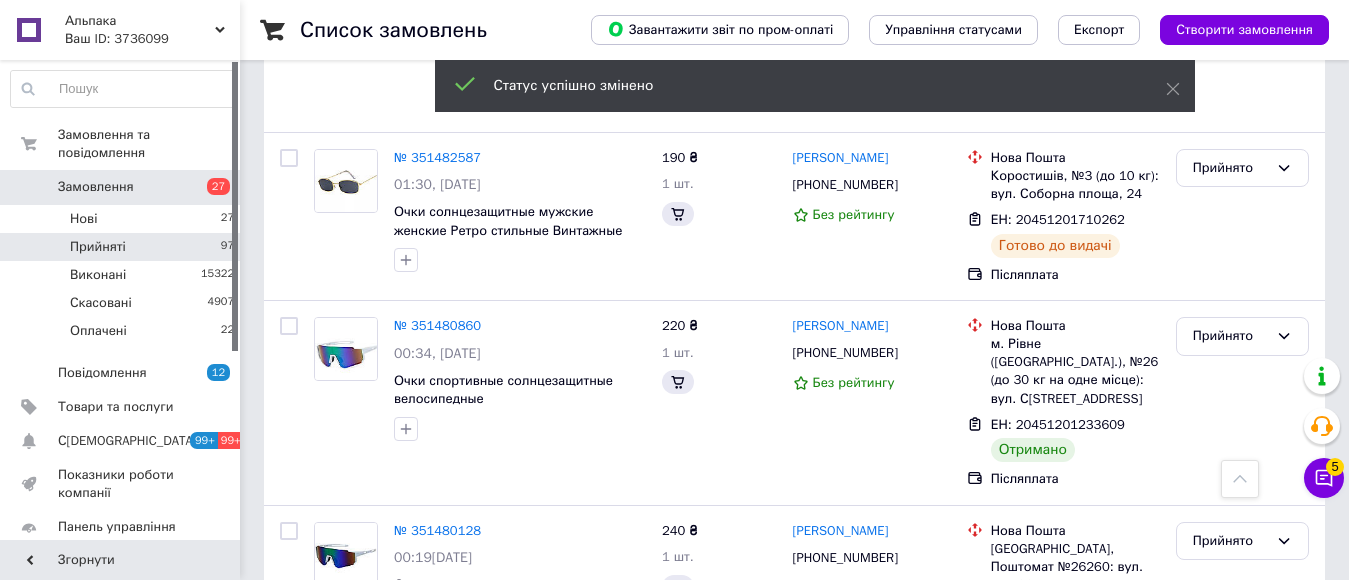 scroll, scrollTop: 9060, scrollLeft: 0, axis: vertical 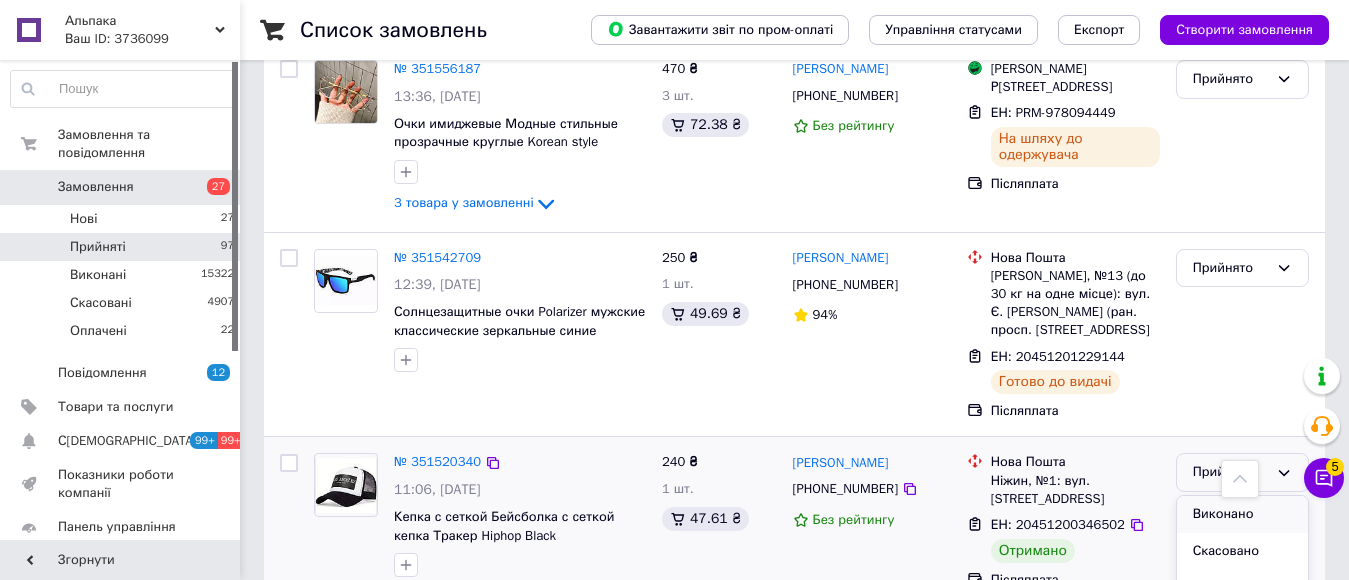 click on "Виконано" at bounding box center (1242, 514) 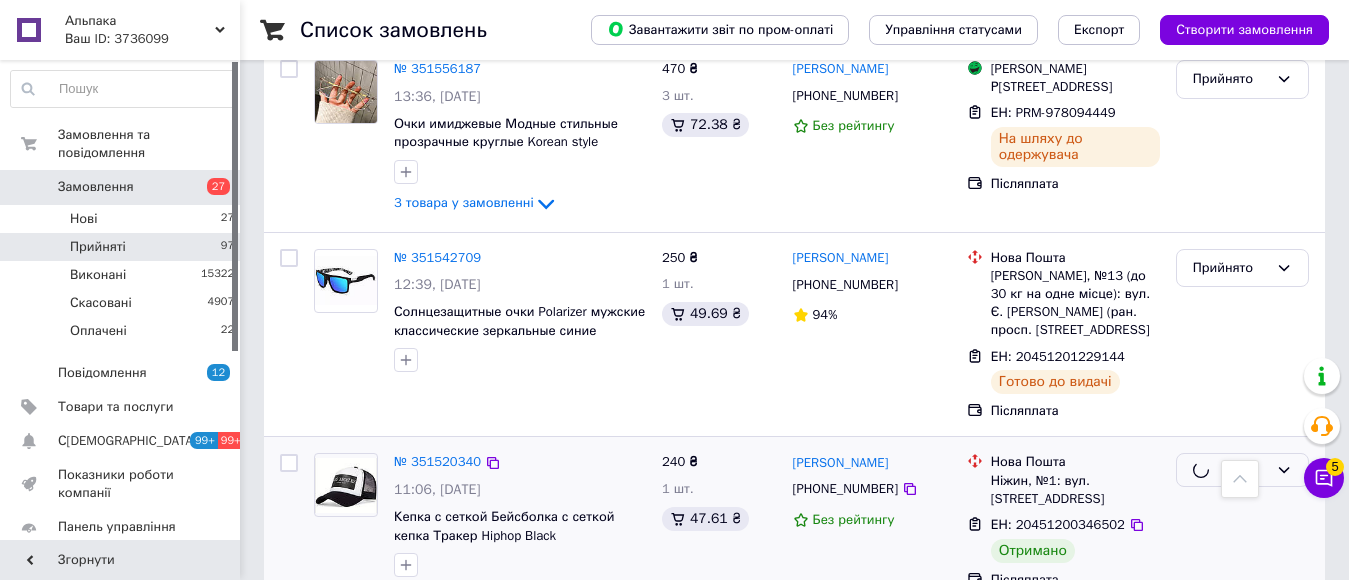 scroll, scrollTop: 9330, scrollLeft: 0, axis: vertical 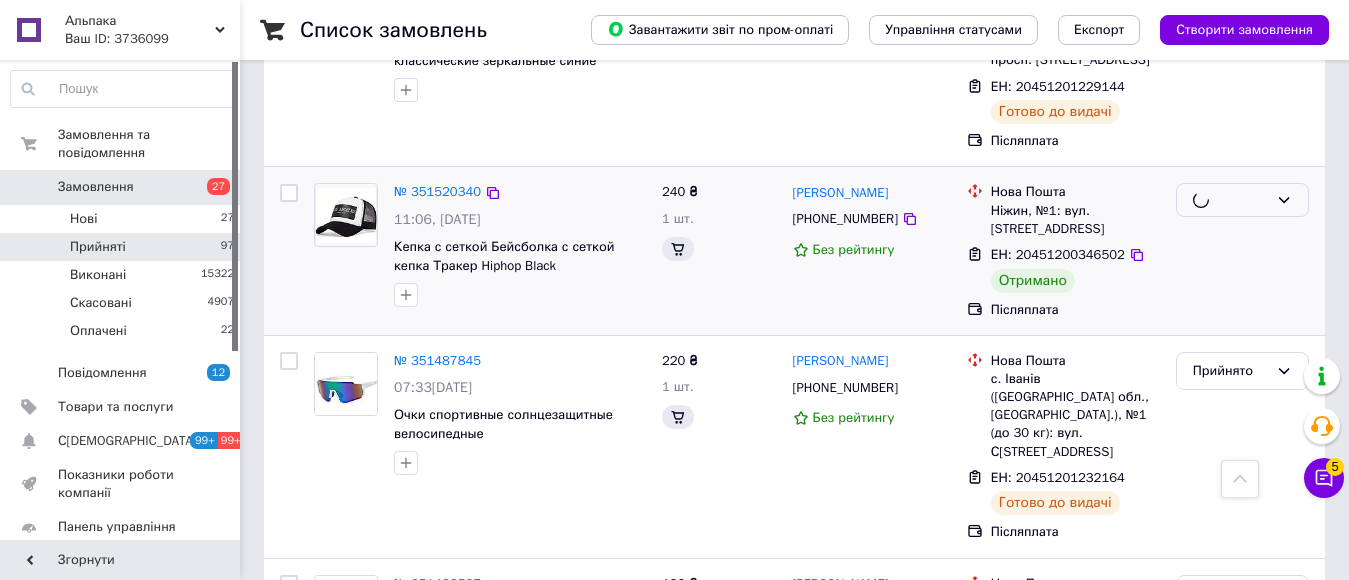click on "Прийнято" at bounding box center (1242, 762) 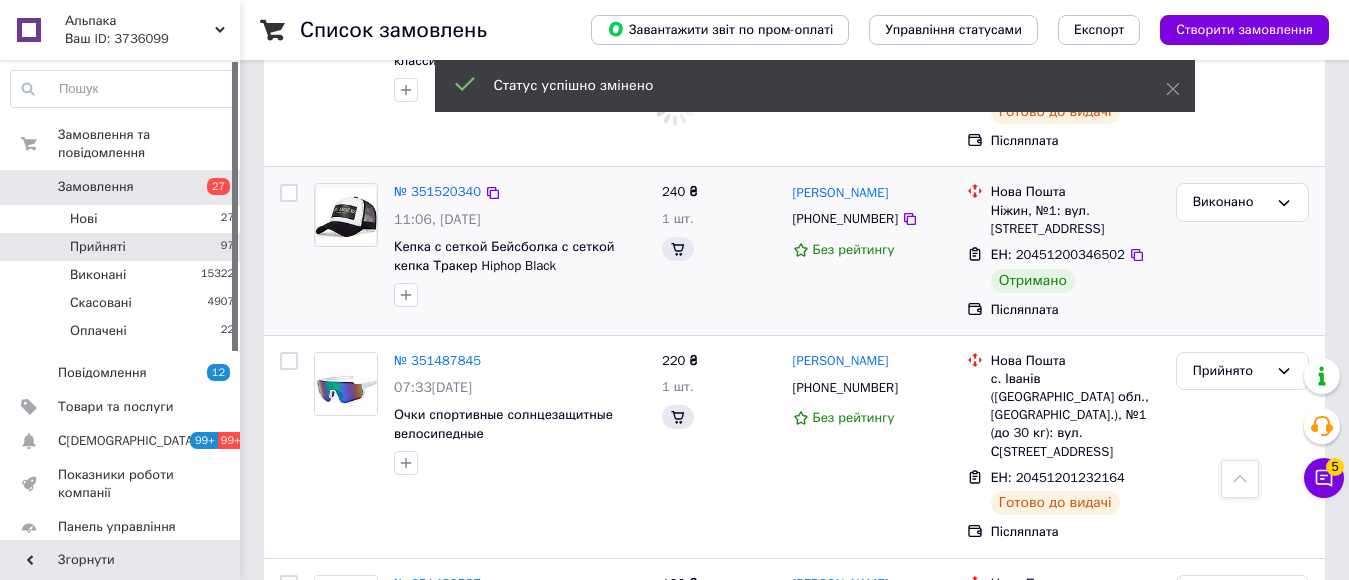 scroll, scrollTop: 9560, scrollLeft: 0, axis: vertical 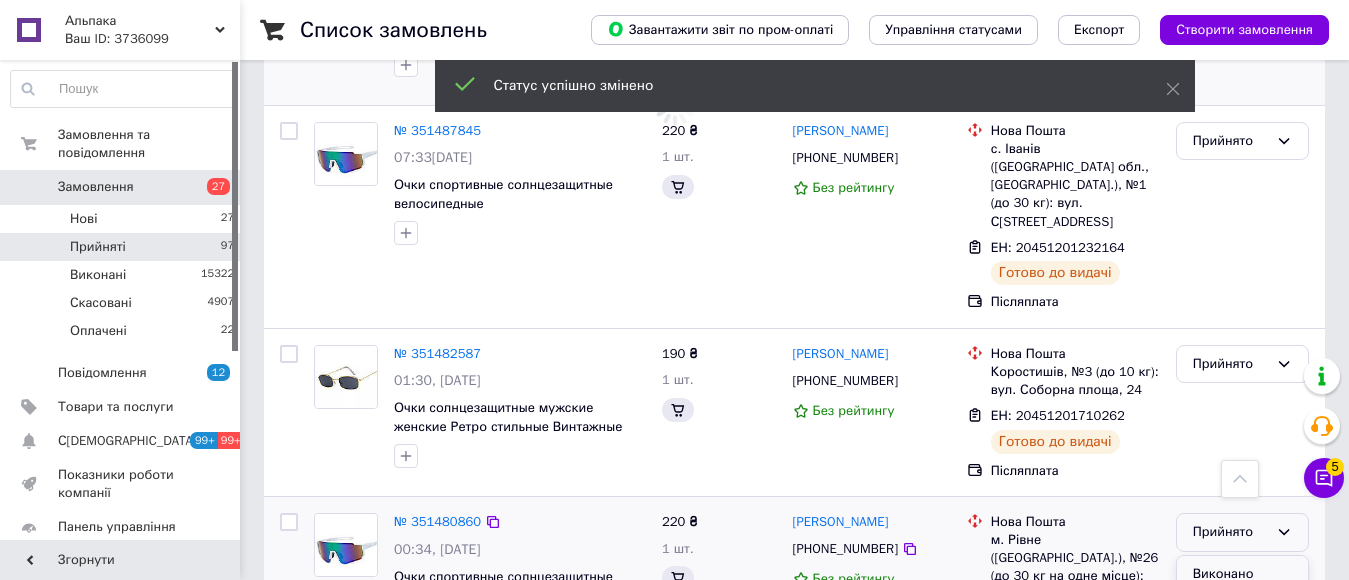 click on "Виконано" at bounding box center (1242, 574) 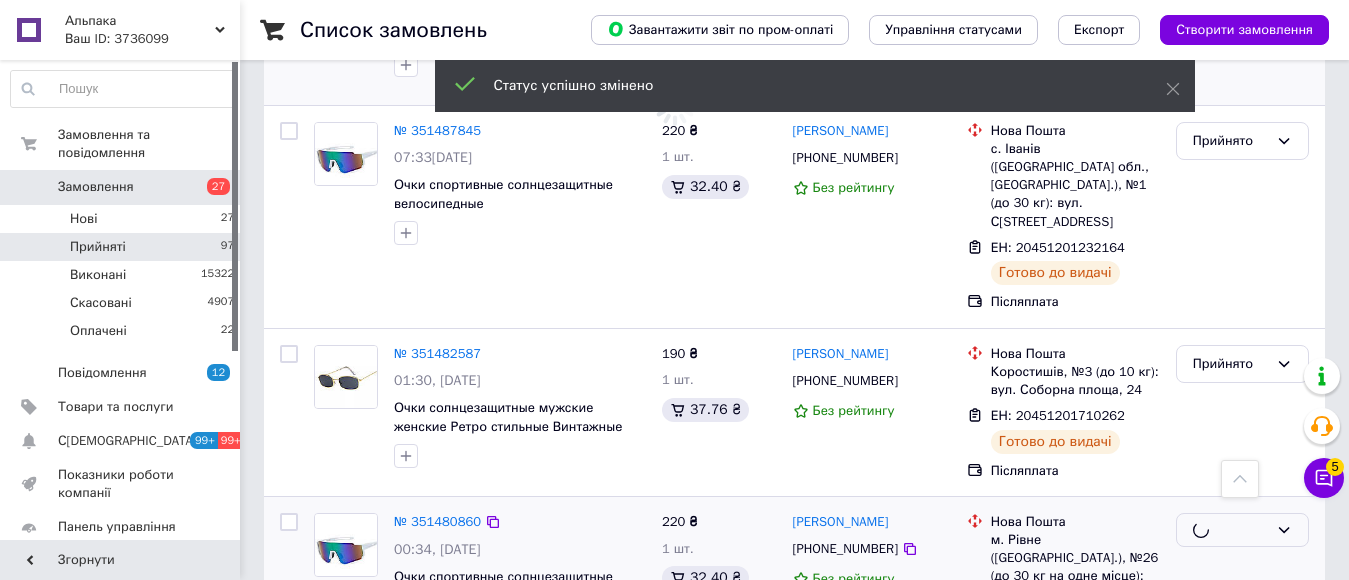 click on "Прийнято" at bounding box center (1230, 737) 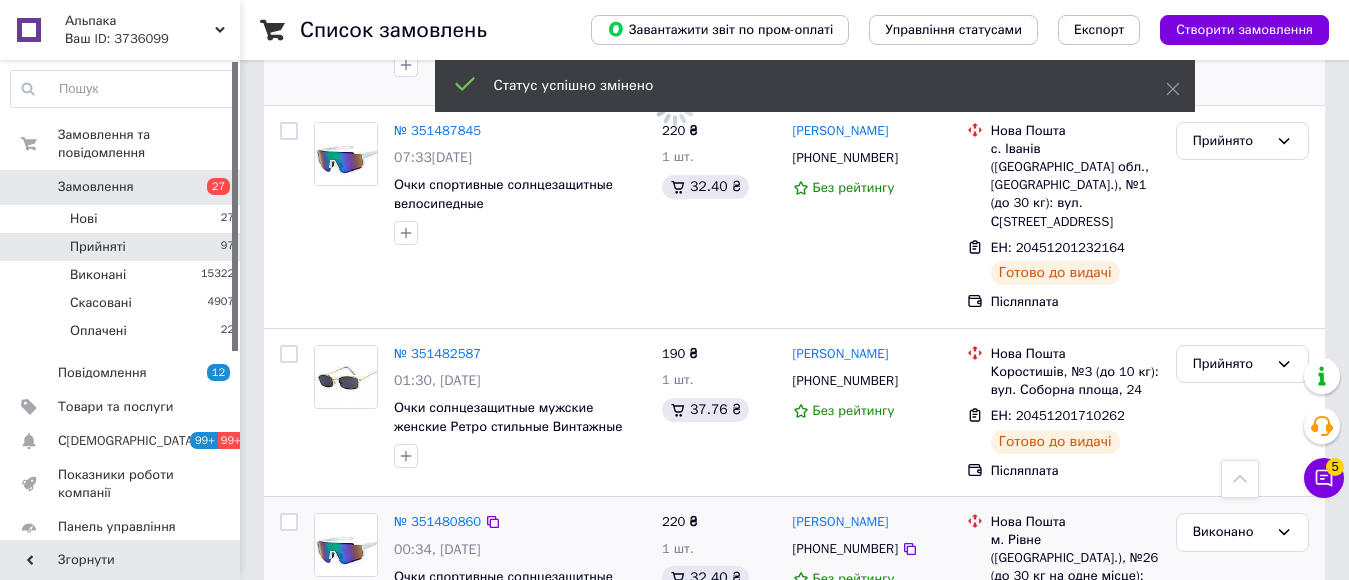 click on "Виконано" at bounding box center [1242, 778] 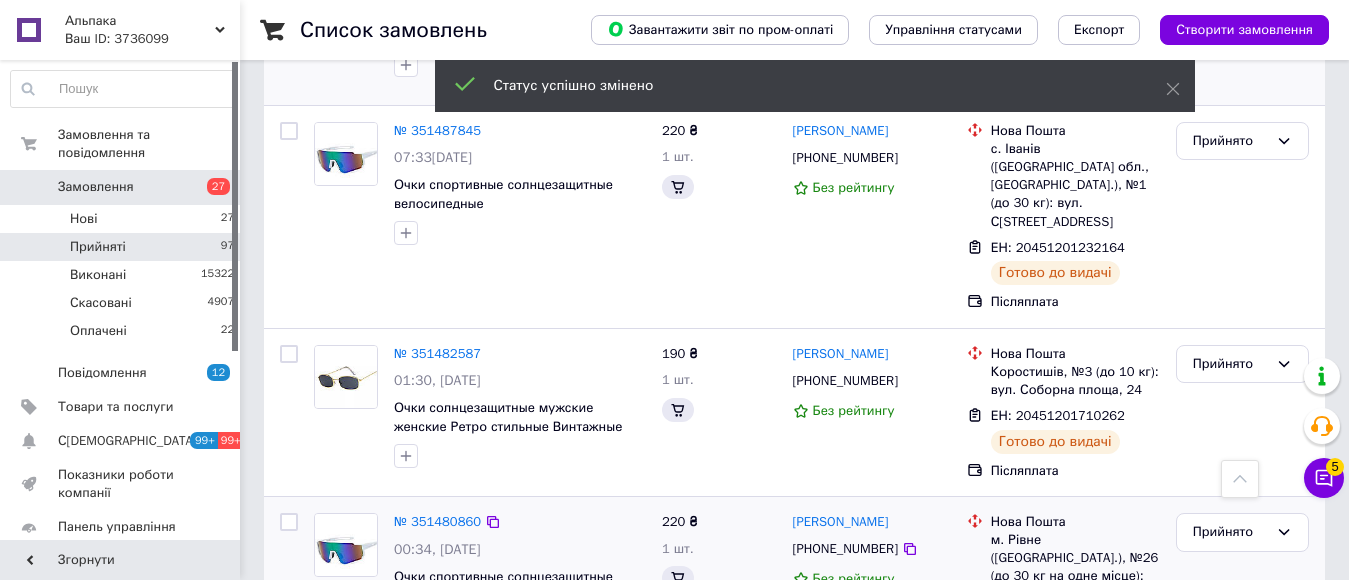 scroll, scrollTop: 9860, scrollLeft: 0, axis: vertical 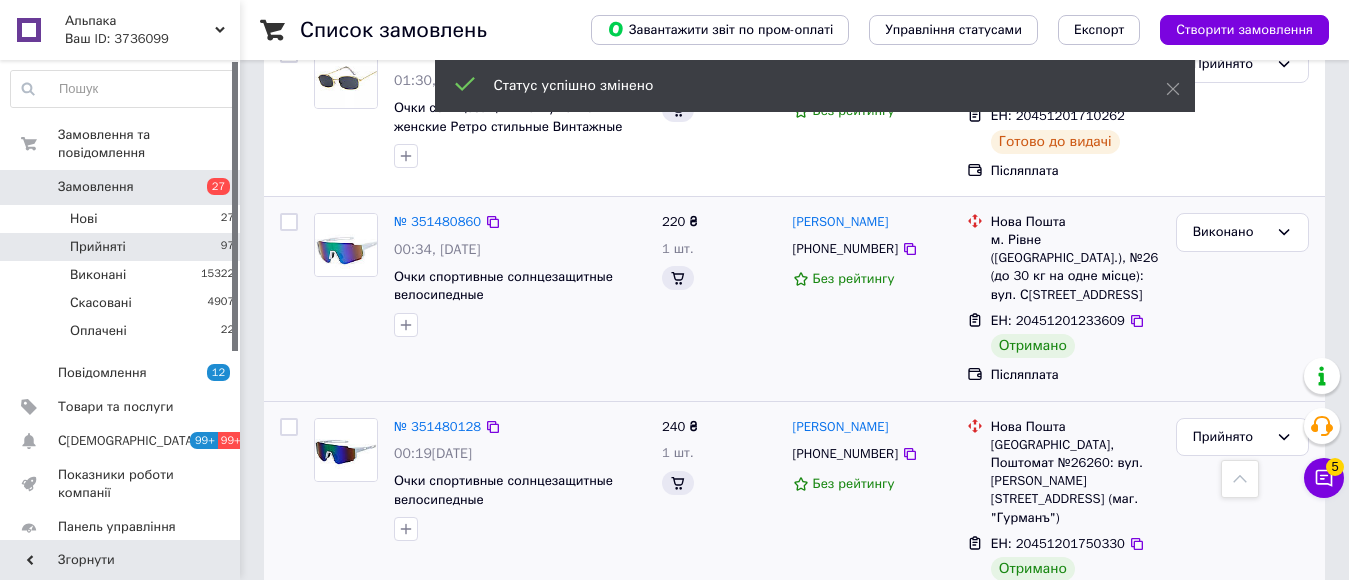 click on "Прийнято" at bounding box center [1230, 660] 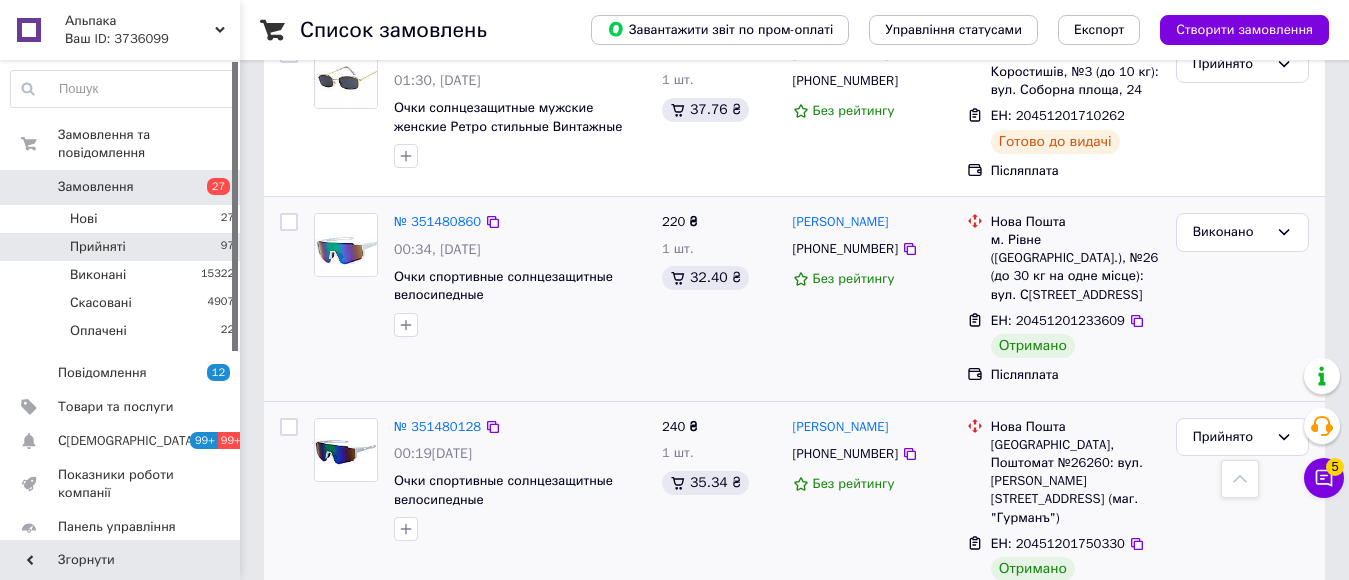 click on "Скасовано" at bounding box center [1242, 738] 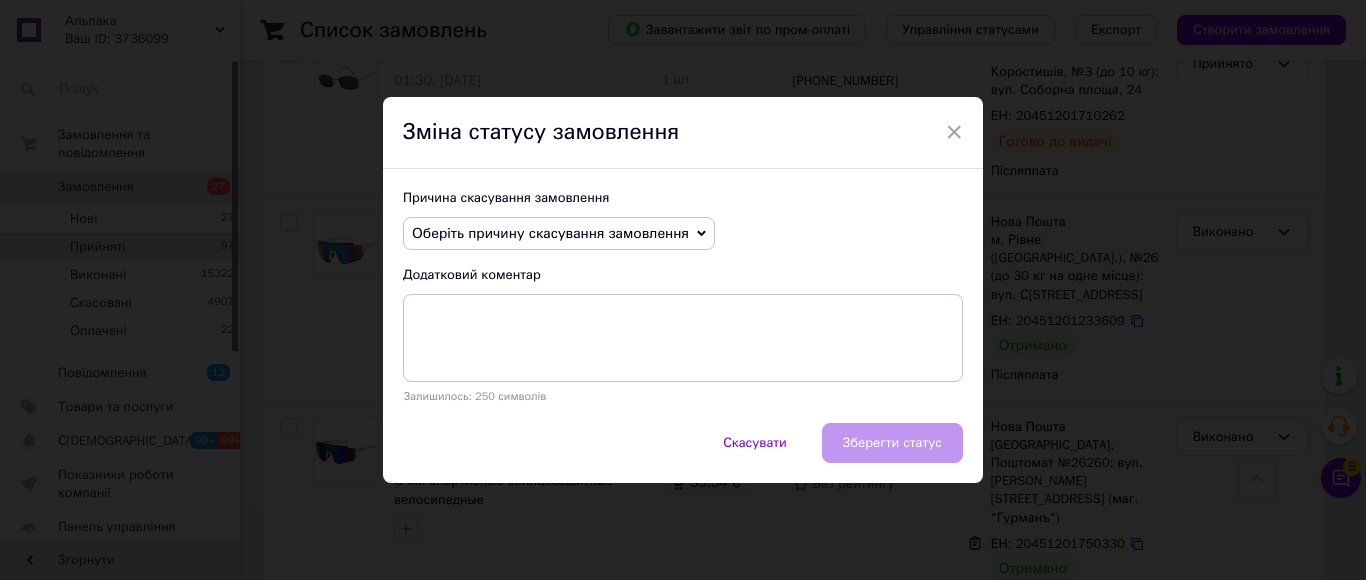 click 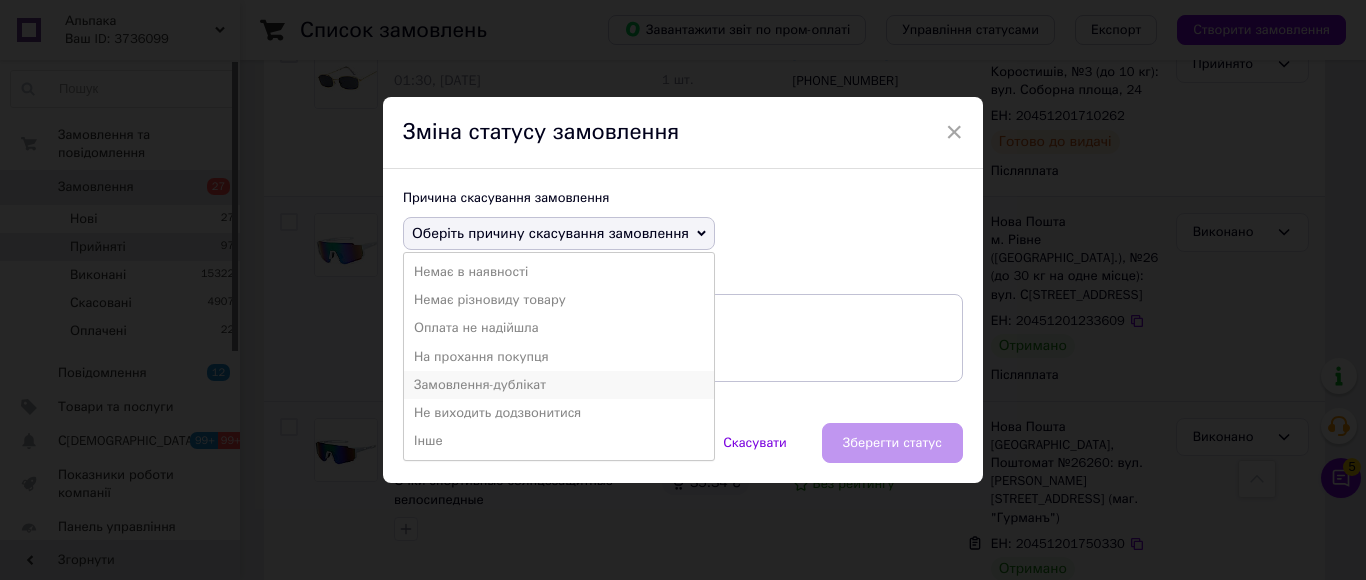click on "Замовлення-дублікат" at bounding box center [559, 385] 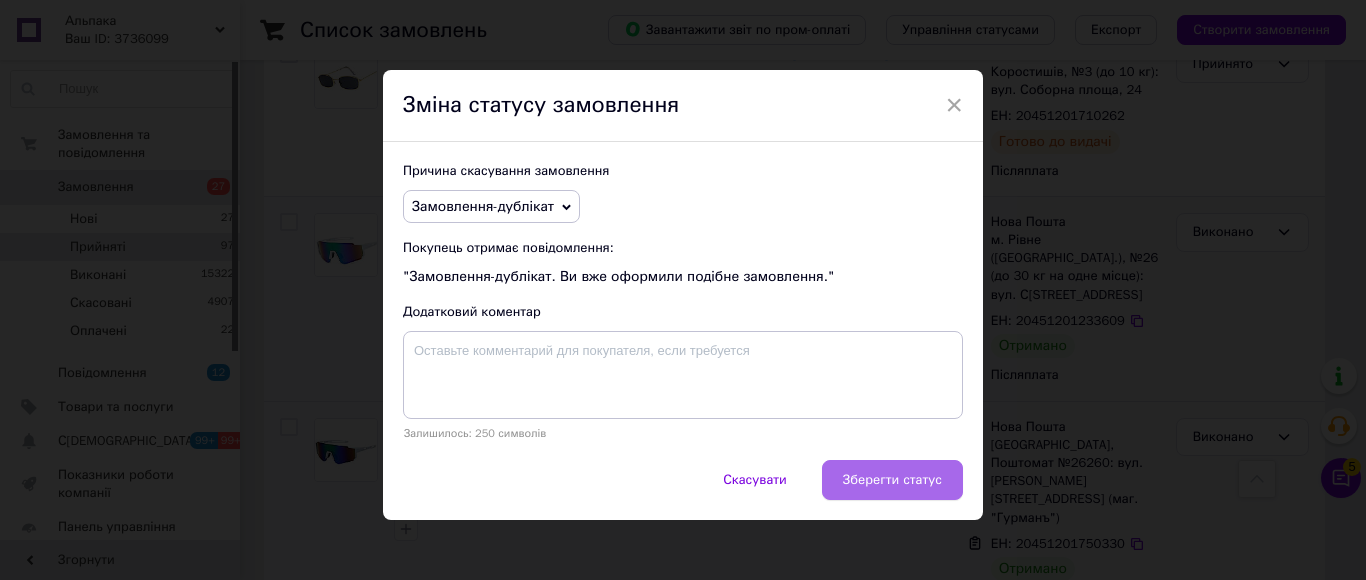 click on "Зберегти статус" at bounding box center (892, 480) 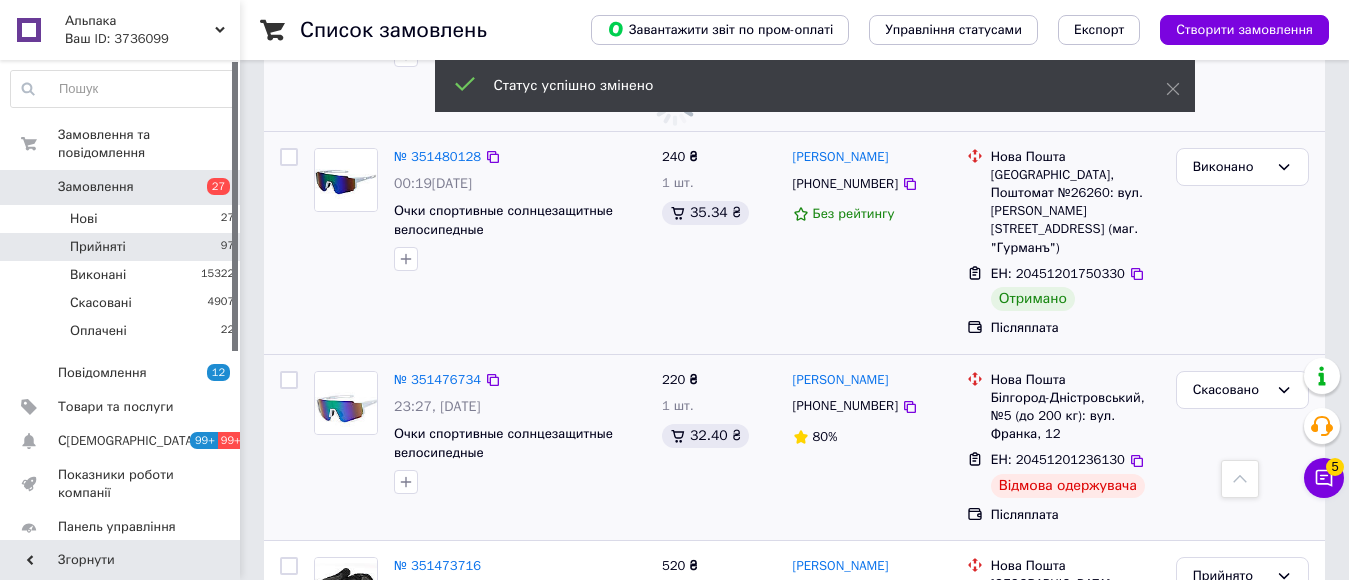 scroll, scrollTop: 10160, scrollLeft: 0, axis: vertical 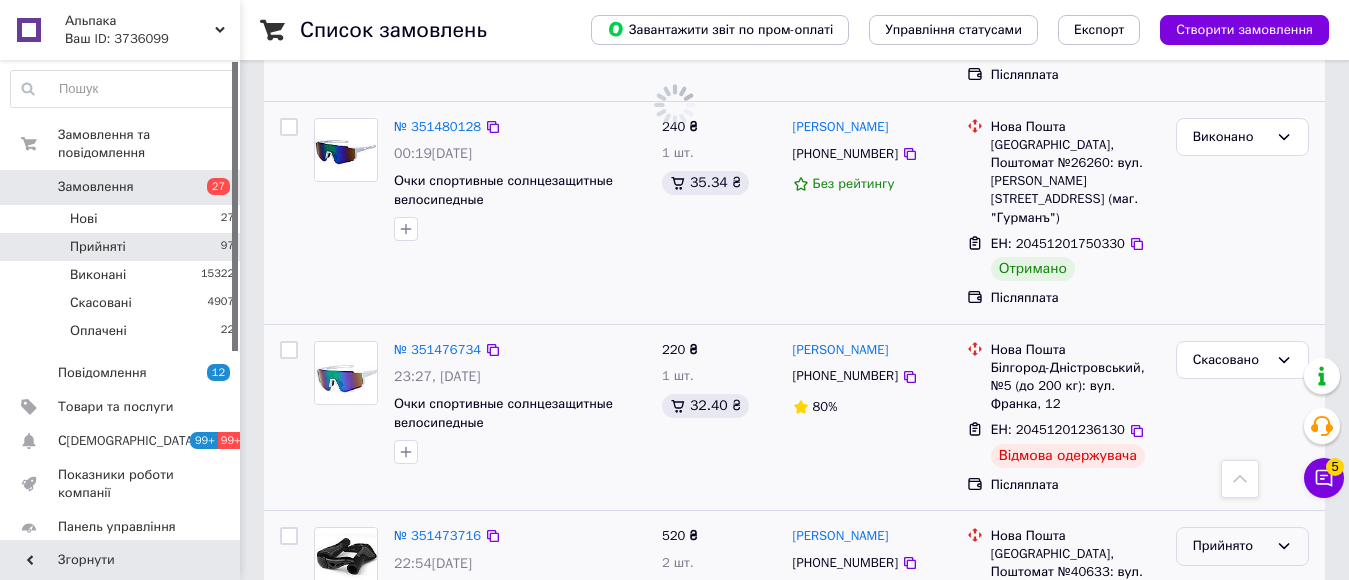 click on "Прийнято" at bounding box center [1230, 546] 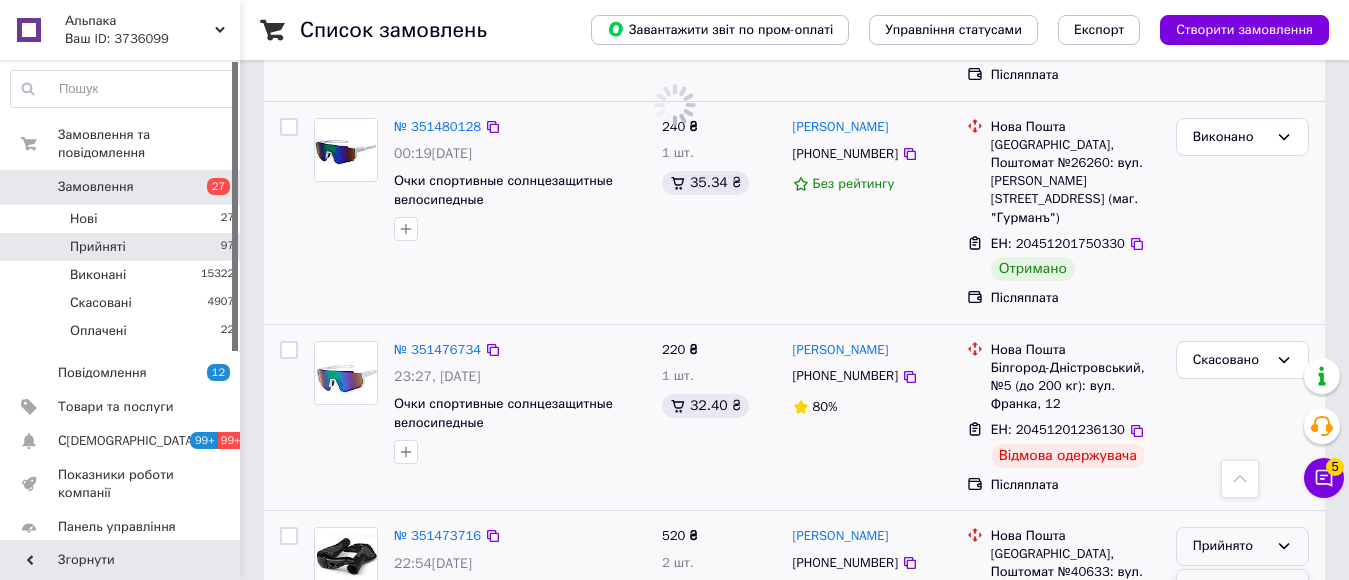 click on "Виконано" at bounding box center [1242, 588] 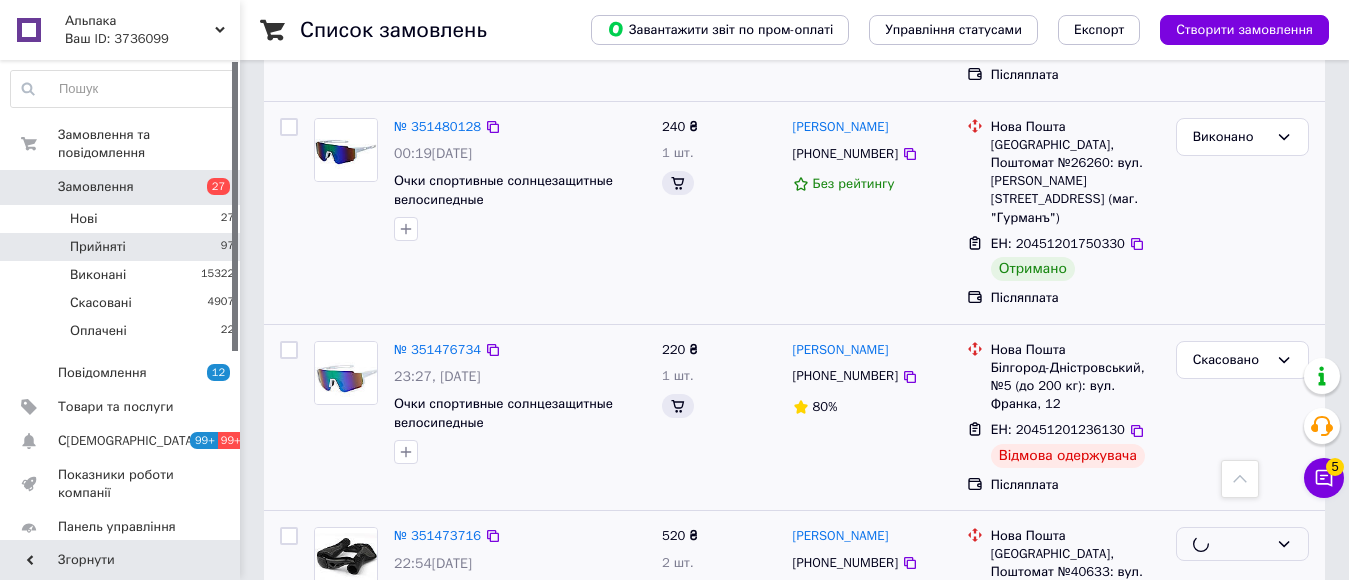 click at bounding box center [1242, 544] 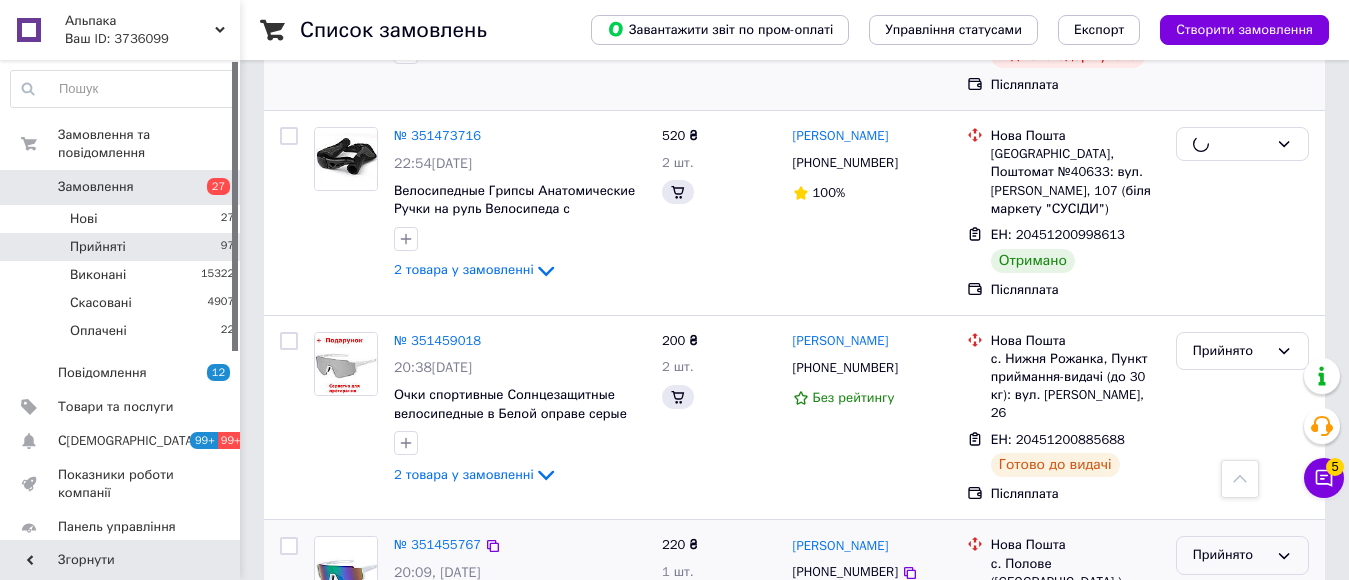 click on "Прийнято" at bounding box center [1230, 555] 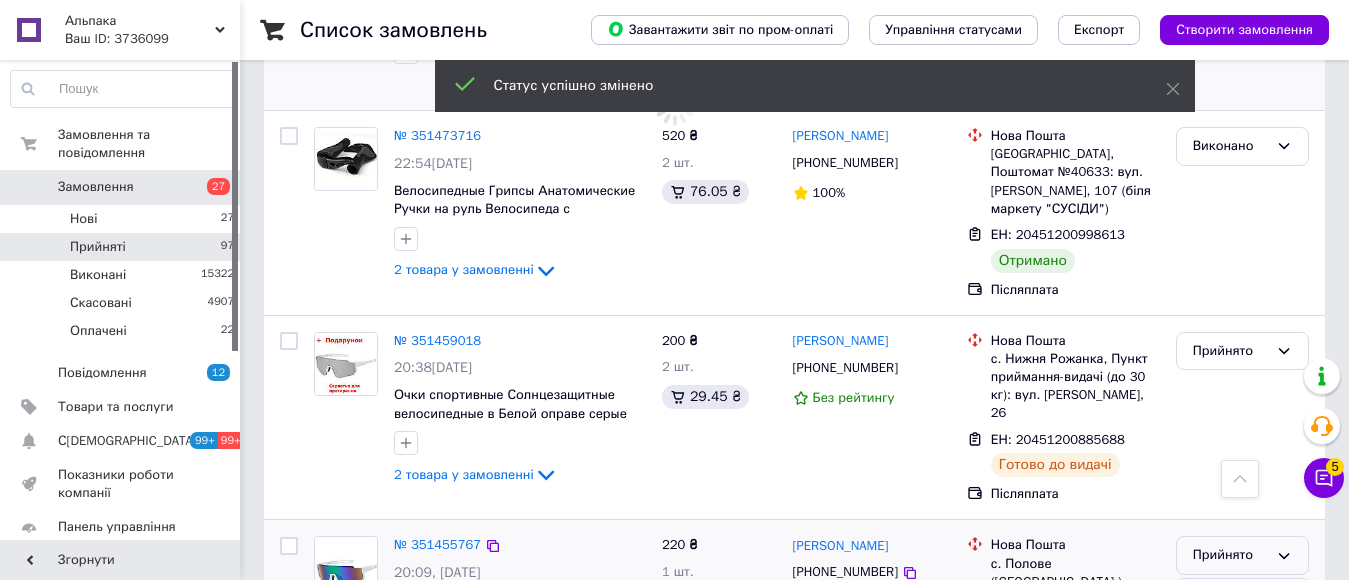 click on "Виконано" at bounding box center [1242, 597] 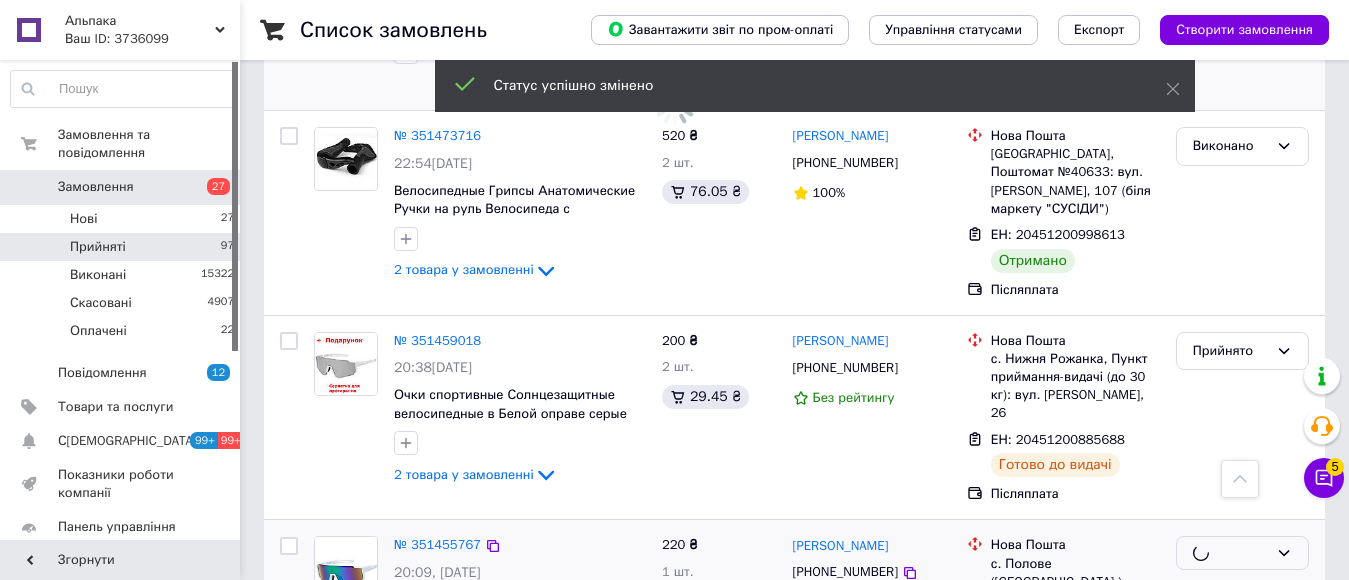 click on "Прийнято" at bounding box center [1230, 797] 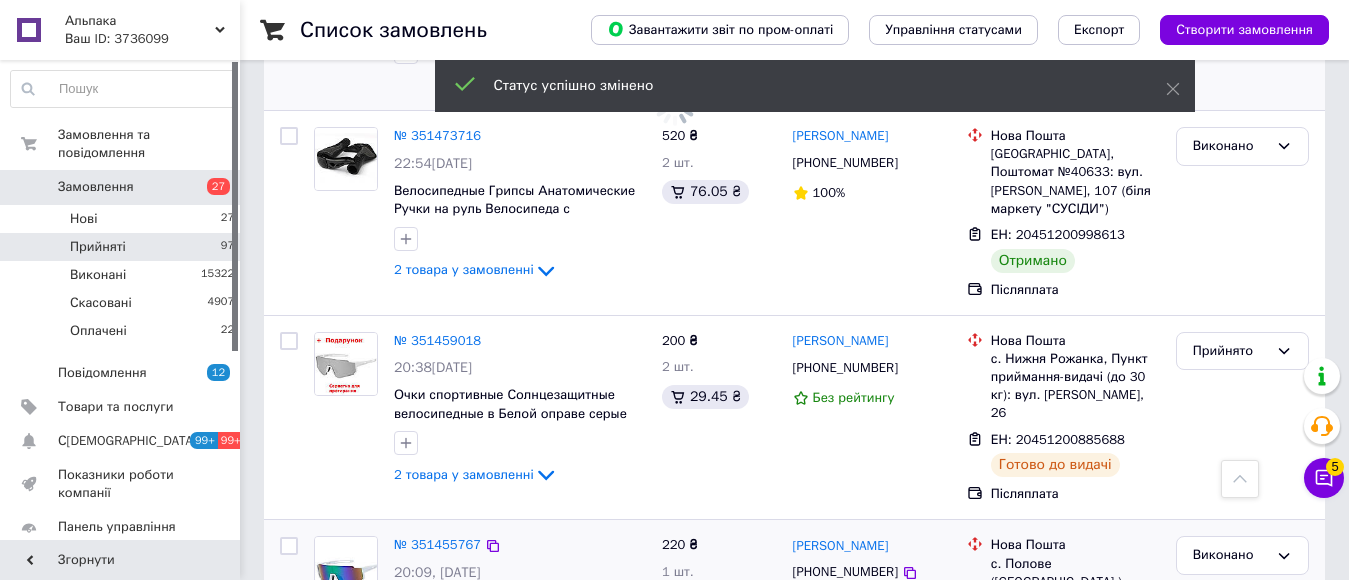 click on "Виконано" at bounding box center (1242, 838) 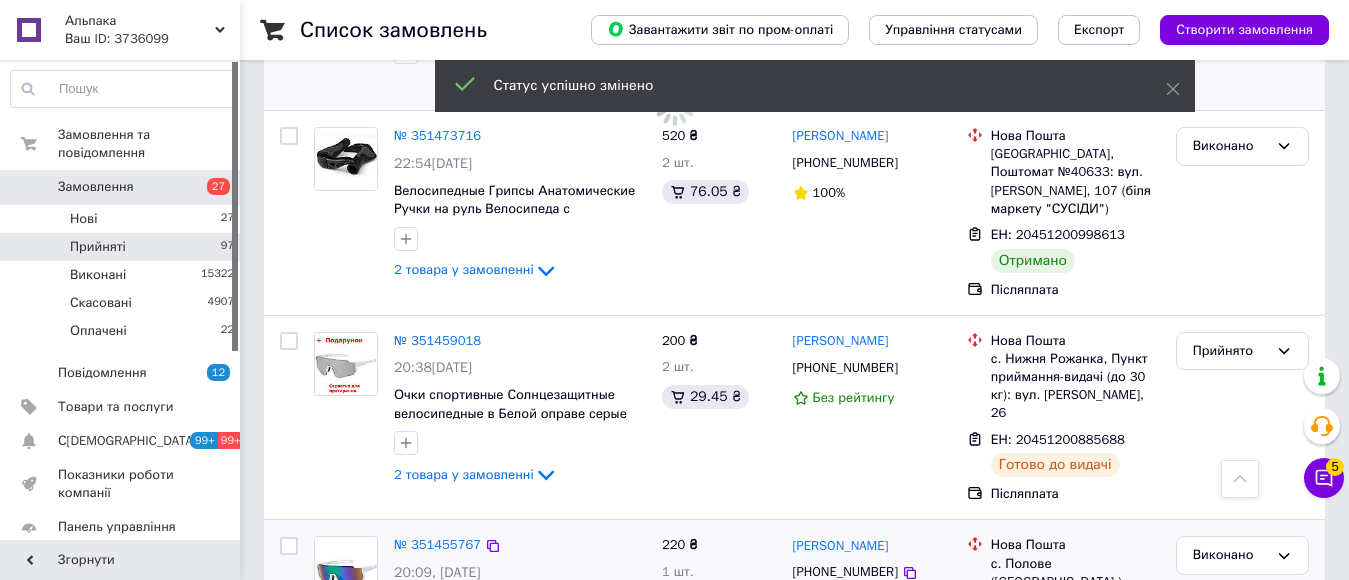 click on "Виконано" at bounding box center (1242, 640) 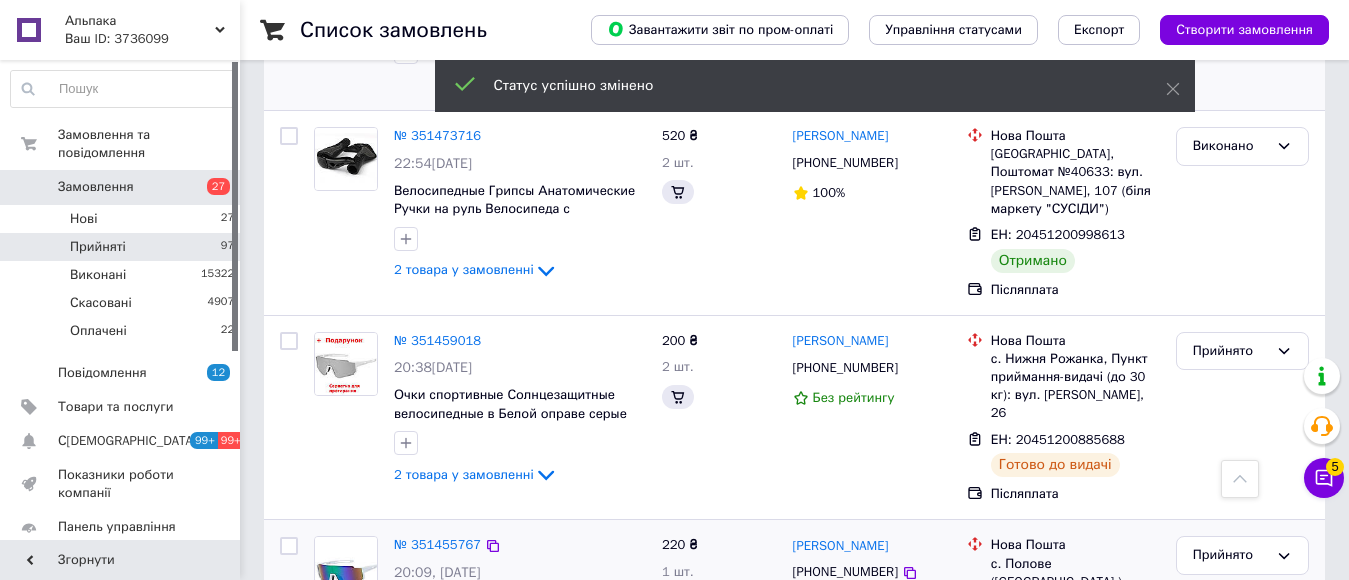 click 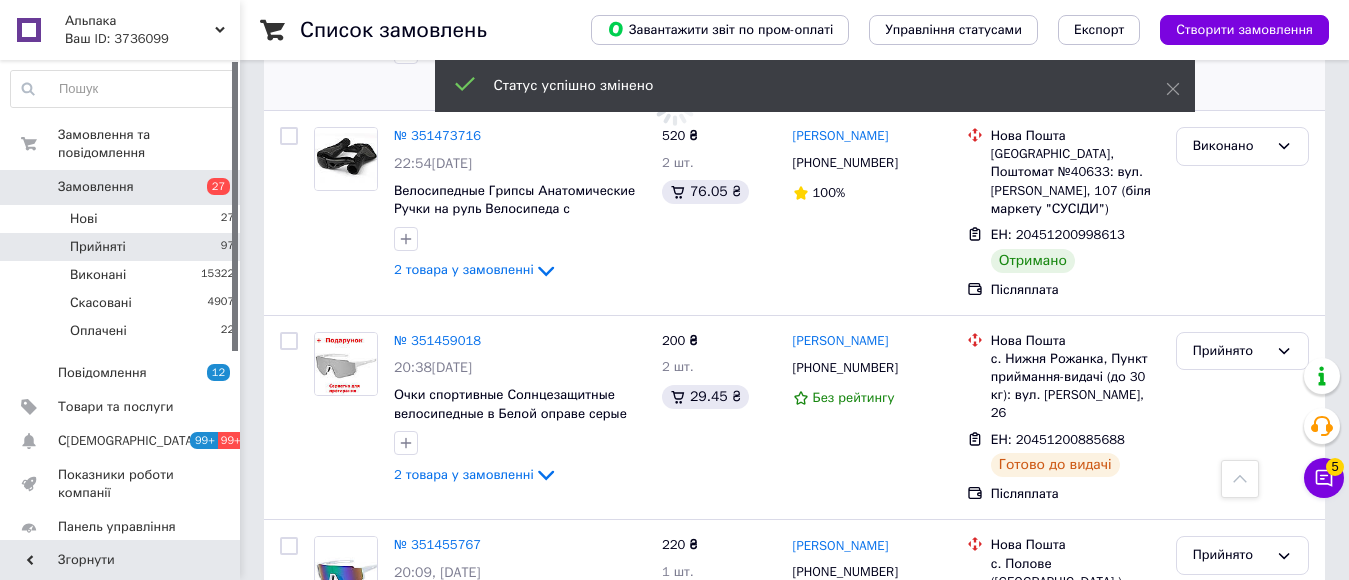scroll, scrollTop: 10860, scrollLeft: 0, axis: vertical 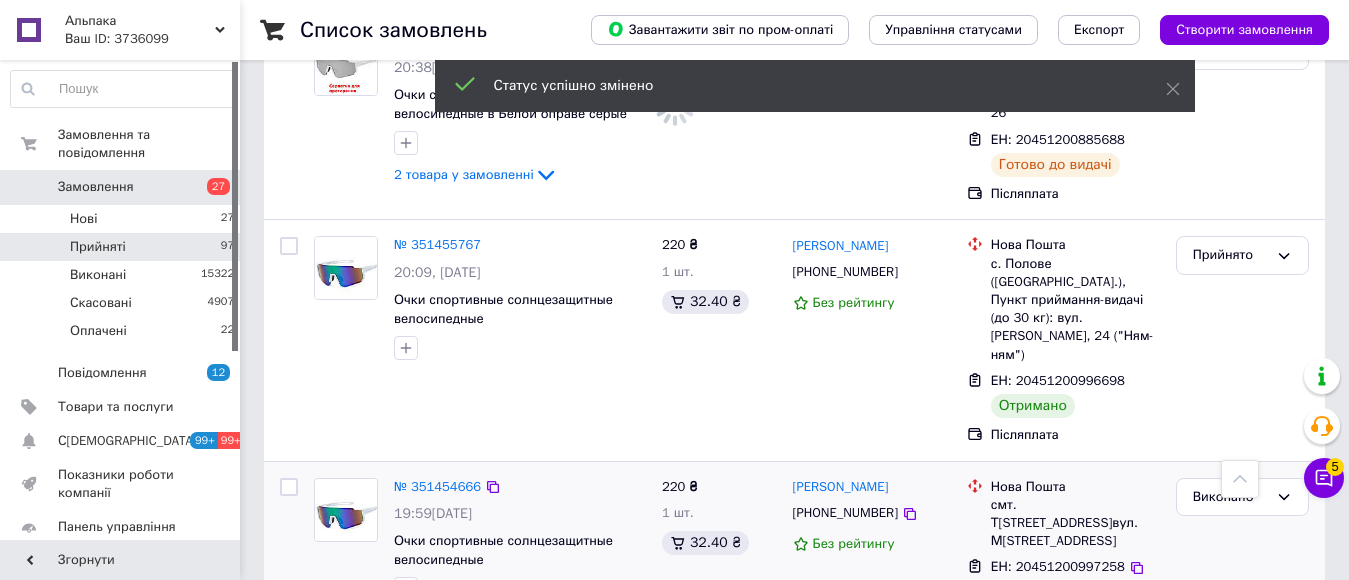 click on "Виконано" at bounding box center (1242, 725) 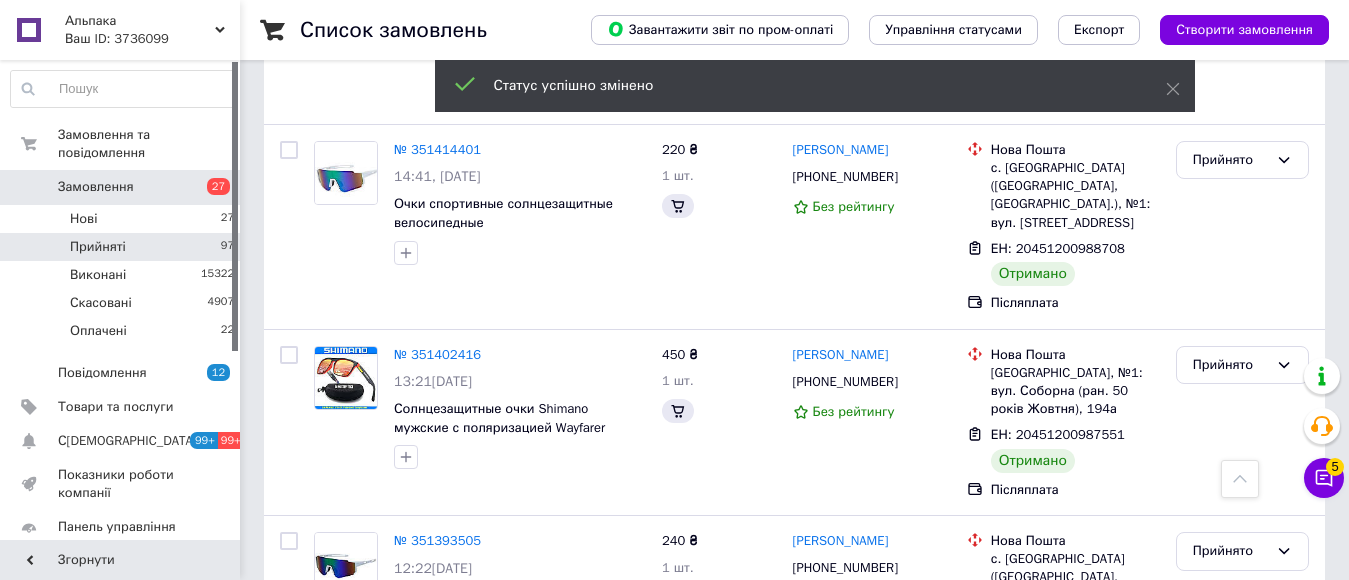 click at bounding box center (1242, -387) 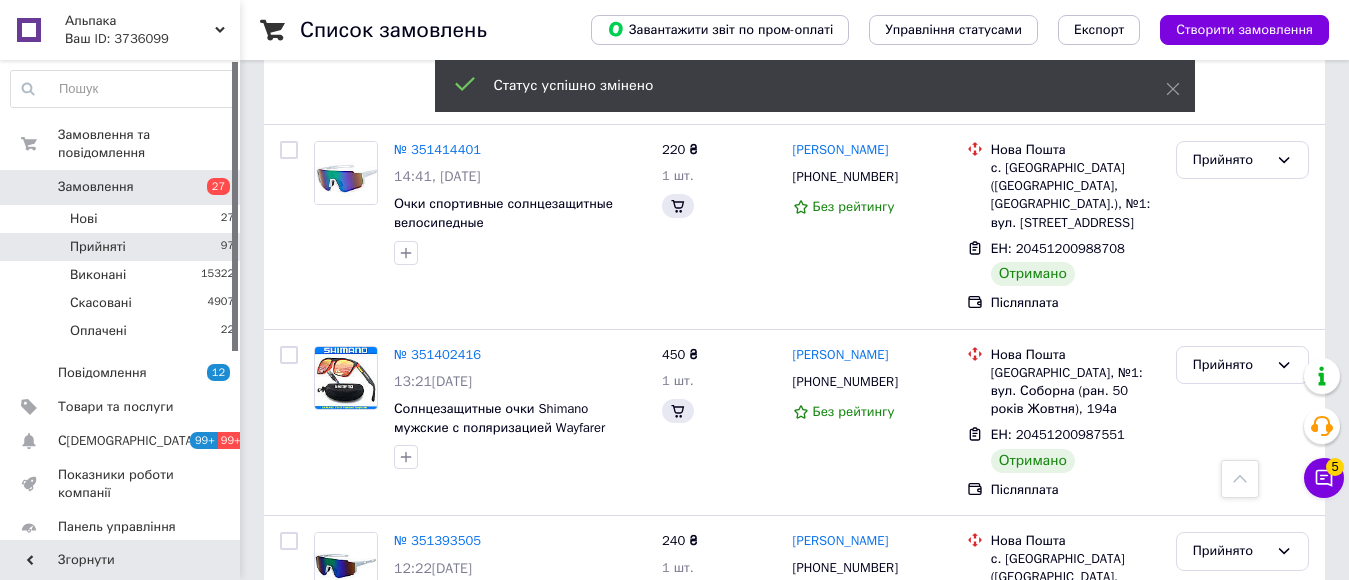 scroll, scrollTop: 9778, scrollLeft: 0, axis: vertical 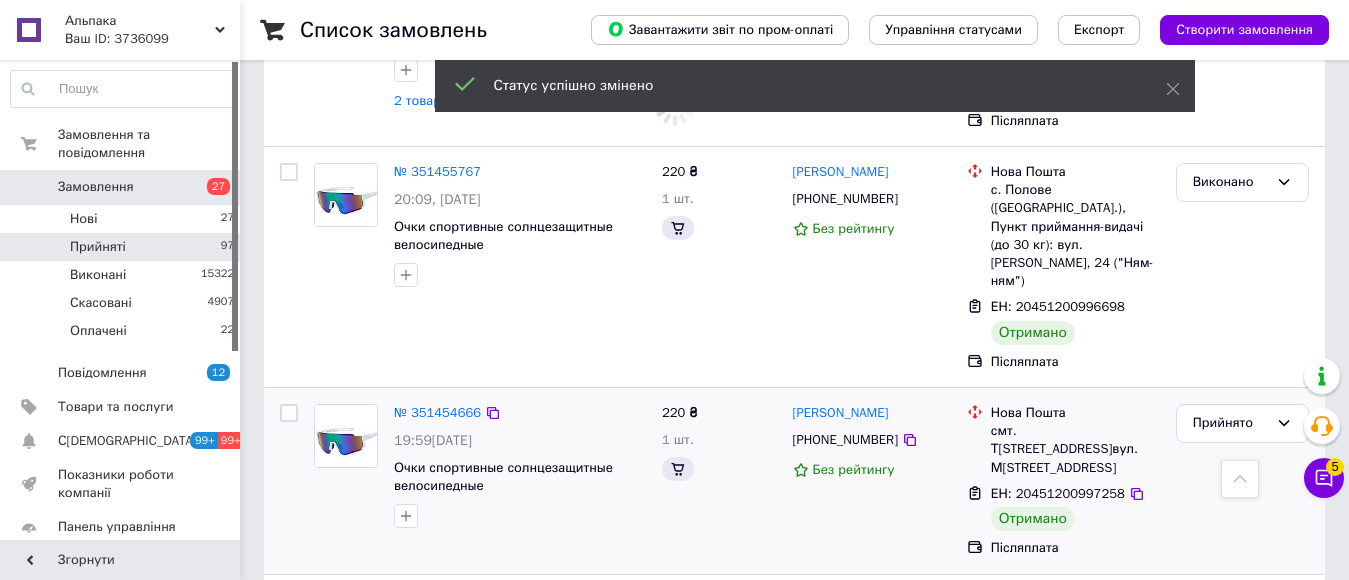 click on "Прийнято" at bounding box center (1230, 851) 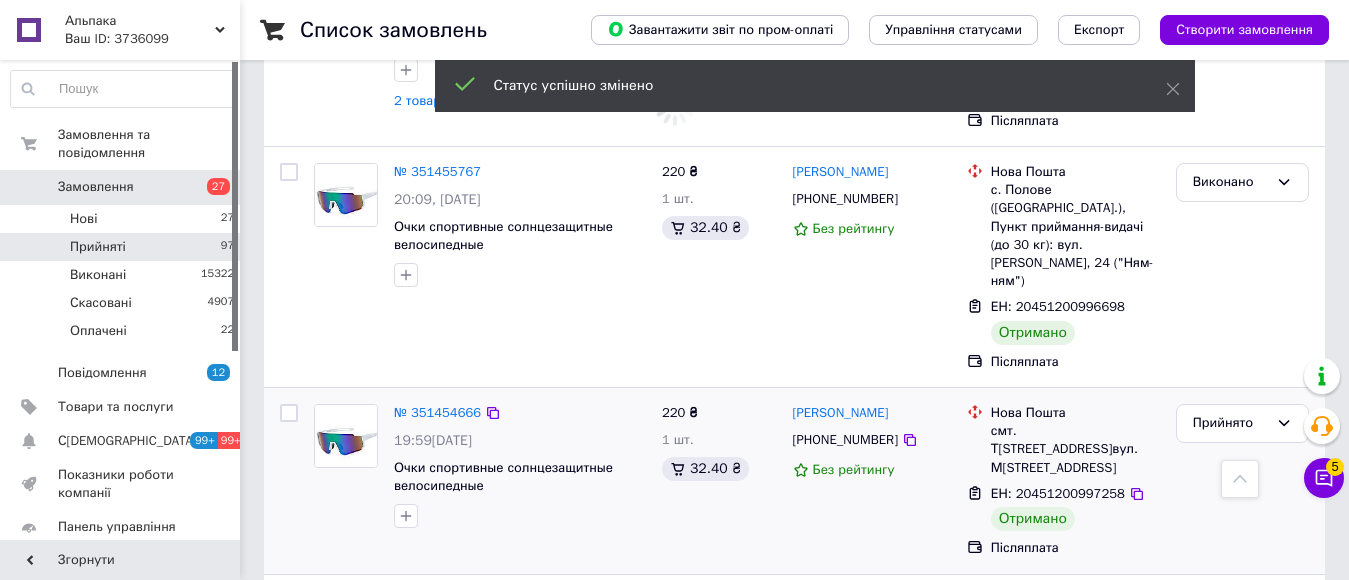 scroll, scrollTop: 9878, scrollLeft: 0, axis: vertical 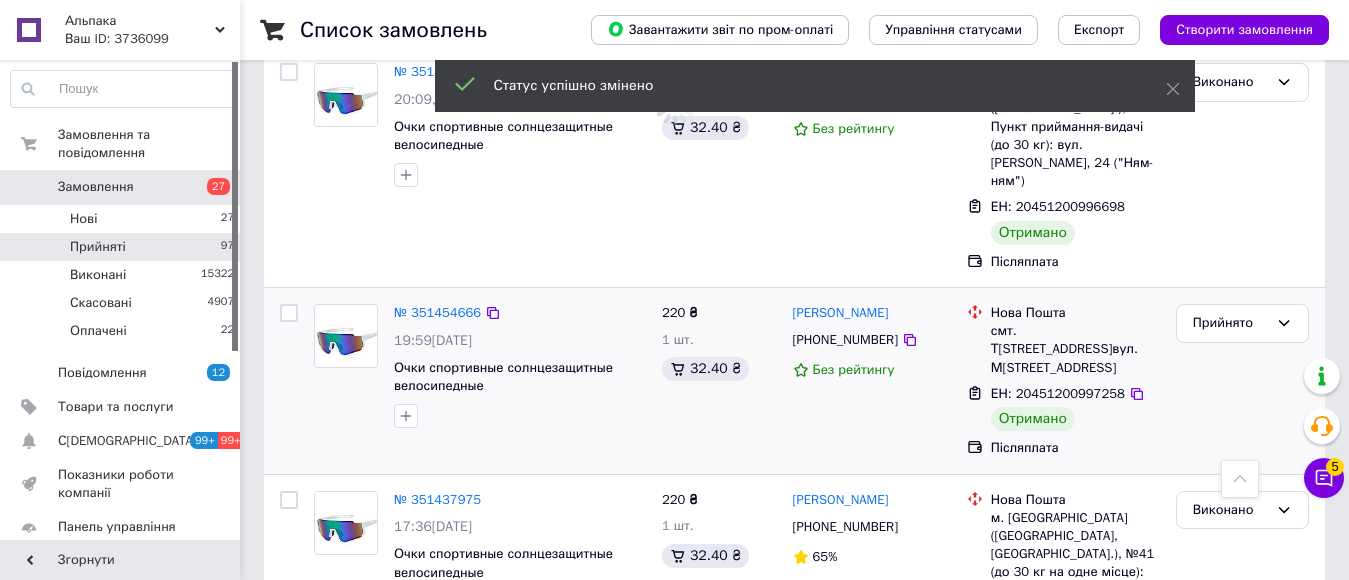 click on "Виконано" at bounding box center [1242, 792] 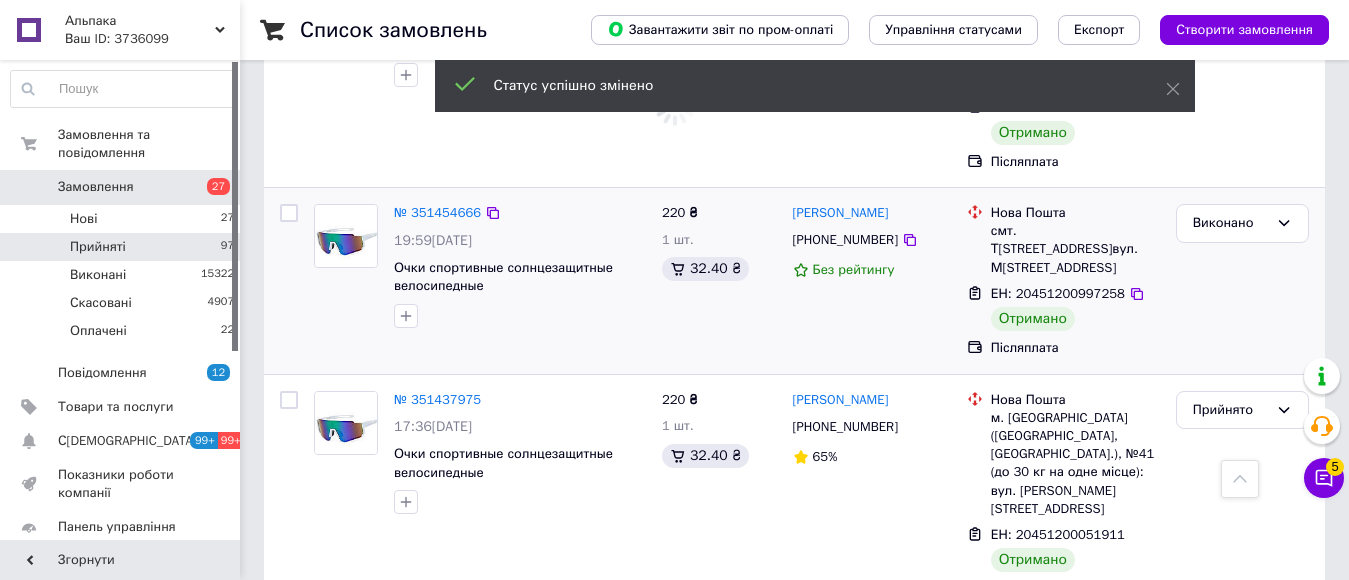 scroll, scrollTop: 10178, scrollLeft: 0, axis: vertical 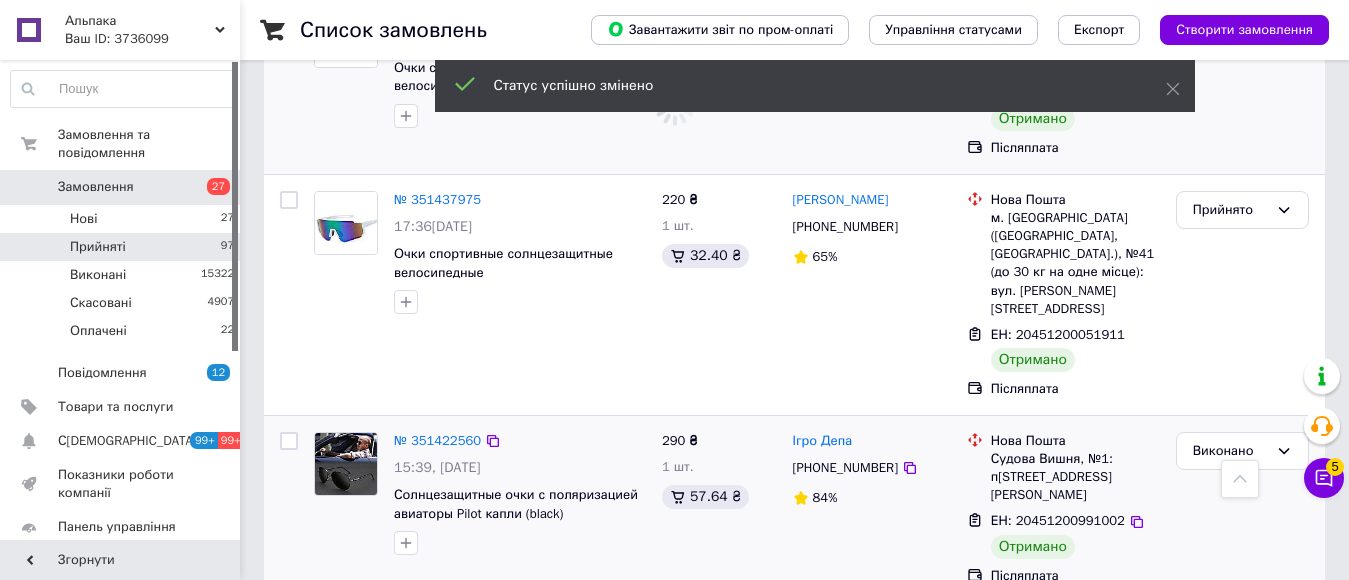 click on "Прийнято" at bounding box center [1242, 637] 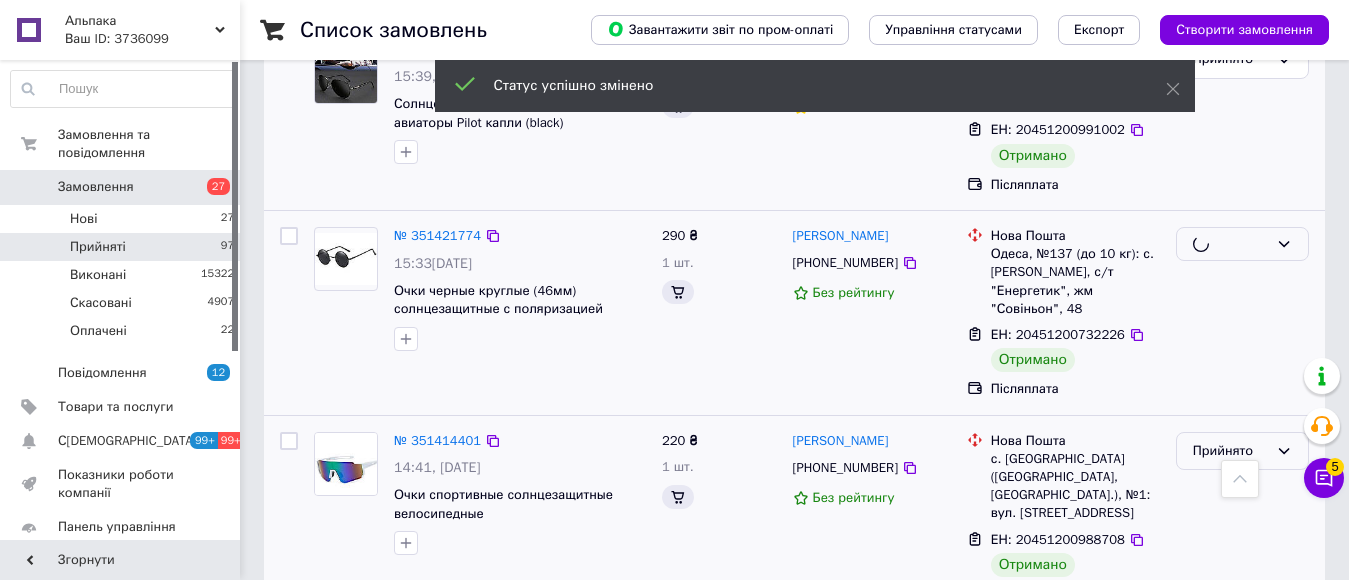click on "Прийнято" at bounding box center [1230, 451] 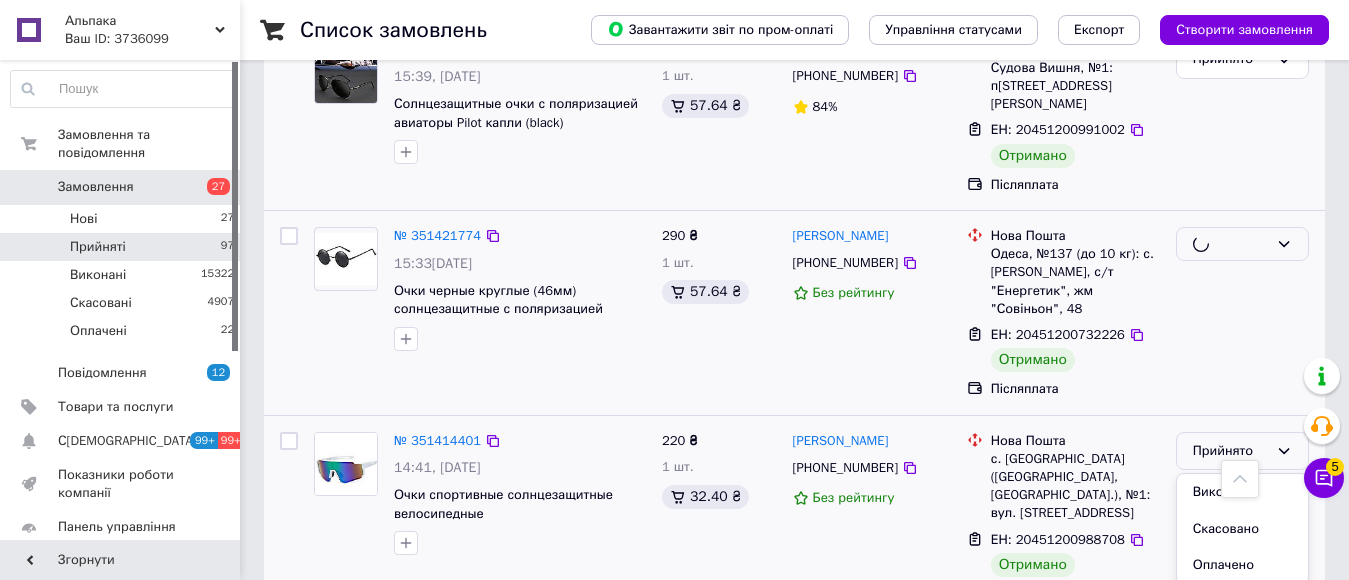 scroll, scrollTop: 9821, scrollLeft: 0, axis: vertical 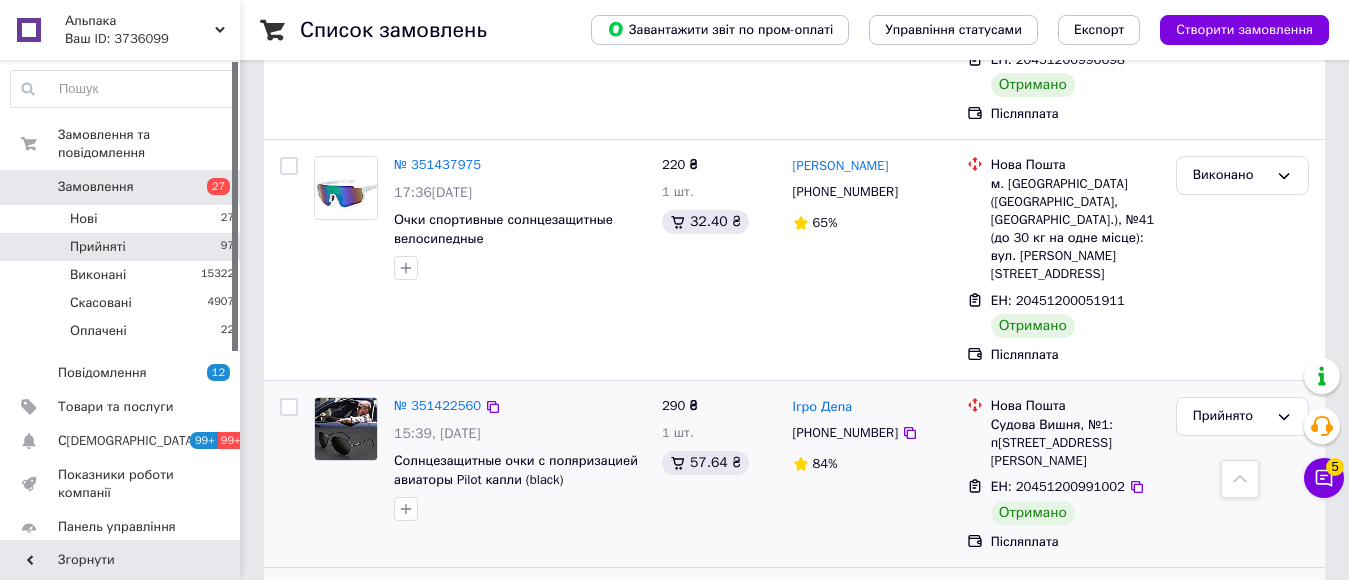 click on "Виконано" at bounding box center (1242, 849) 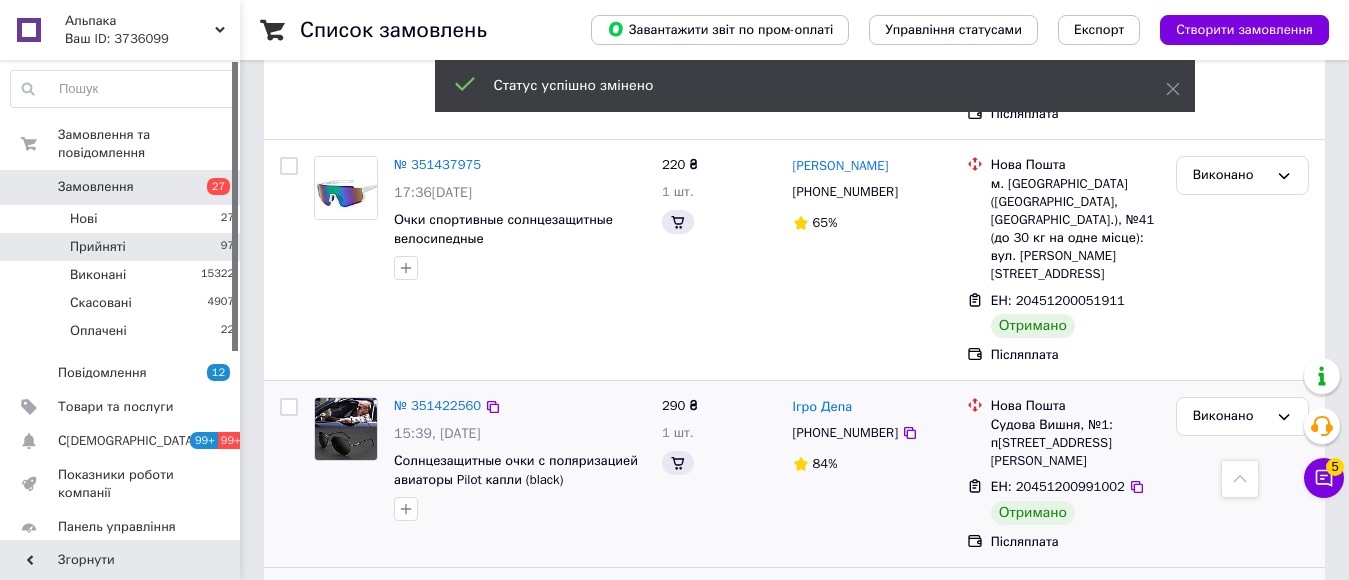 click on "Прийнято" at bounding box center [1242, 1012] 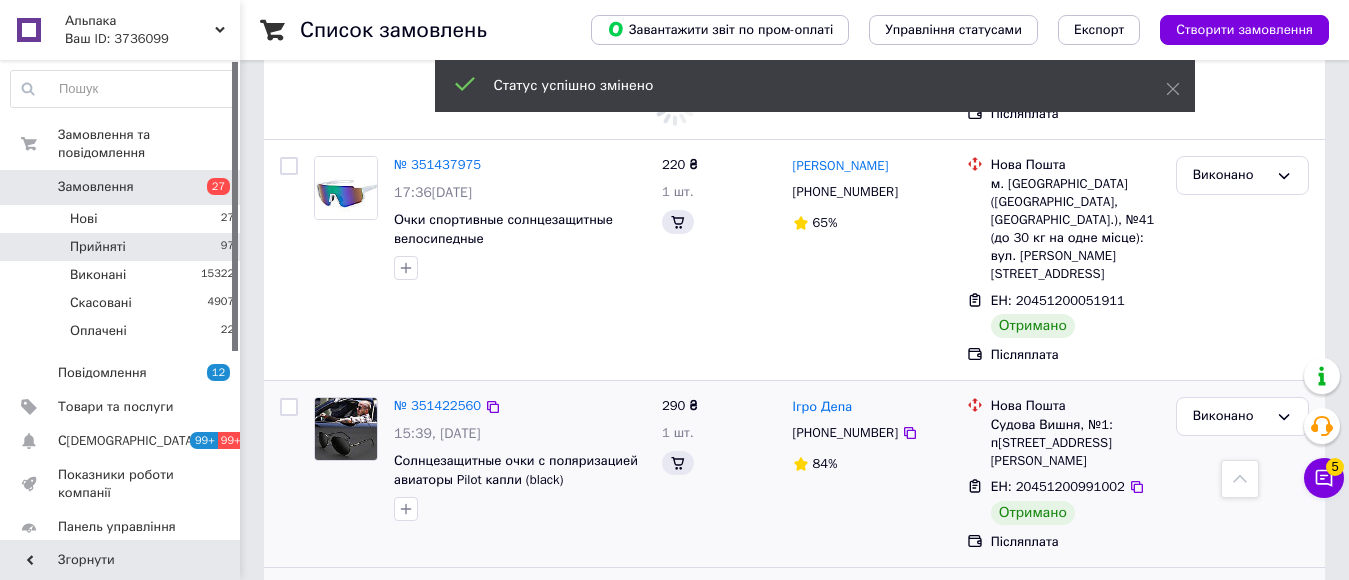 click on "Виконано" at bounding box center (1242, 1054) 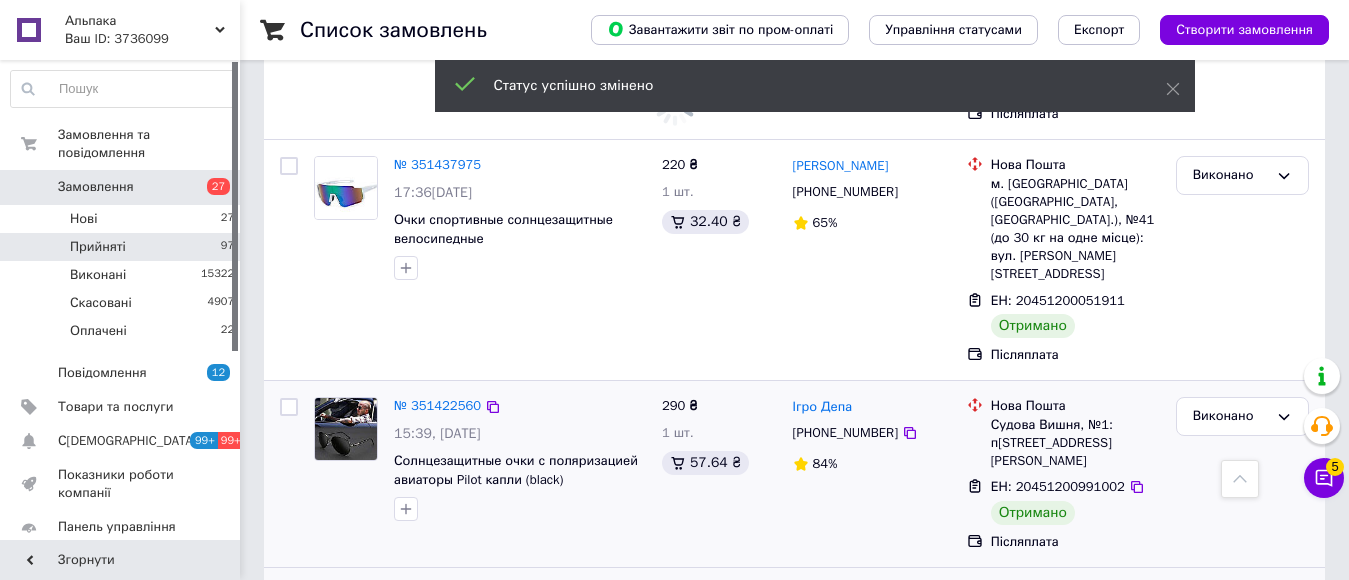 scroll, scrollTop: 10221, scrollLeft: 0, axis: vertical 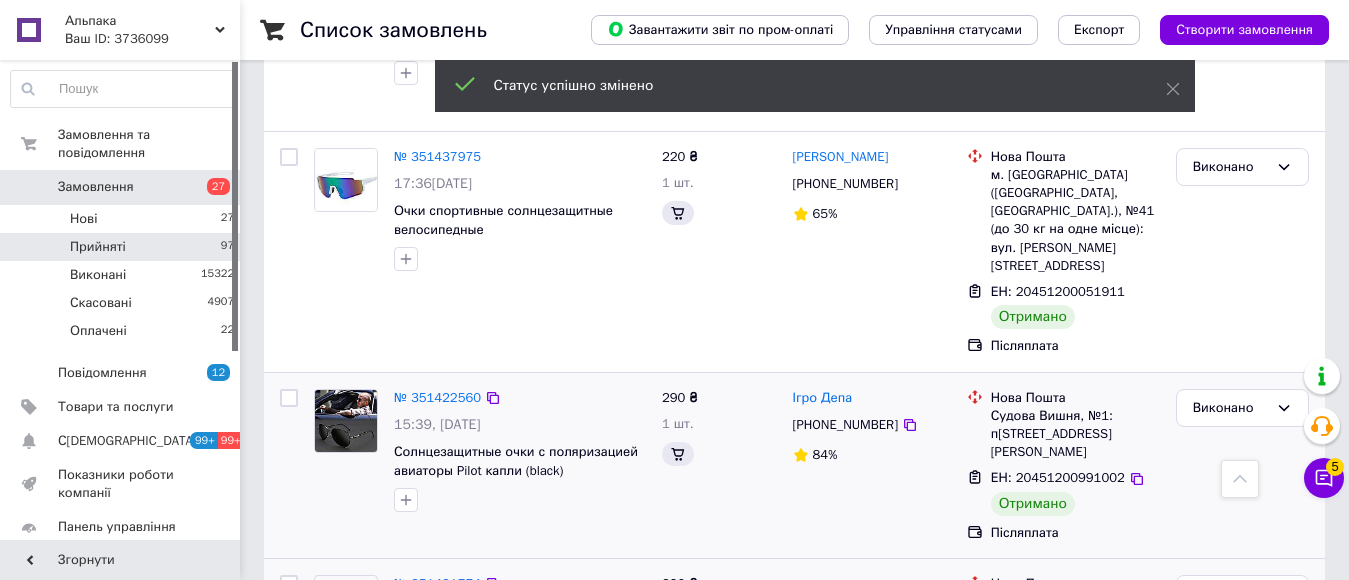click at bounding box center (1242, 1062) 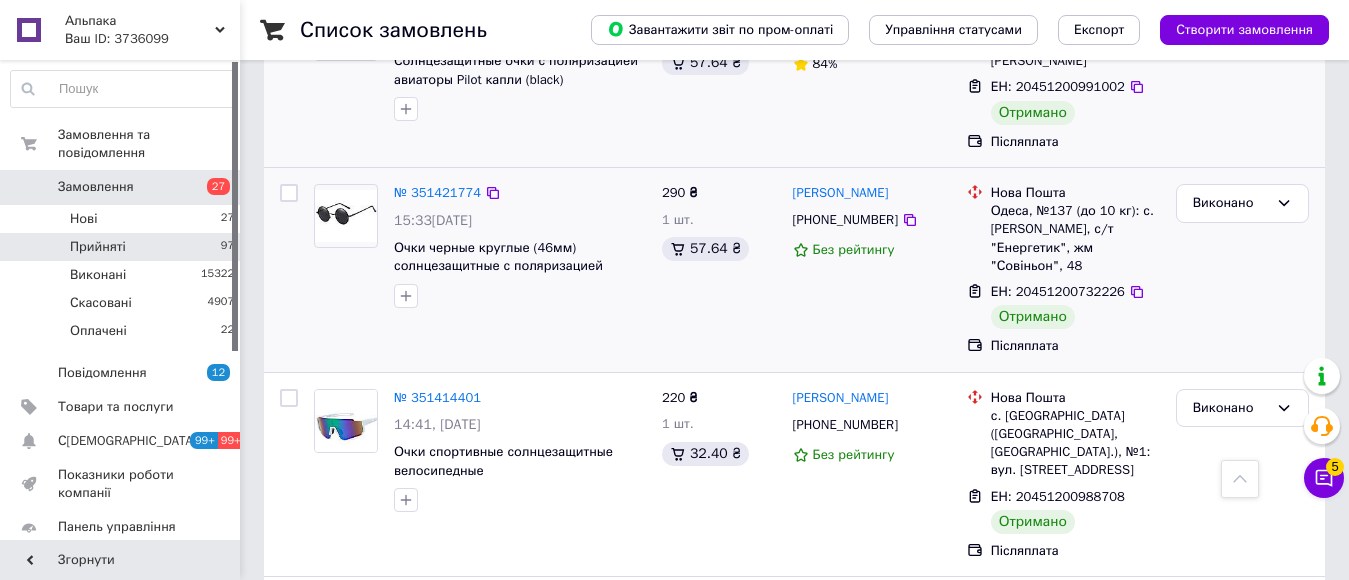 scroll, scrollTop: 10621, scrollLeft: 0, axis: vertical 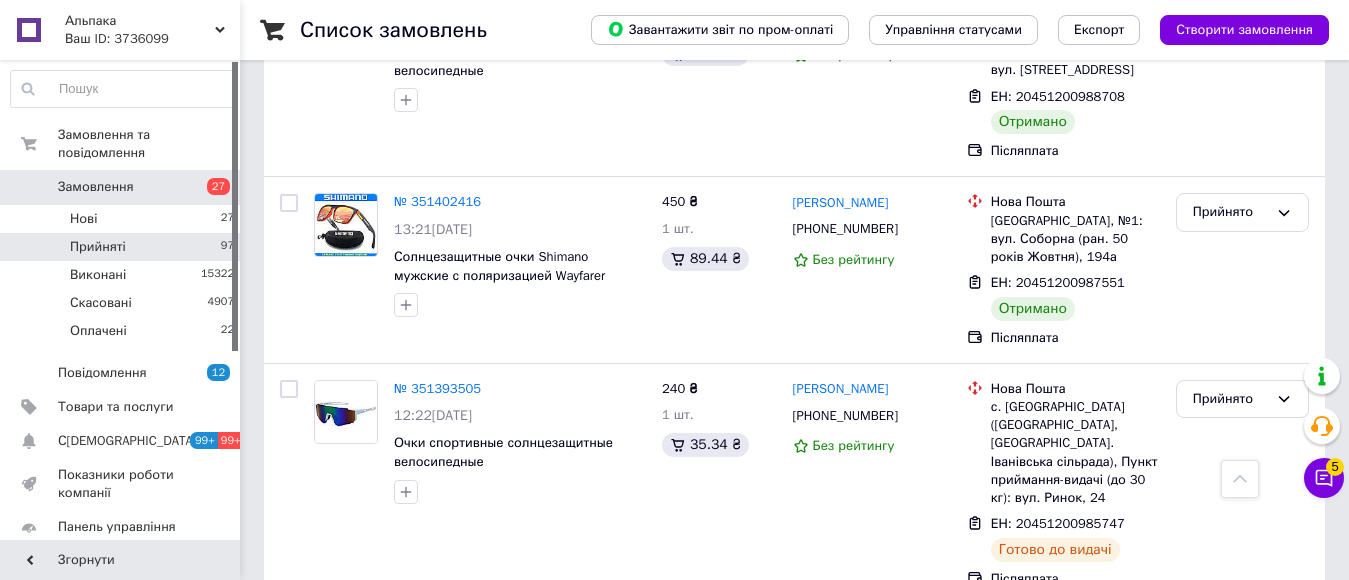 click on "Виконано" at bounding box center (1242, 682) 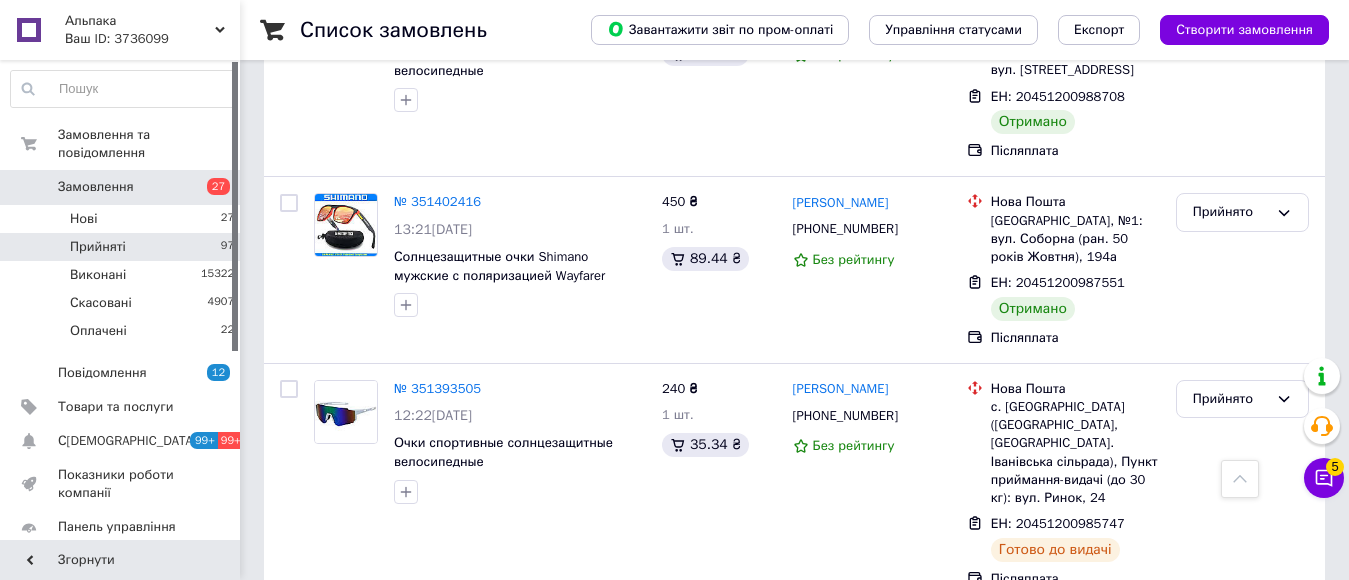 click at bounding box center (1242, 638) 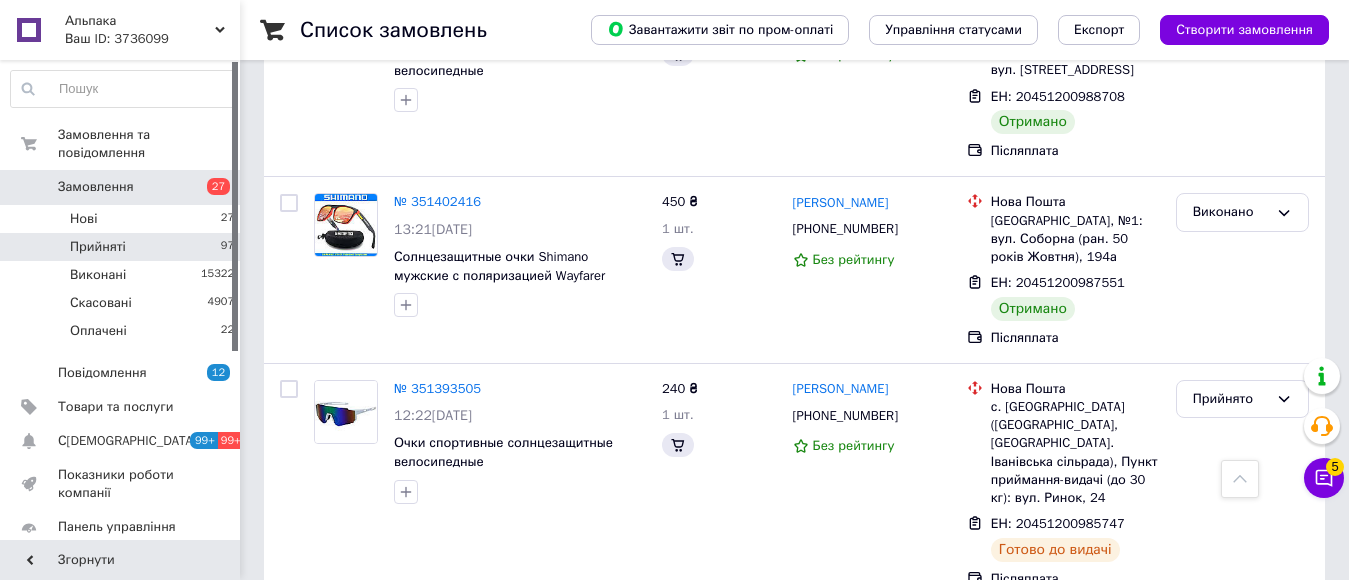 click on "Прийнято" at bounding box center [1242, 826] 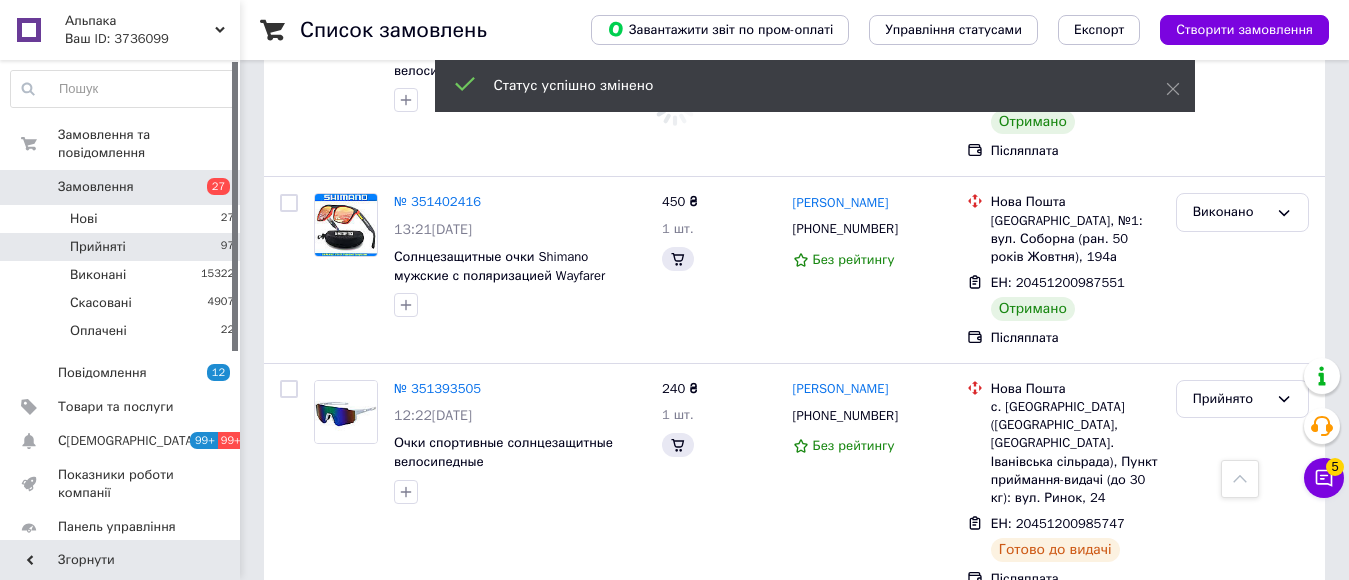 scroll, scrollTop: 10821, scrollLeft: 0, axis: vertical 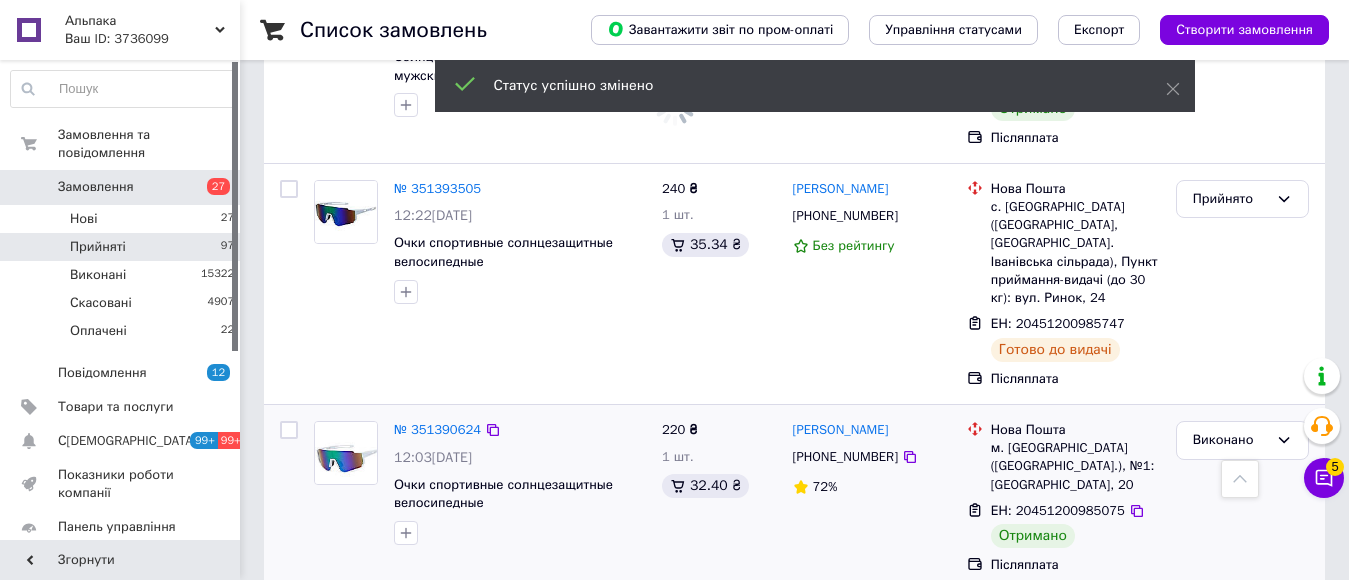 click on "Виконано" at bounding box center (1242, 668) 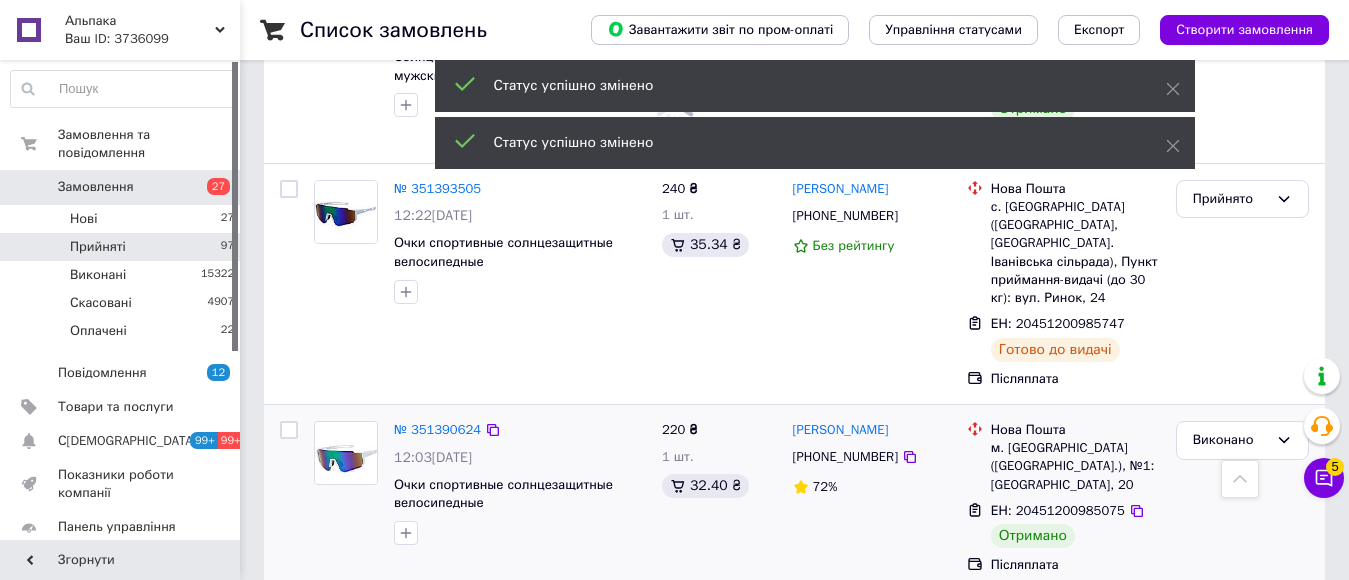 scroll, scrollTop: 11021, scrollLeft: 0, axis: vertical 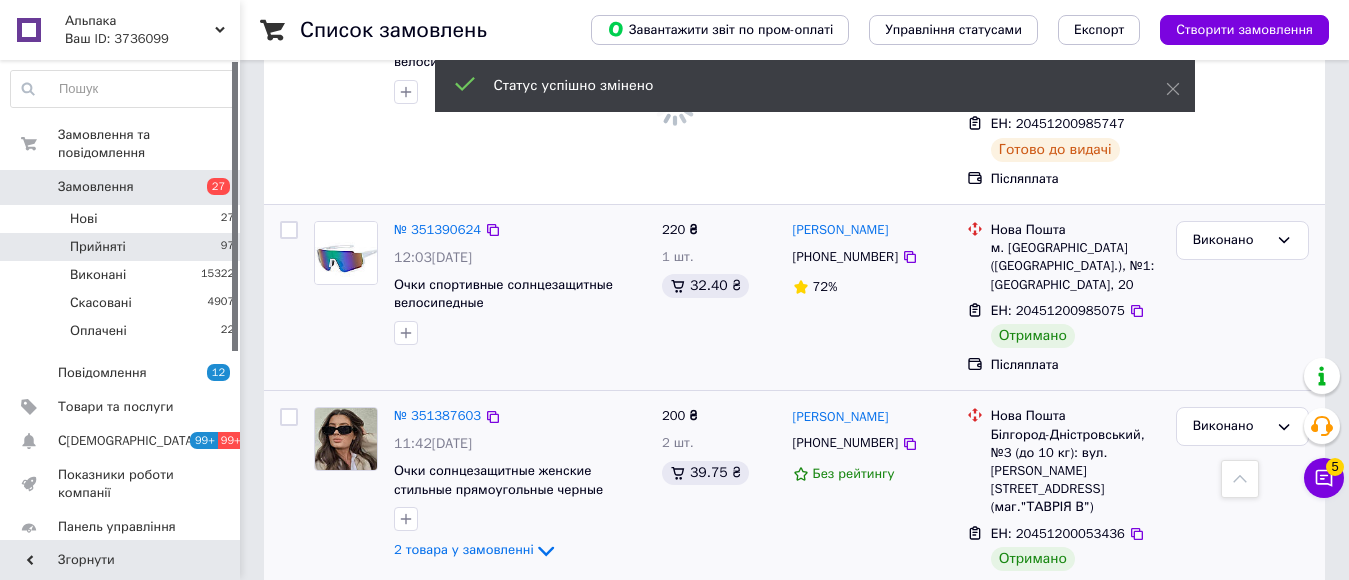 click on "Прийнято" at bounding box center [1230, 836] 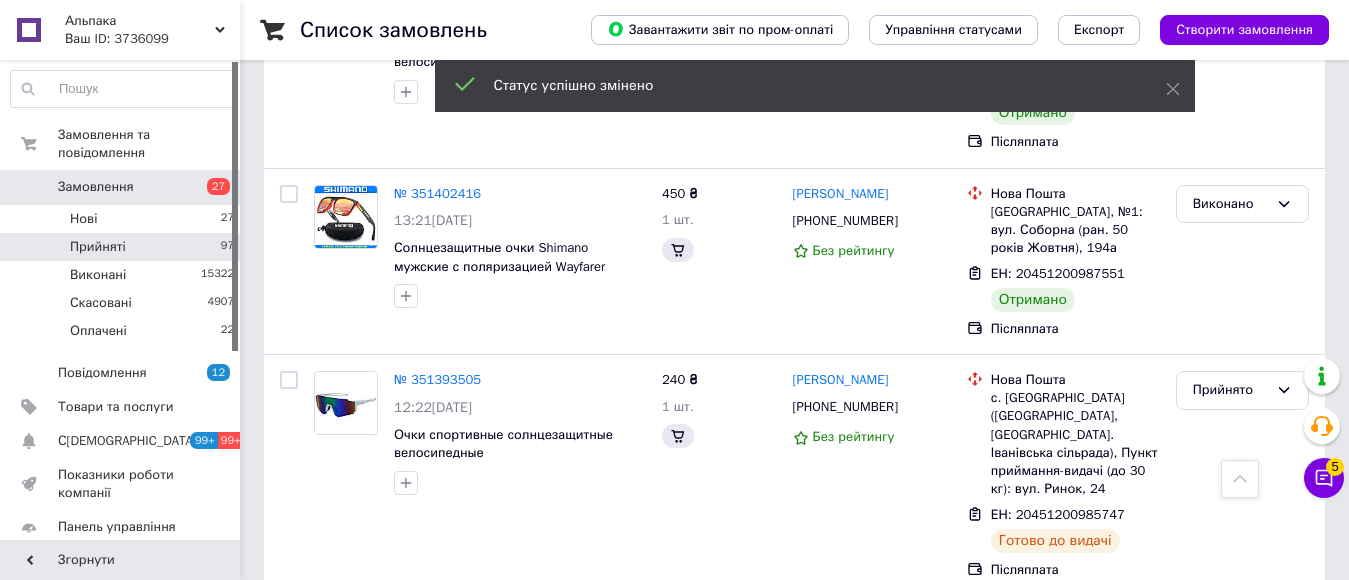 scroll, scrollTop: 11378, scrollLeft: 0, axis: vertical 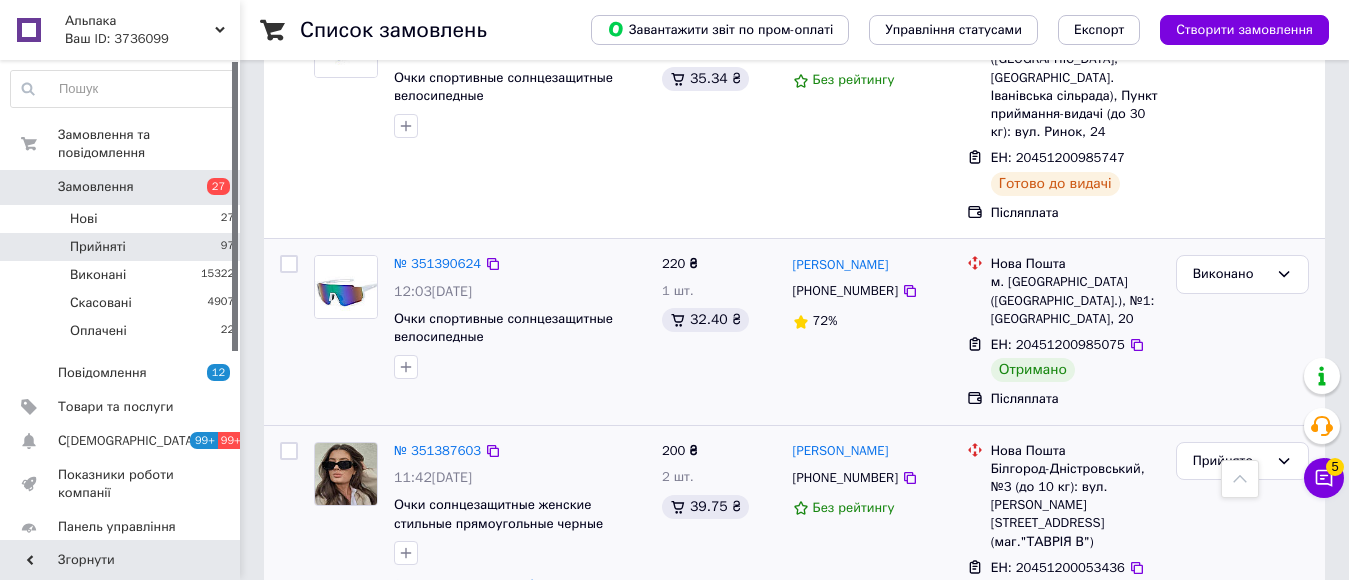 click on "Виконано" at bounding box center [1242, 912] 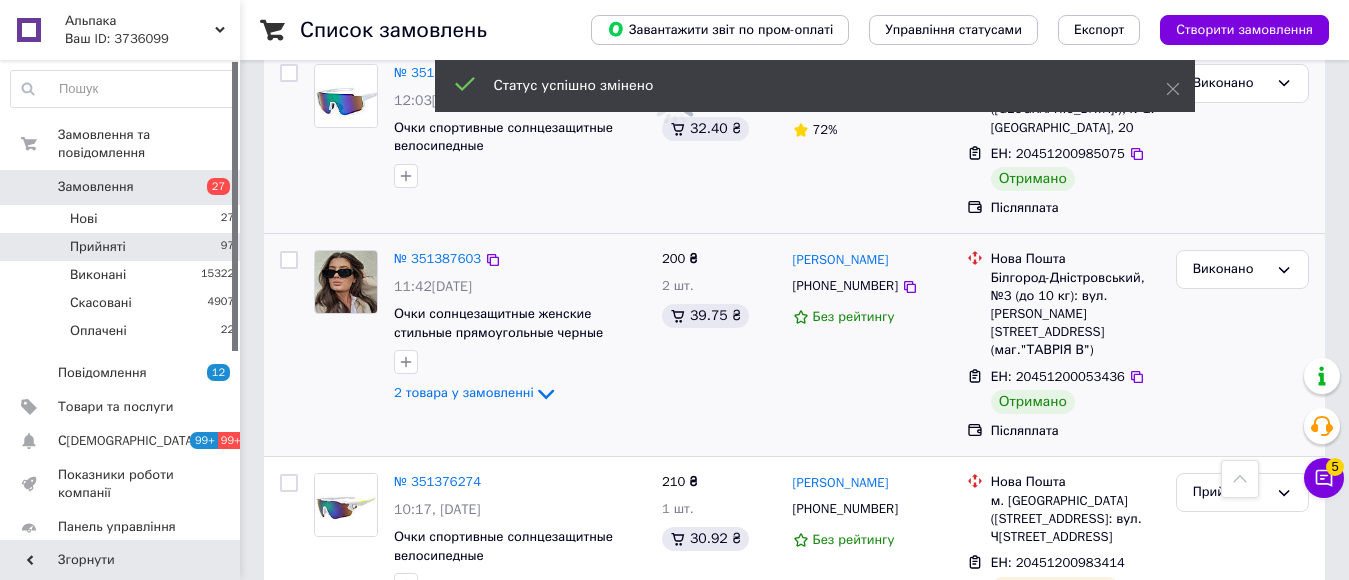 scroll, scrollTop: 11721, scrollLeft: 0, axis: vertical 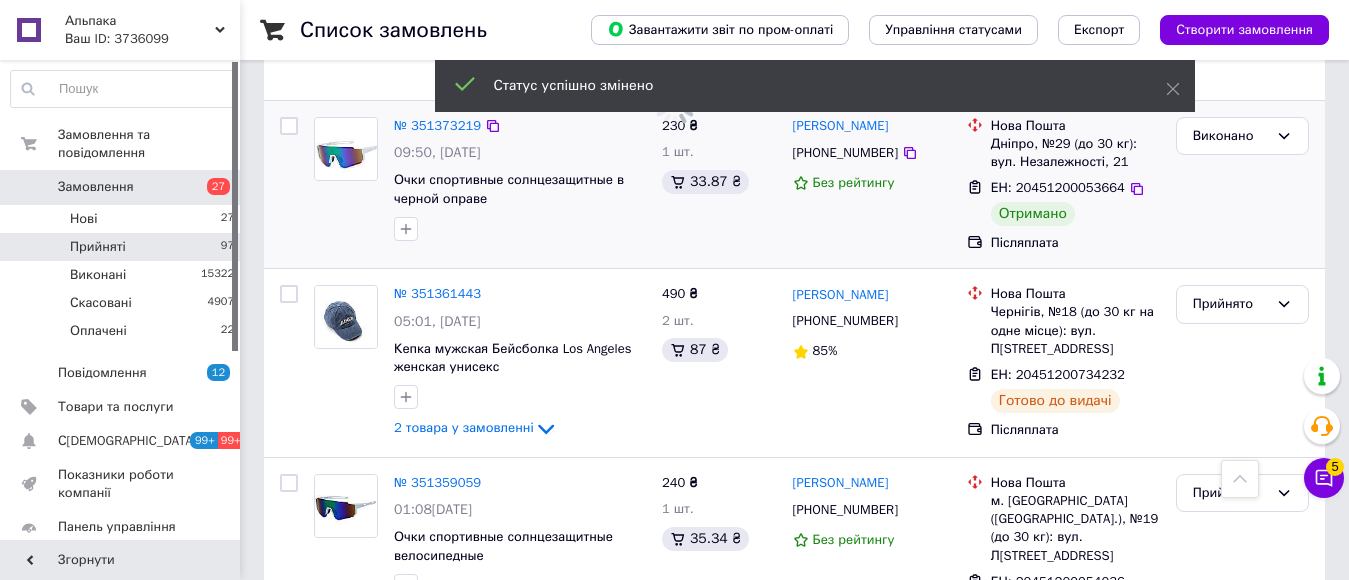 click on "Прийнято" at bounding box center (1230, 698) 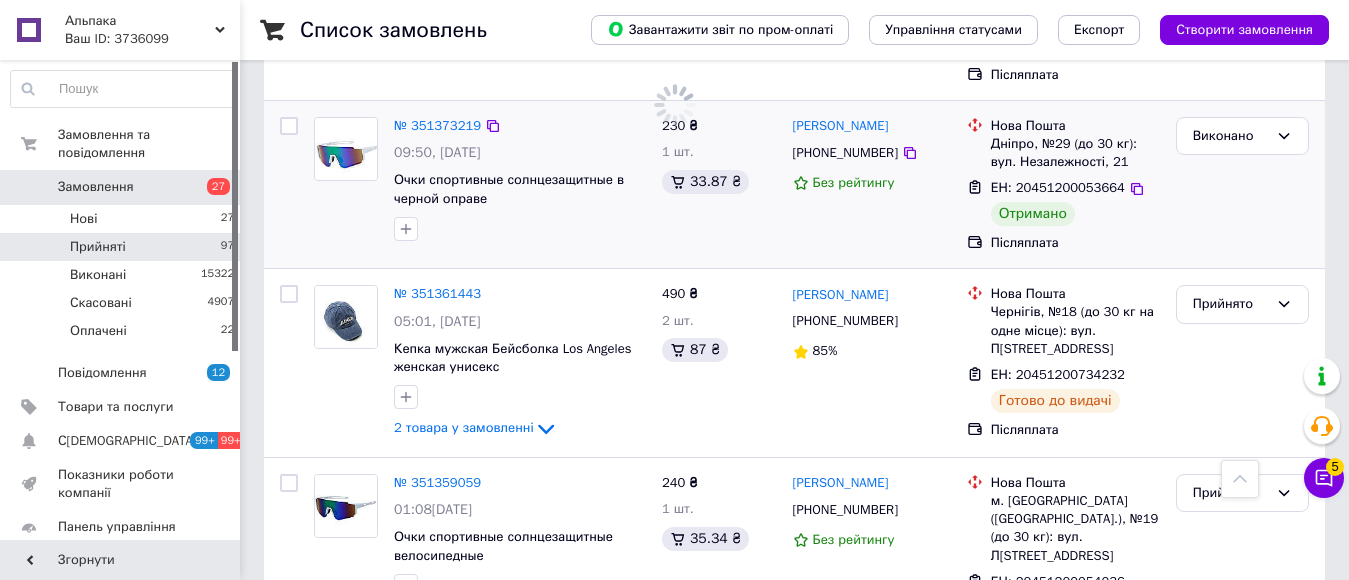 click on "Виконано" at bounding box center (1242, 739) 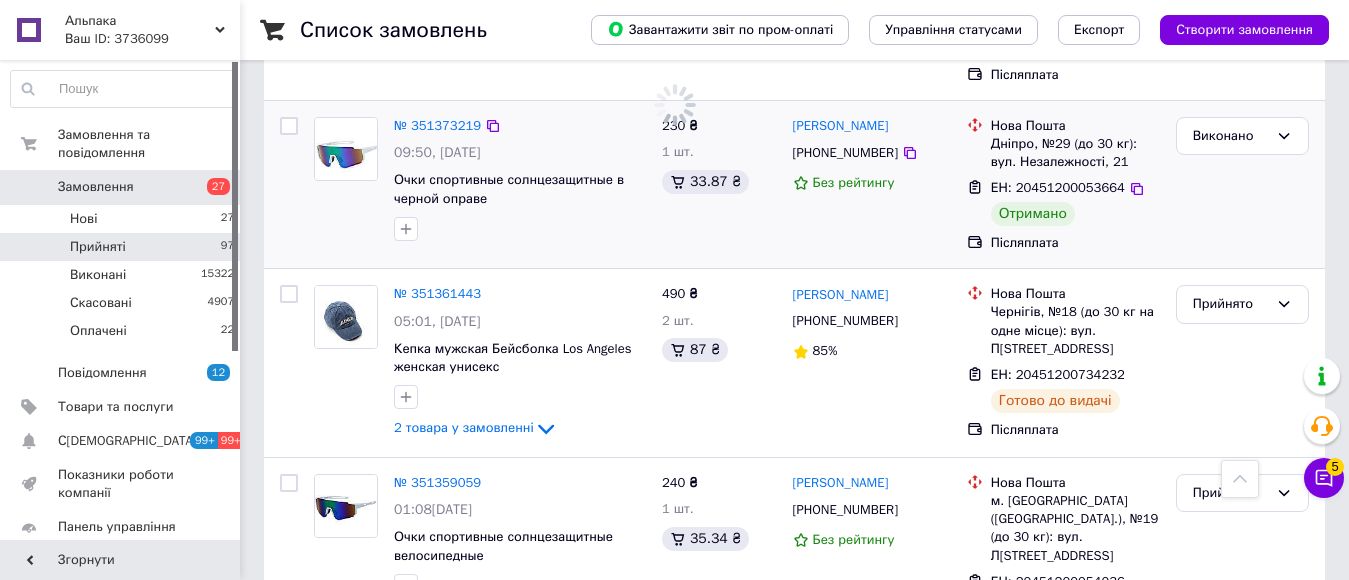 click on "Прийнято" at bounding box center (1230, 884) 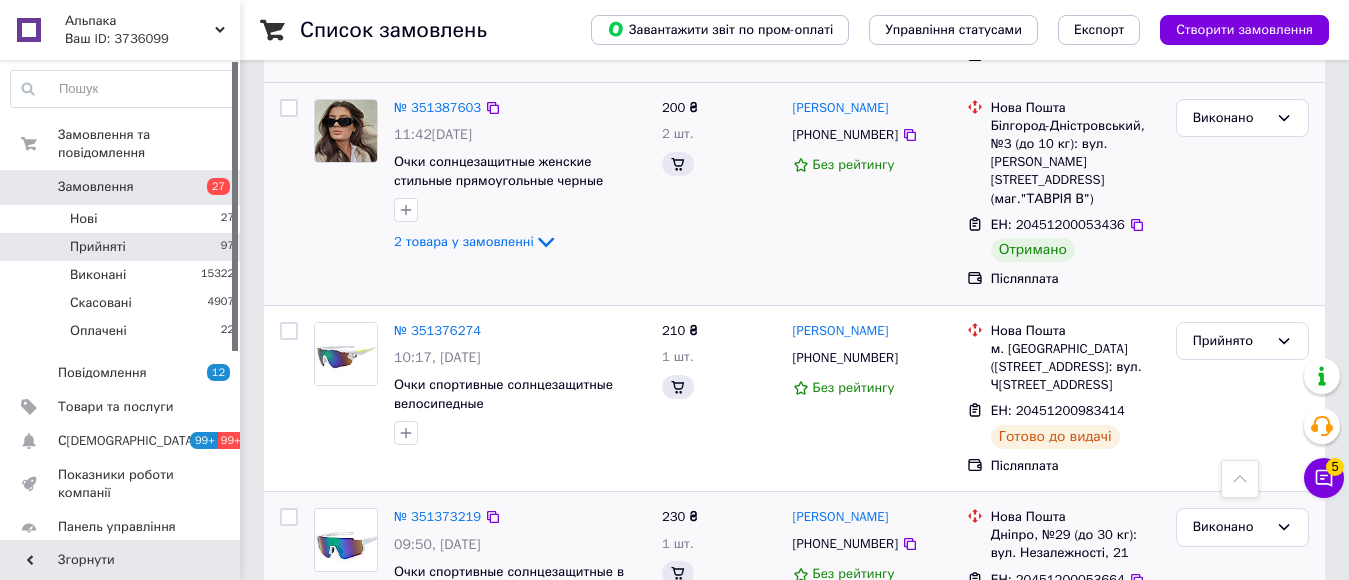 scroll, scrollTop: 12078, scrollLeft: 0, axis: vertical 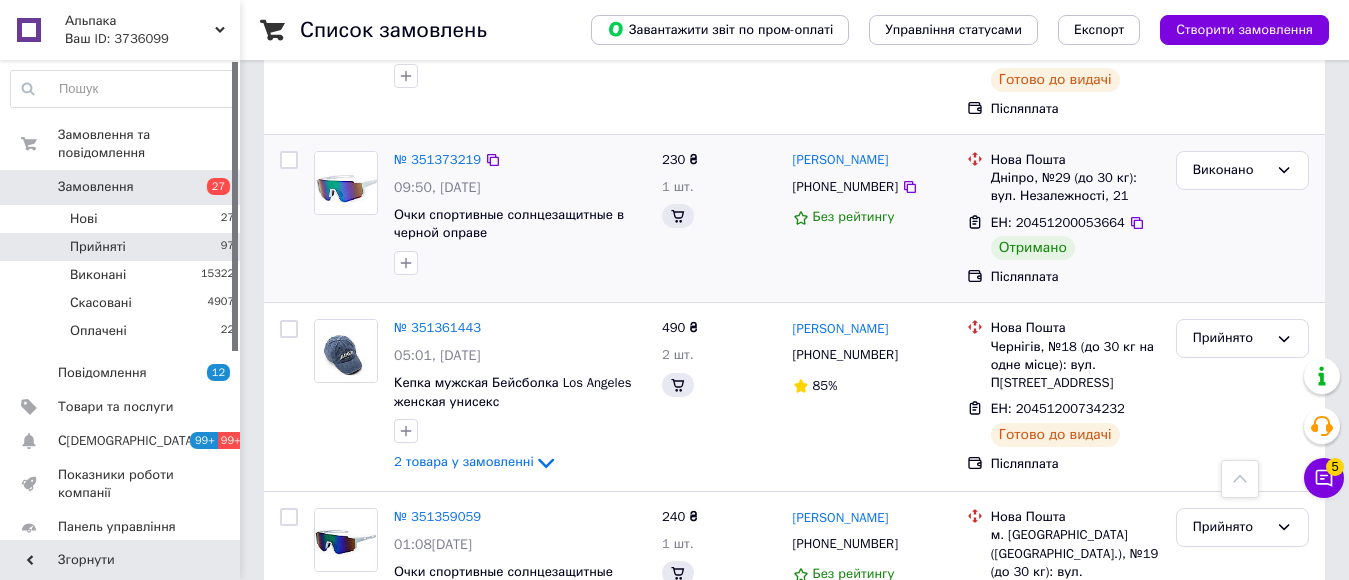 click on "Виконано" at bounding box center [1242, 960] 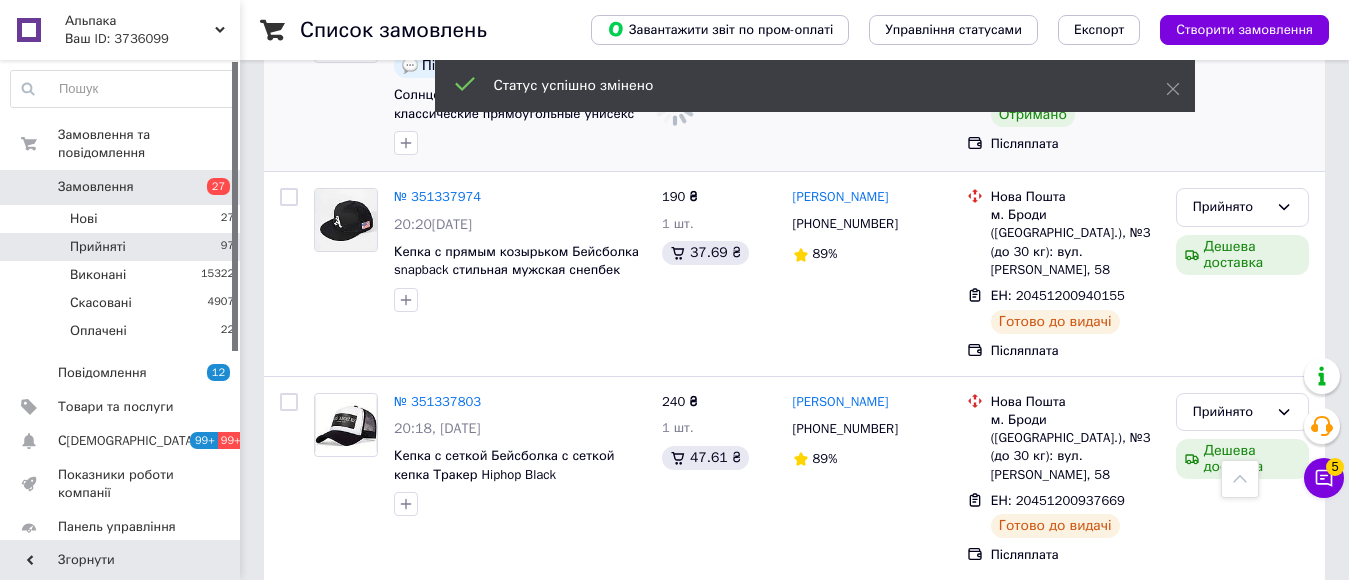 scroll, scrollTop: 13278, scrollLeft: 0, axis: vertical 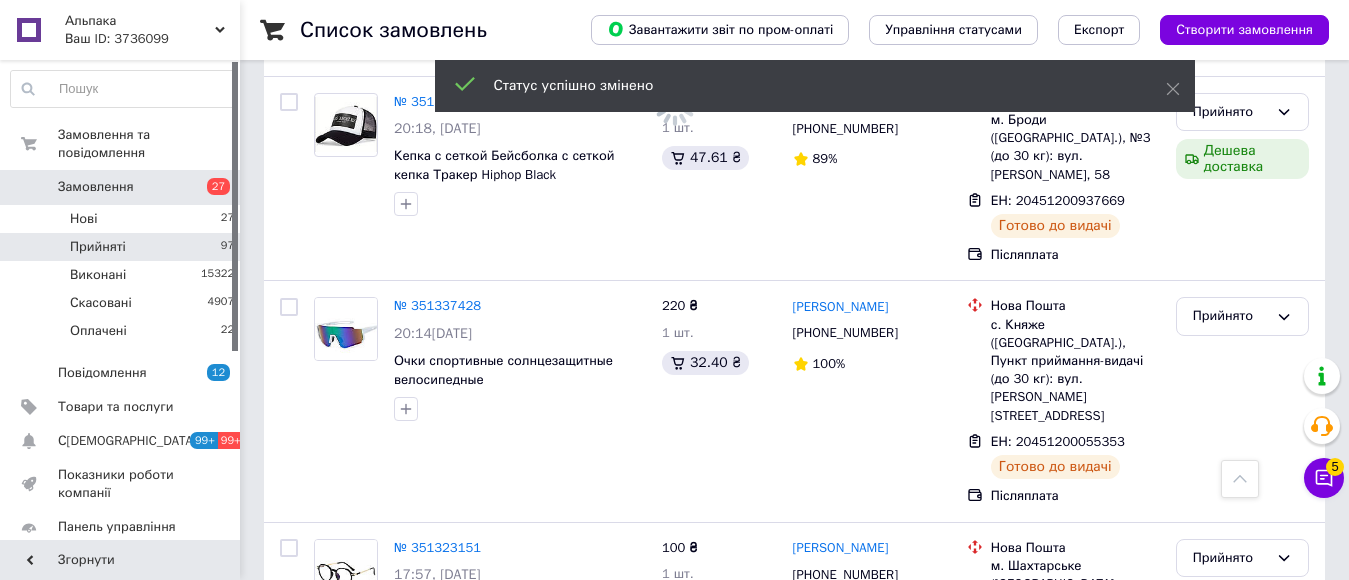 click on "Прийнято" at bounding box center [1242, 780] 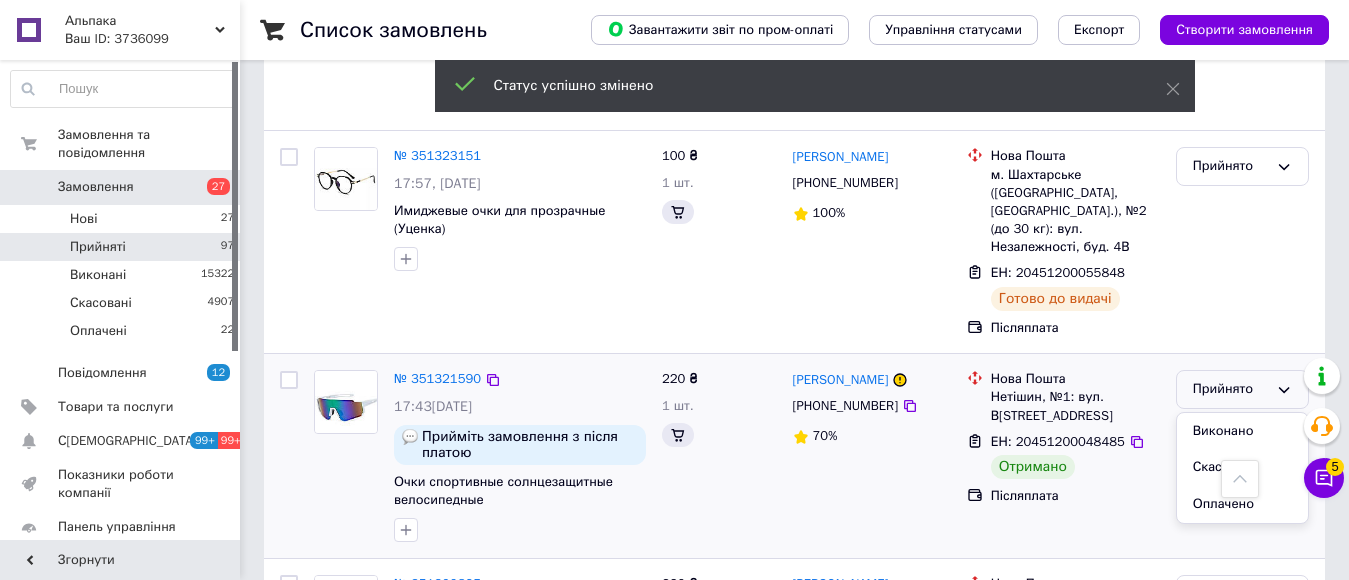 scroll, scrollTop: 12921, scrollLeft: 0, axis: vertical 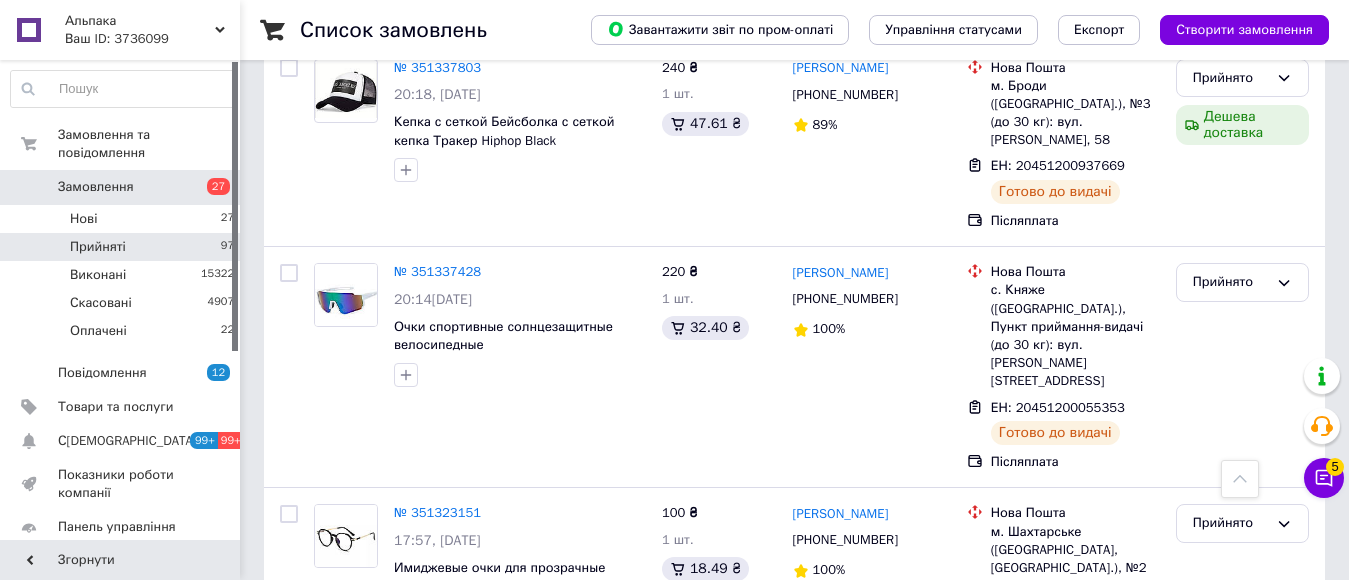 click on "Виконано" at bounding box center [1242, 788] 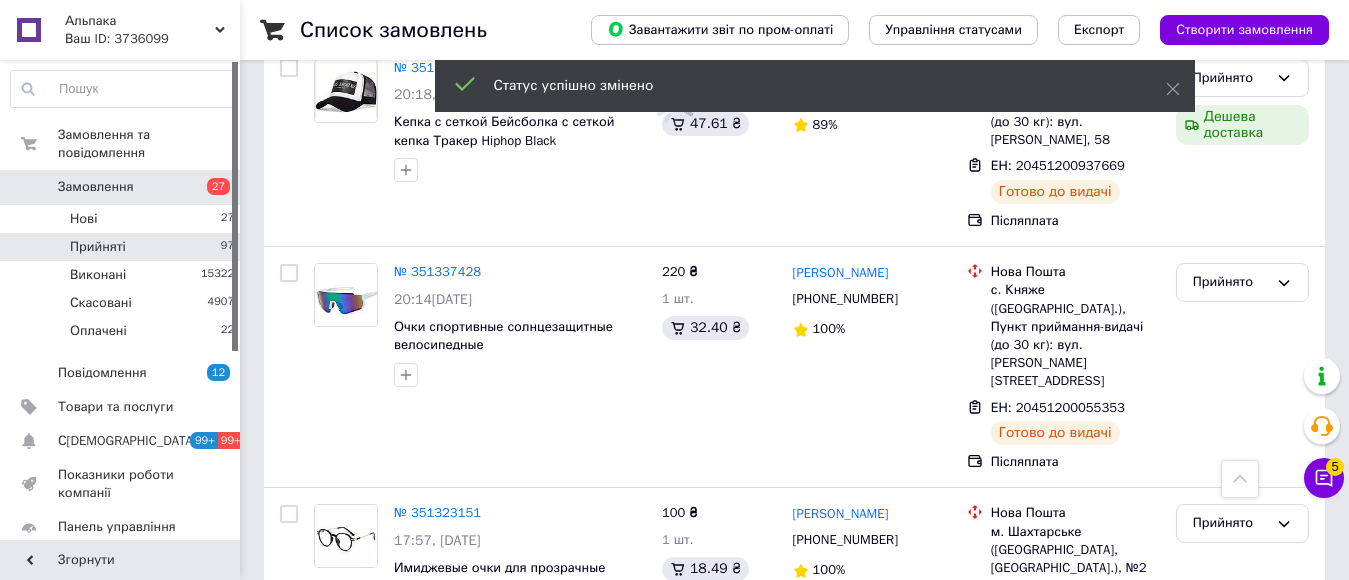 click on "Прийнято" at bounding box center [1230, 951] 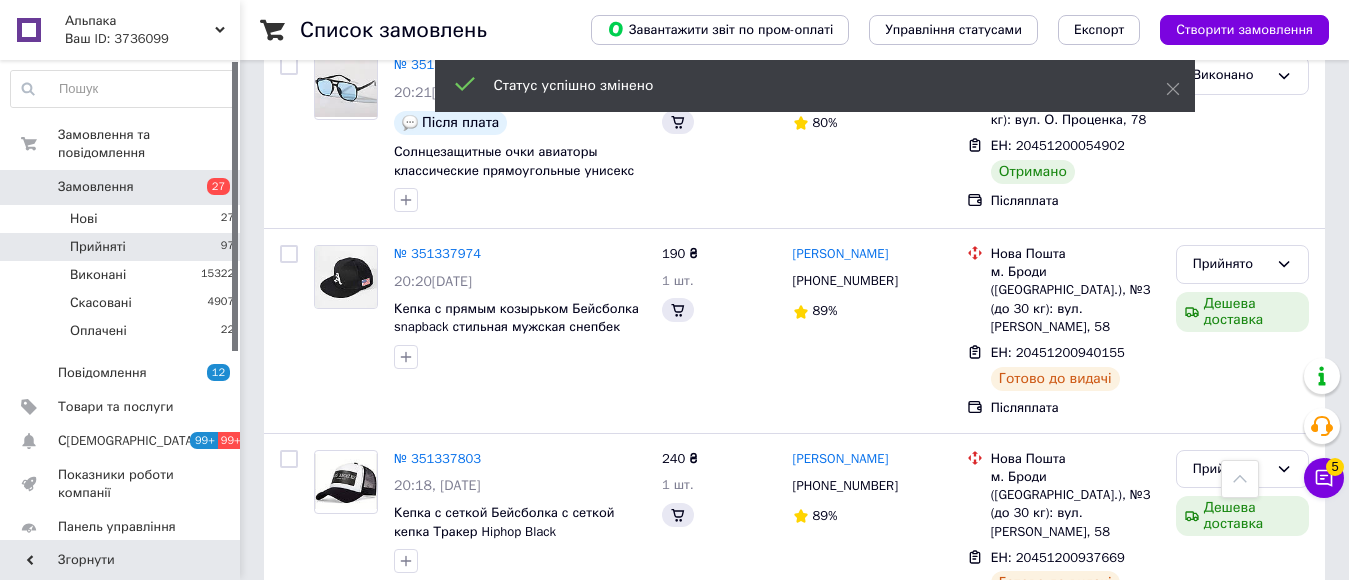 scroll, scrollTop: 13478, scrollLeft: 0, axis: vertical 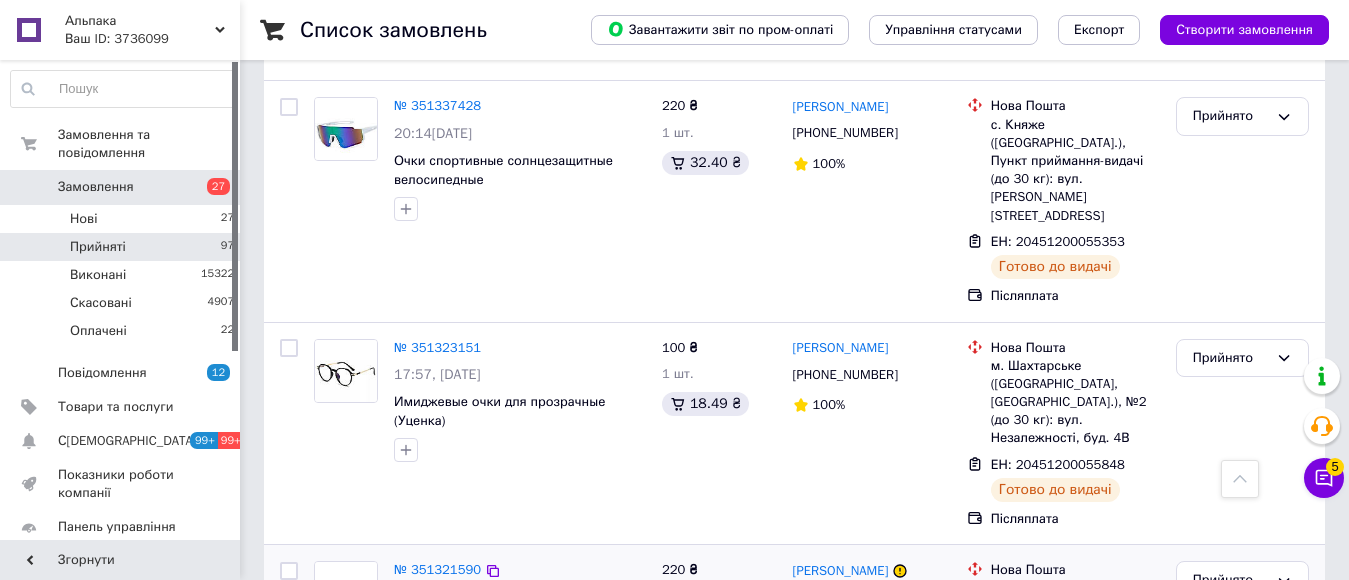 click on "Виконано" at bounding box center [1242, 827] 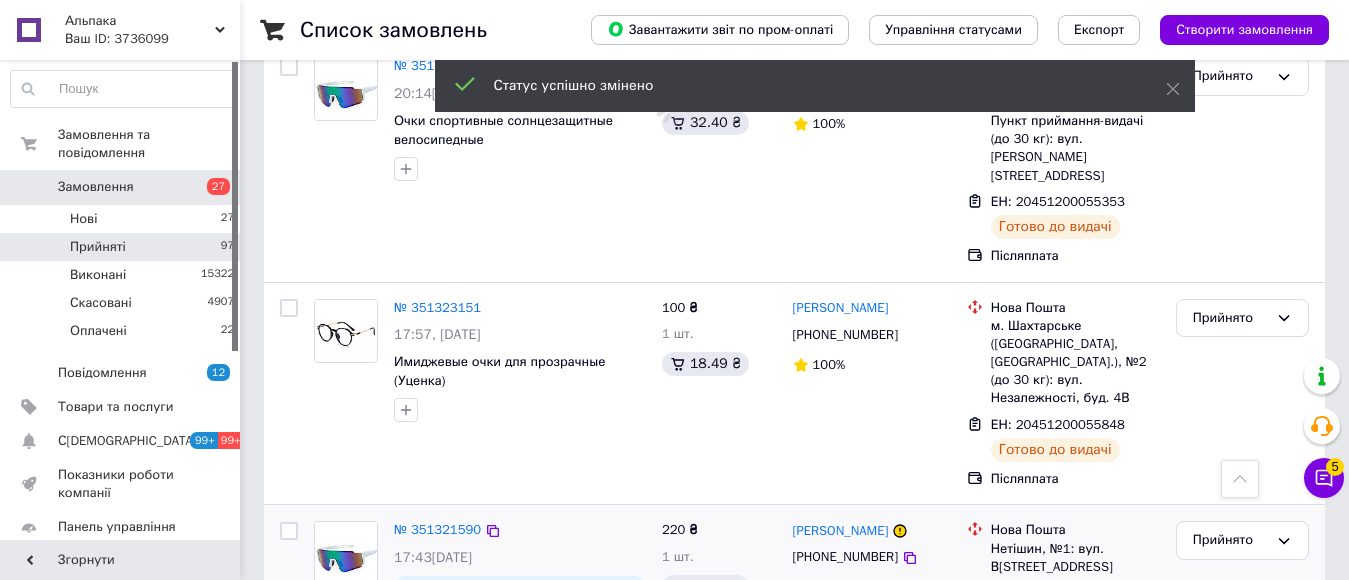 scroll, scrollTop: 13778, scrollLeft: 0, axis: vertical 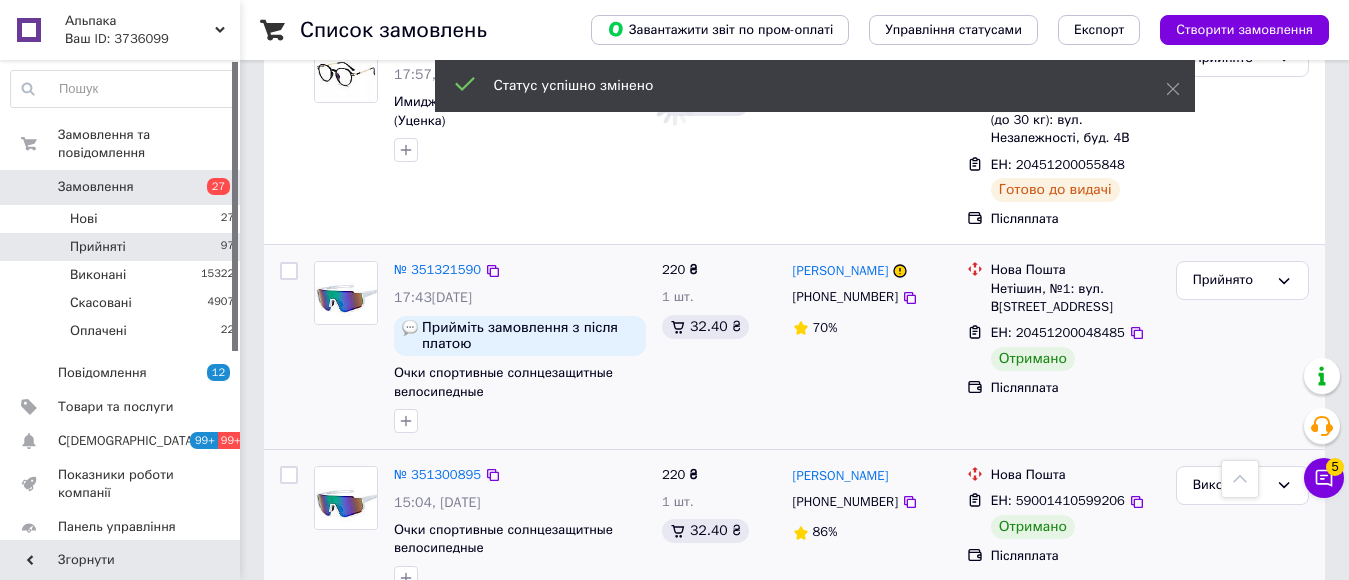 drag, startPoint x: 1252, startPoint y: 213, endPoint x: 1252, endPoint y: 230, distance: 17 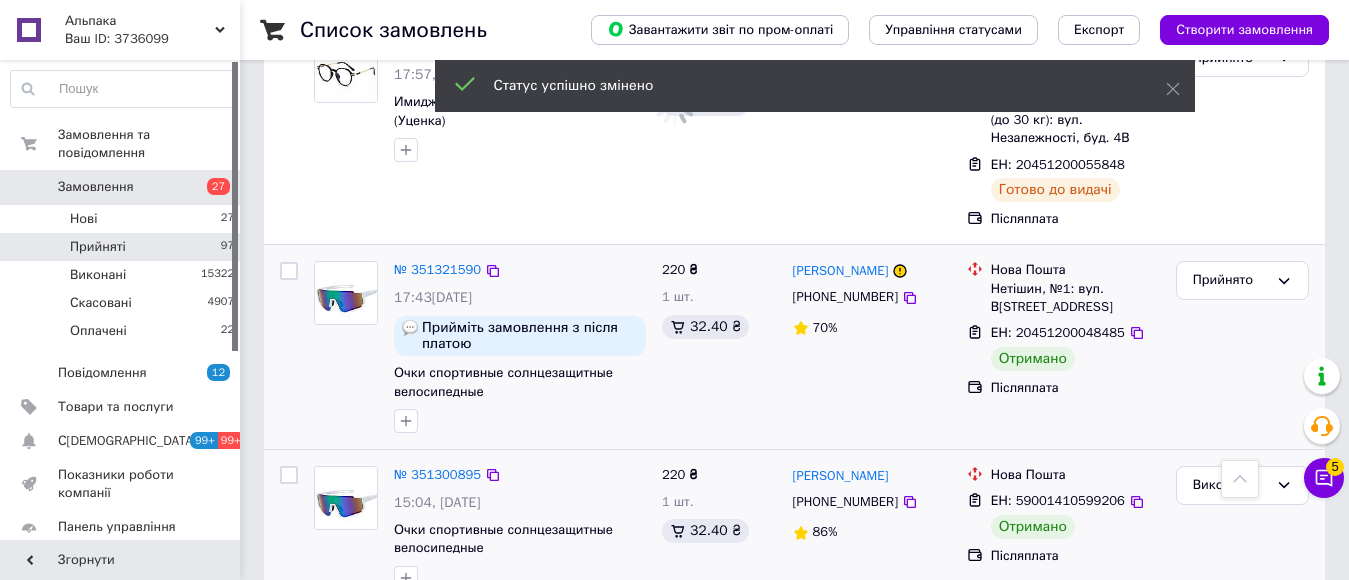 click on "Прийнято" at bounding box center (1230, 828) 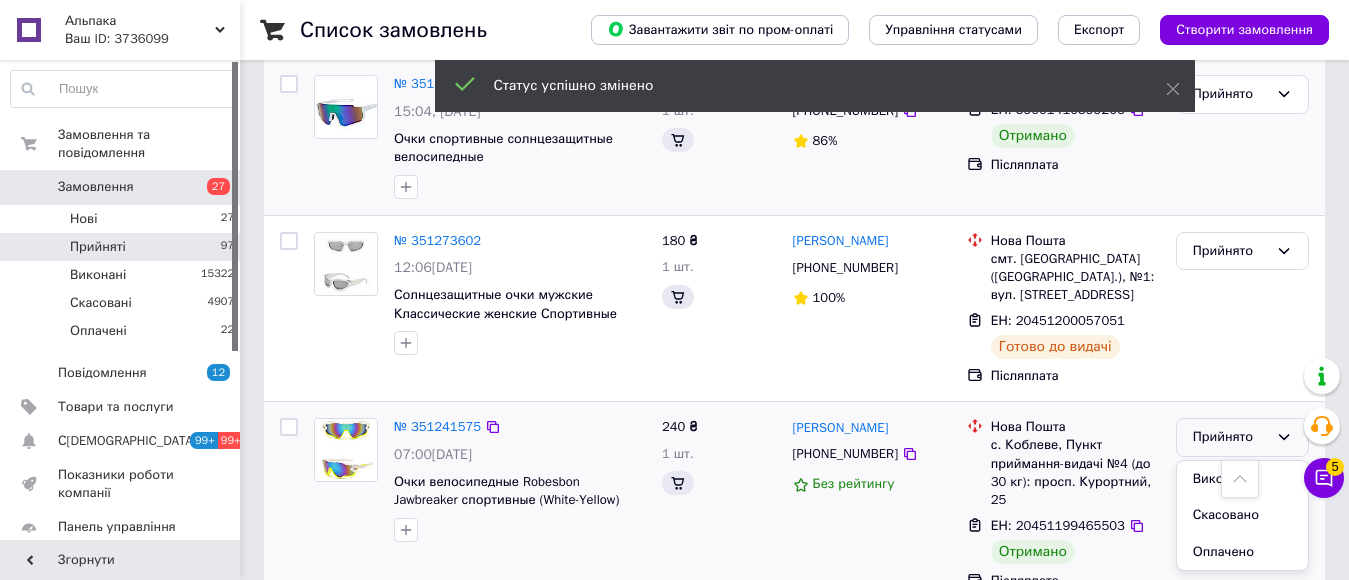 scroll, scrollTop: 13421, scrollLeft: 0, axis: vertical 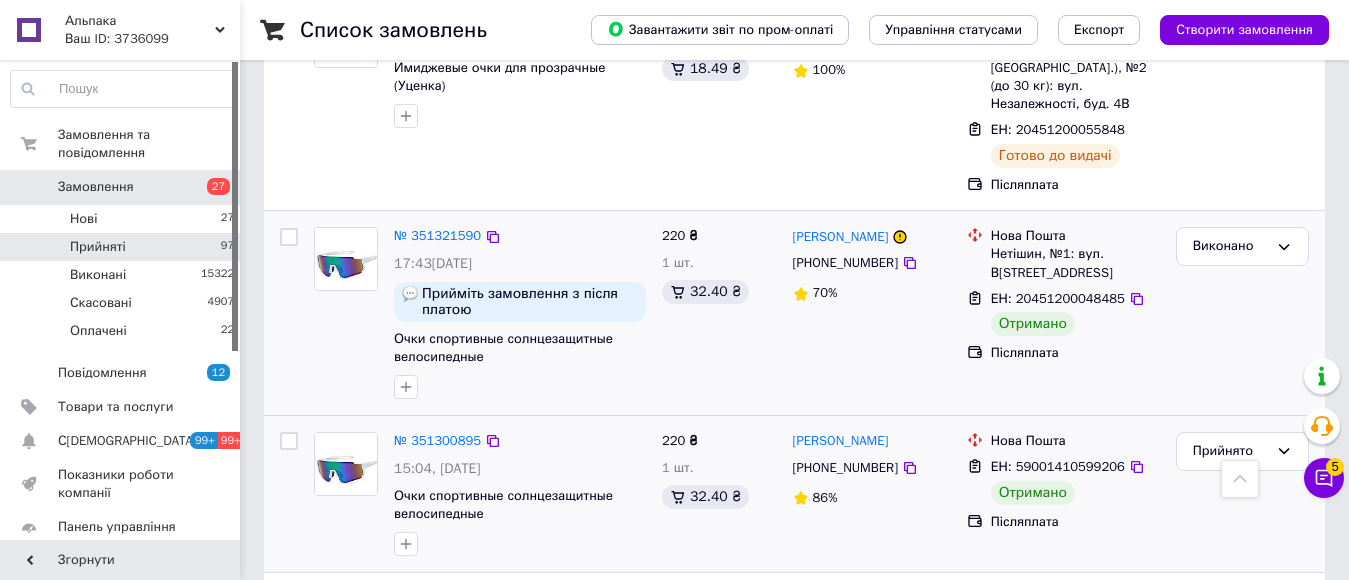 click on "Виконано" at bounding box center (1242, 836) 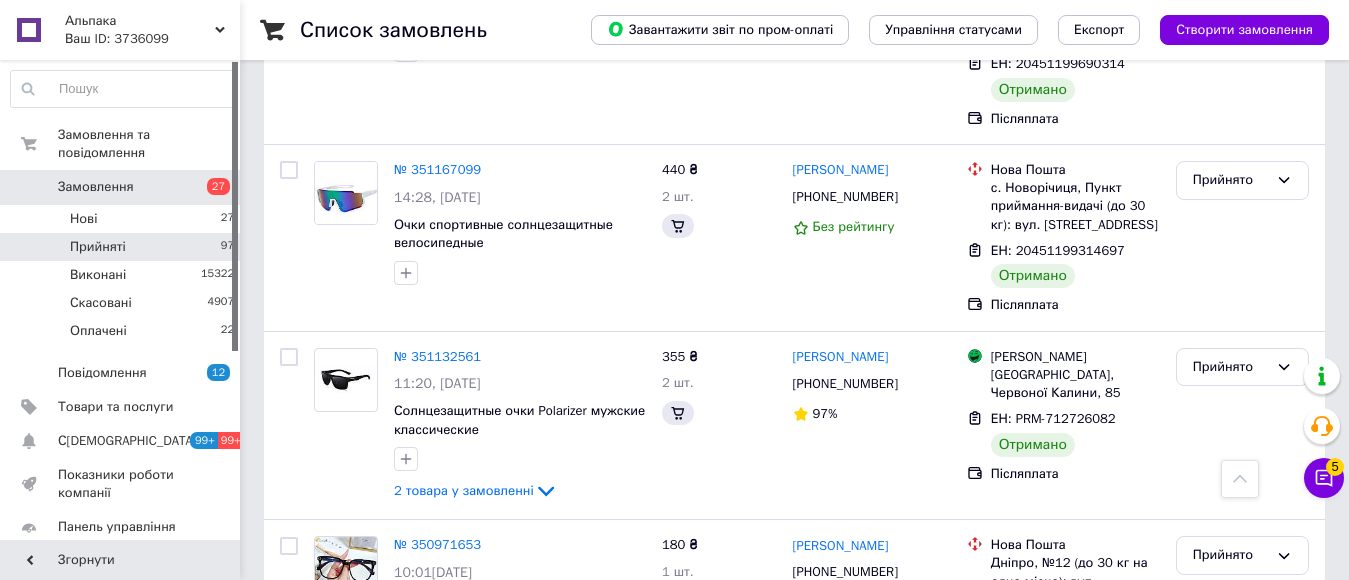 scroll, scrollTop: 11501, scrollLeft: 0, axis: vertical 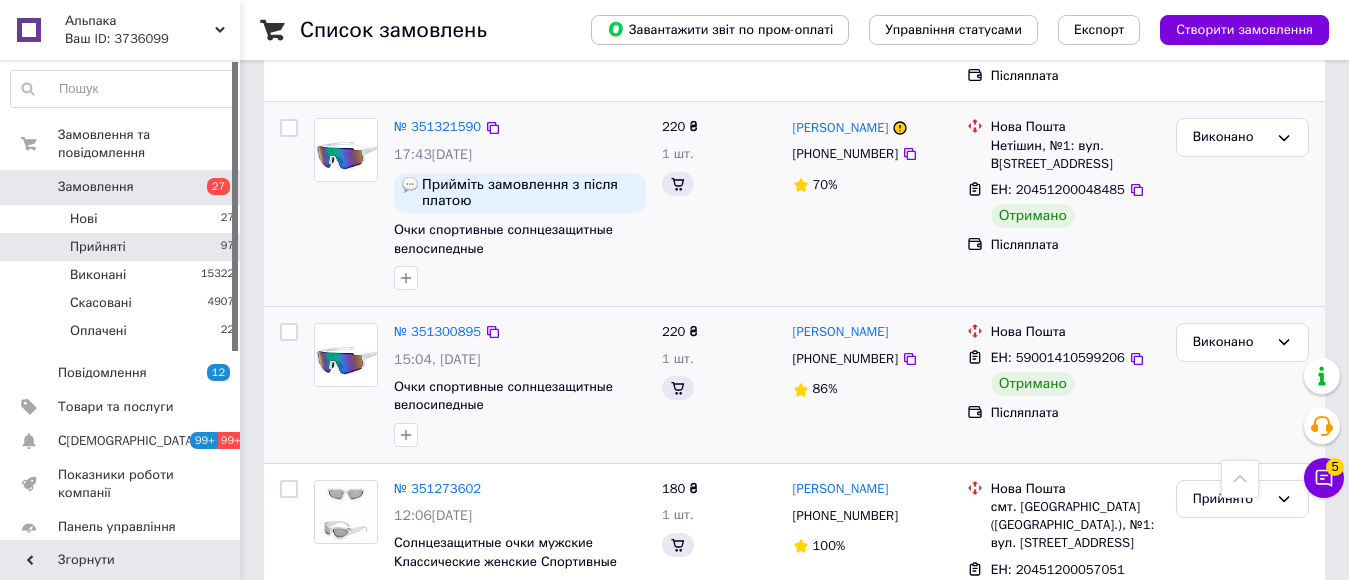 click on "Прийнято" at bounding box center (1230, 890) 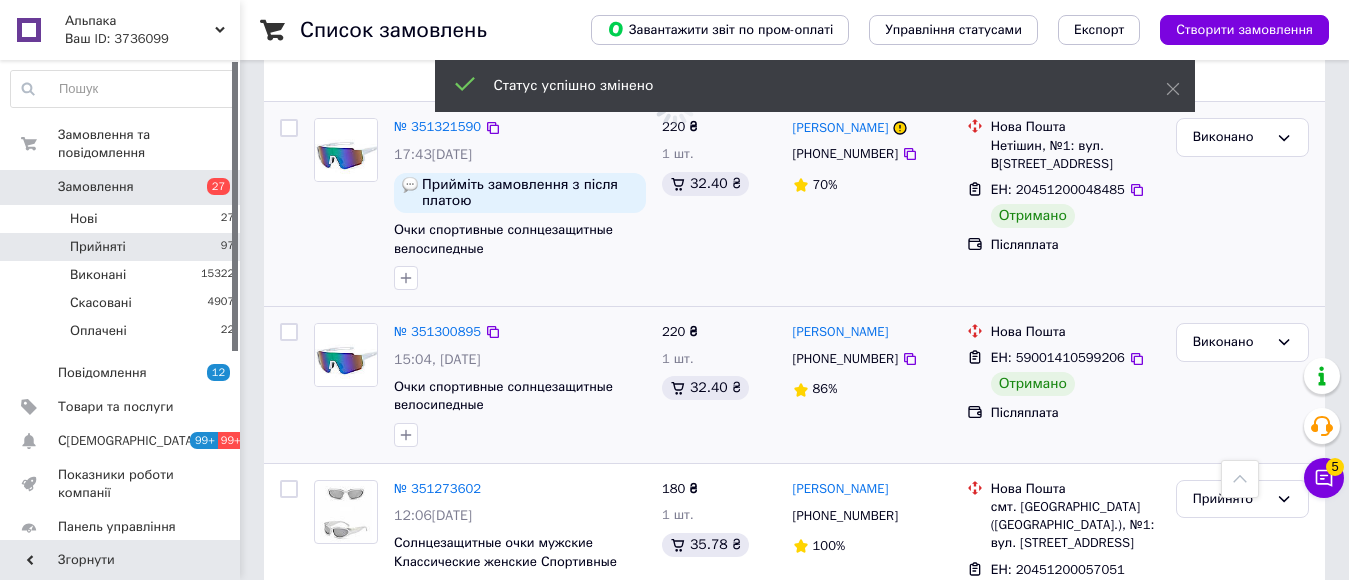 scroll, scrollTop: 11701, scrollLeft: 0, axis: vertical 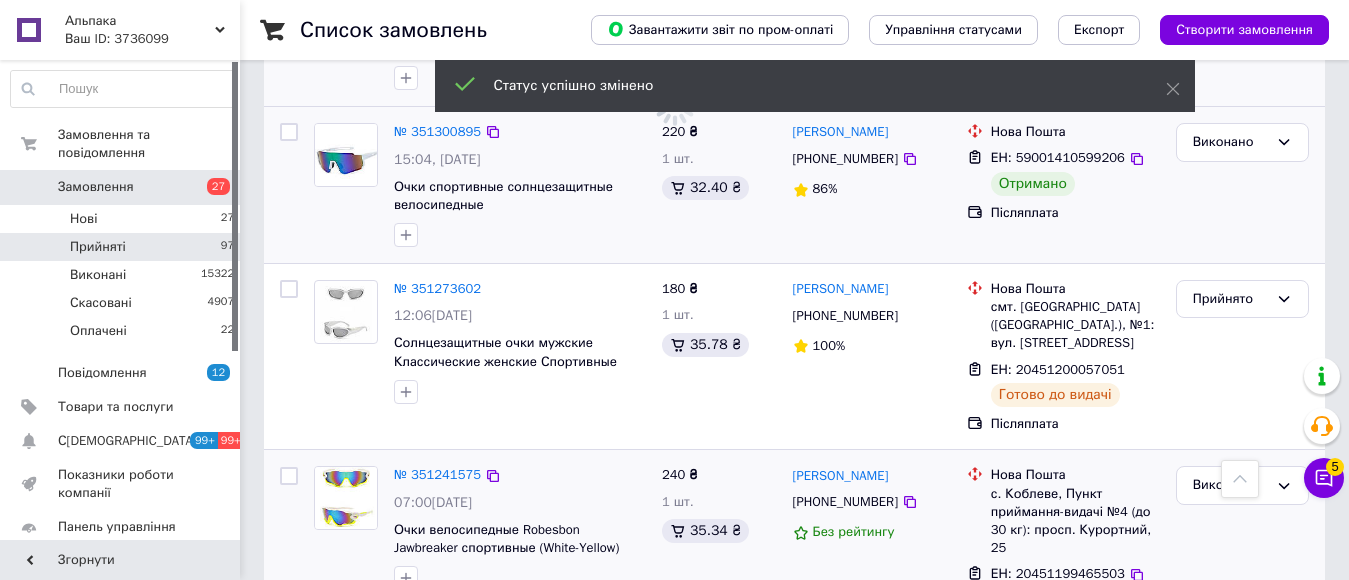 click on "Виконано" at bounding box center [1242, 732] 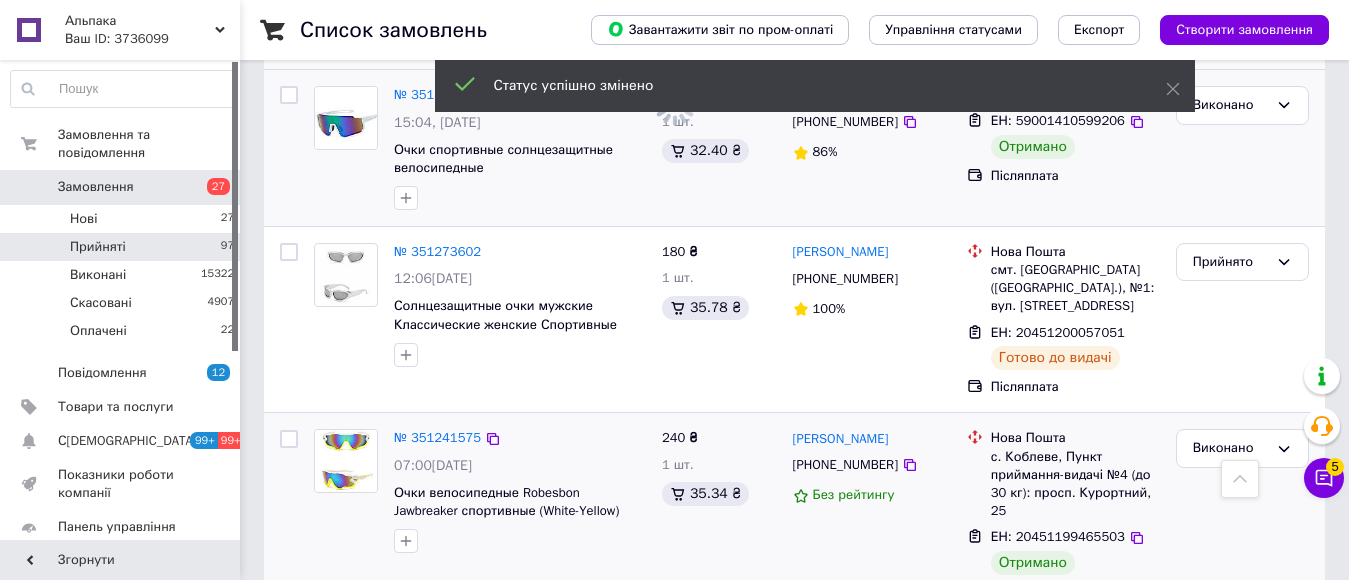 scroll, scrollTop: 12101, scrollLeft: 0, axis: vertical 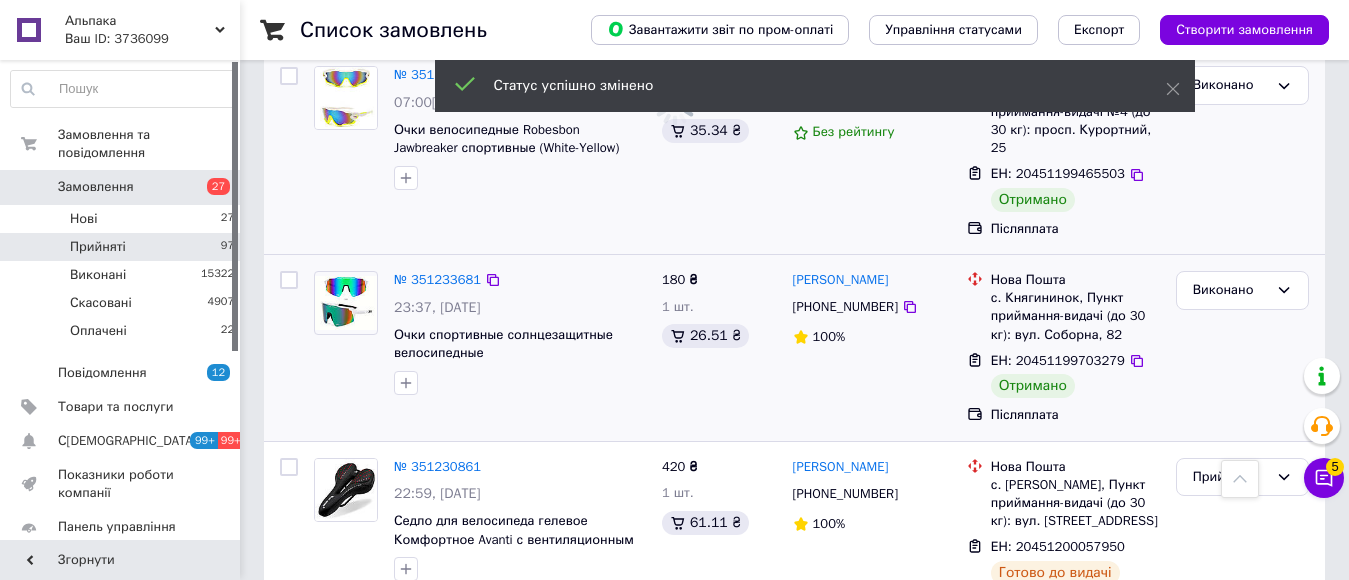 click on "Прийнято" at bounding box center (1230, 663) 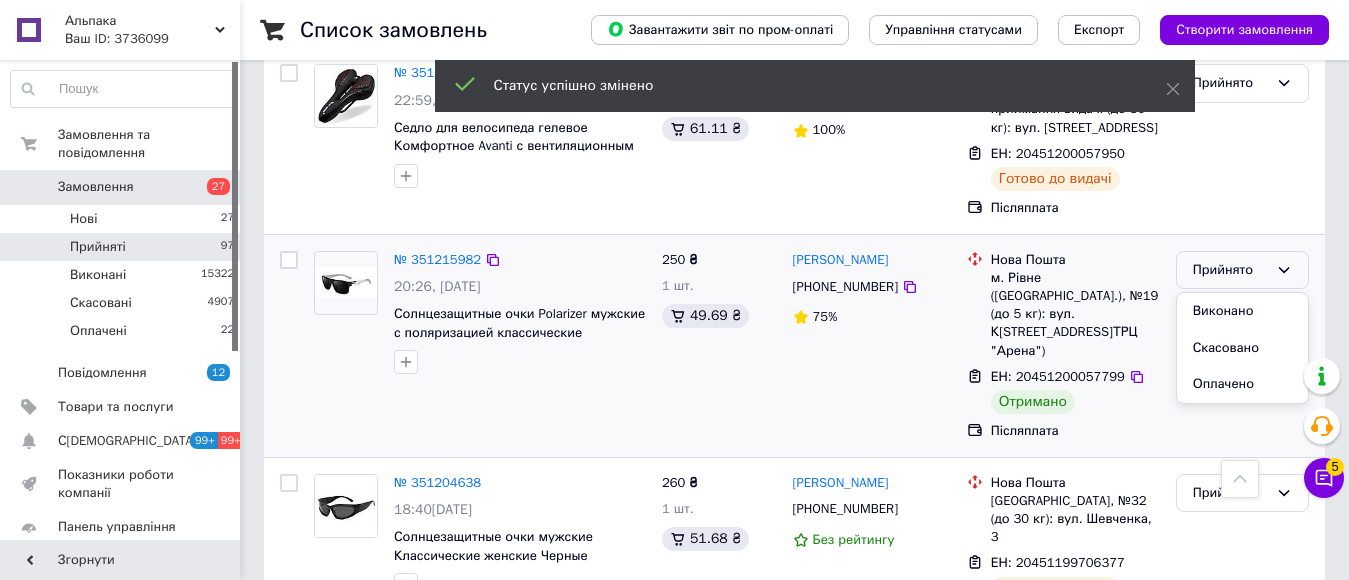 scroll, scrollTop: 11707, scrollLeft: 0, axis: vertical 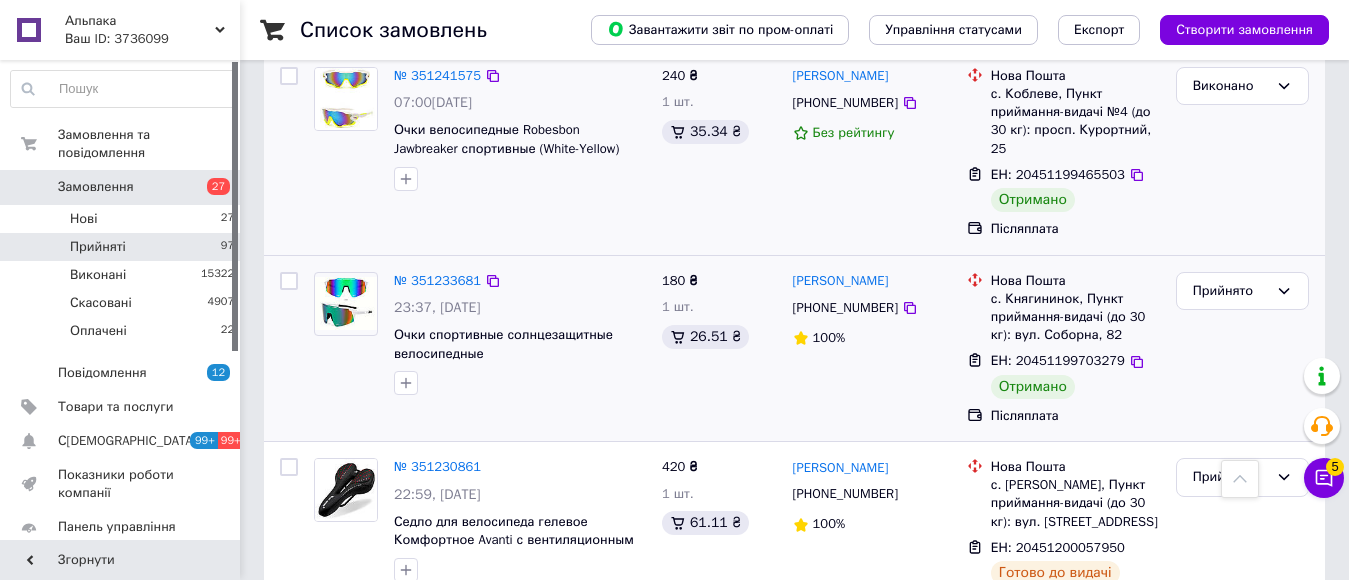 click on "Виконано" at bounding box center (1242, 705) 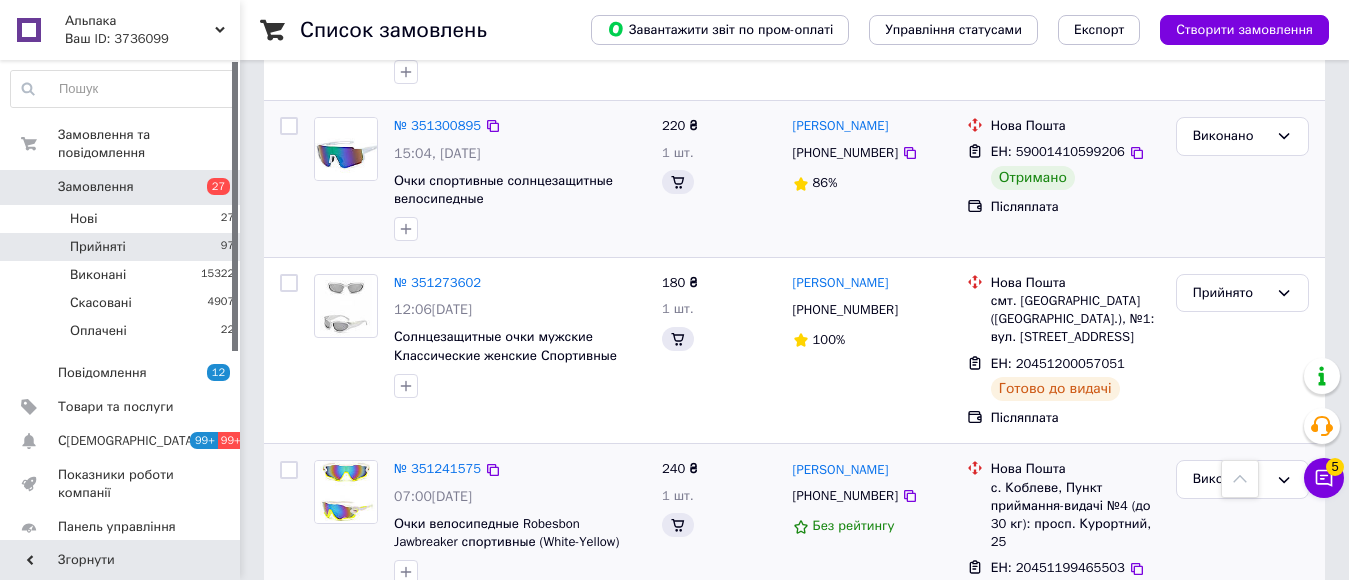click on "Прийнято" at bounding box center (1242, 1533) 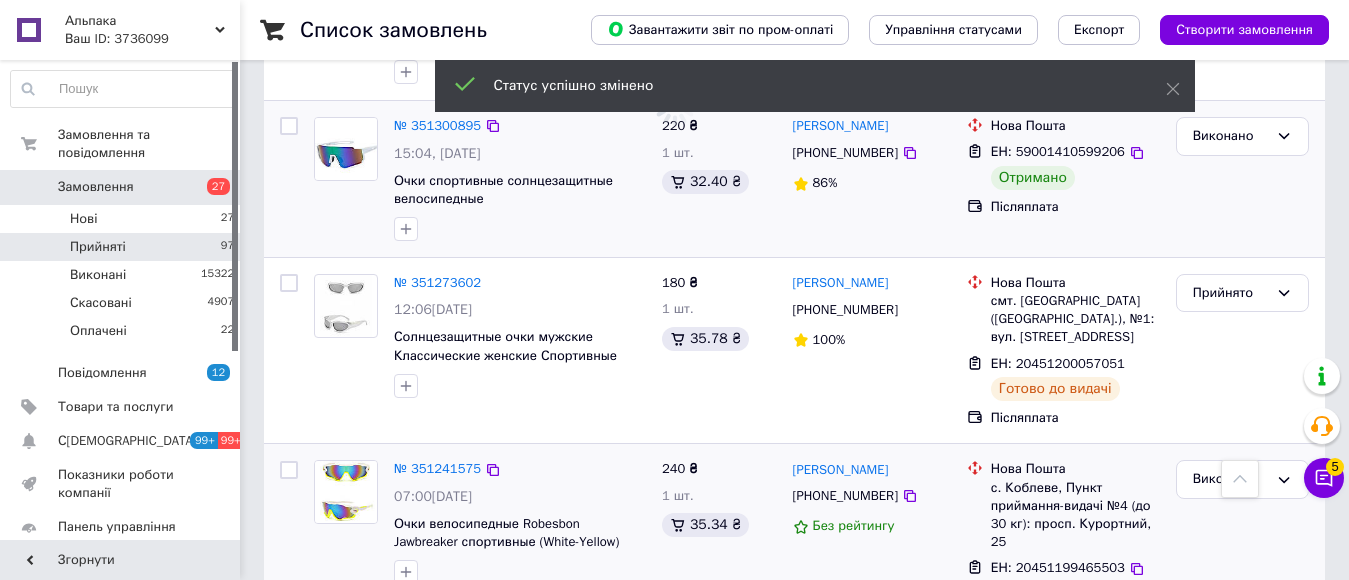 scroll, scrollTop: 12701, scrollLeft: 0, axis: vertical 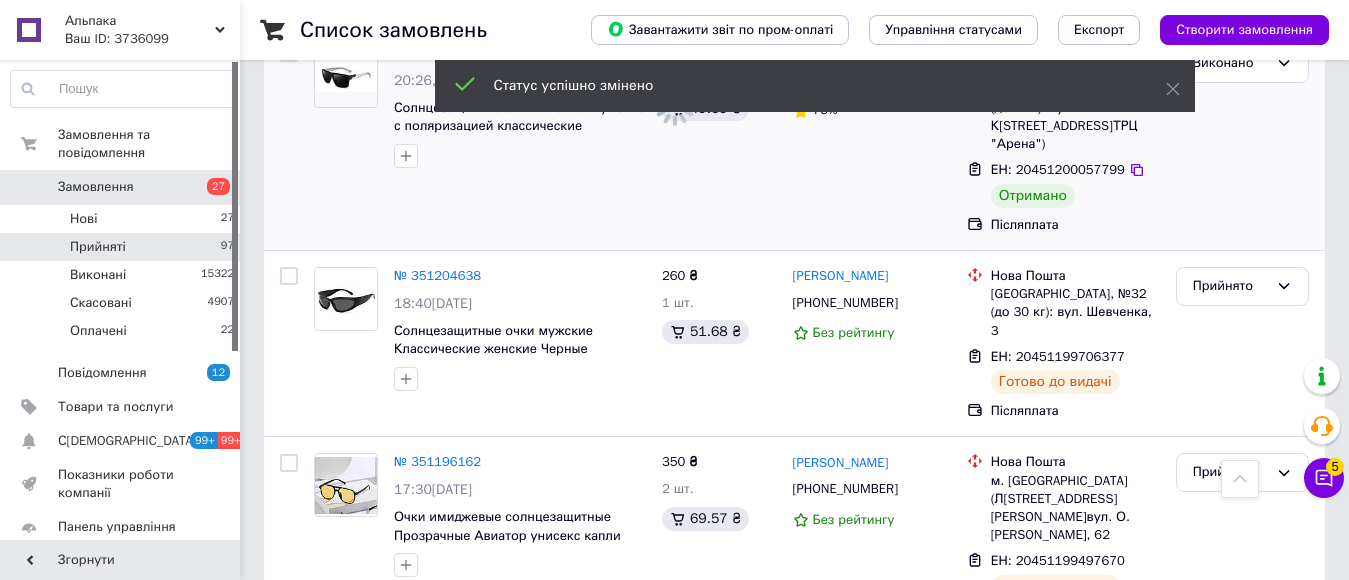 click on "Прийнято" at bounding box center (1242, 677) 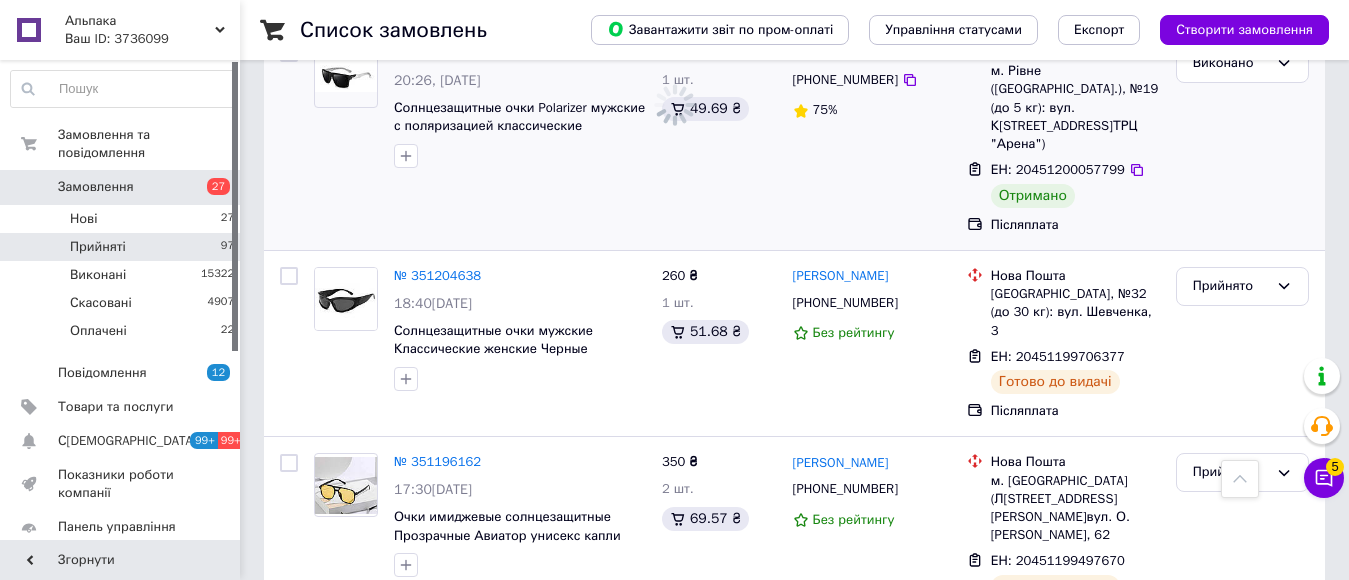 click on "Виконано" at bounding box center (1242, 719) 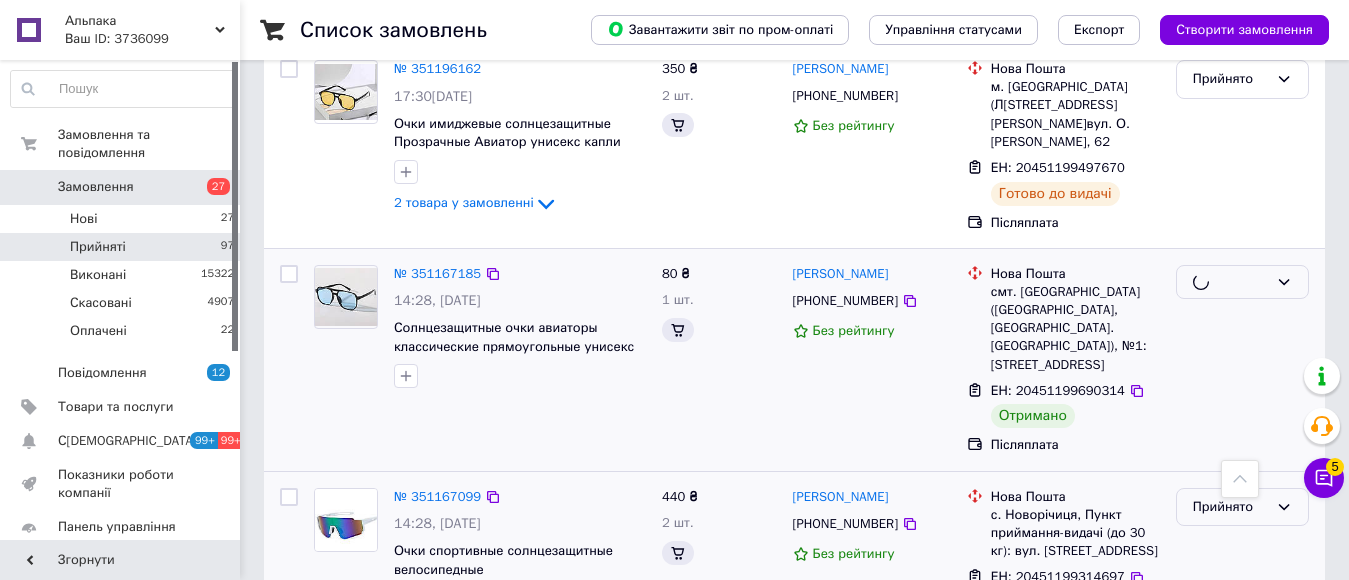click on "Прийнято" at bounding box center [1230, 507] 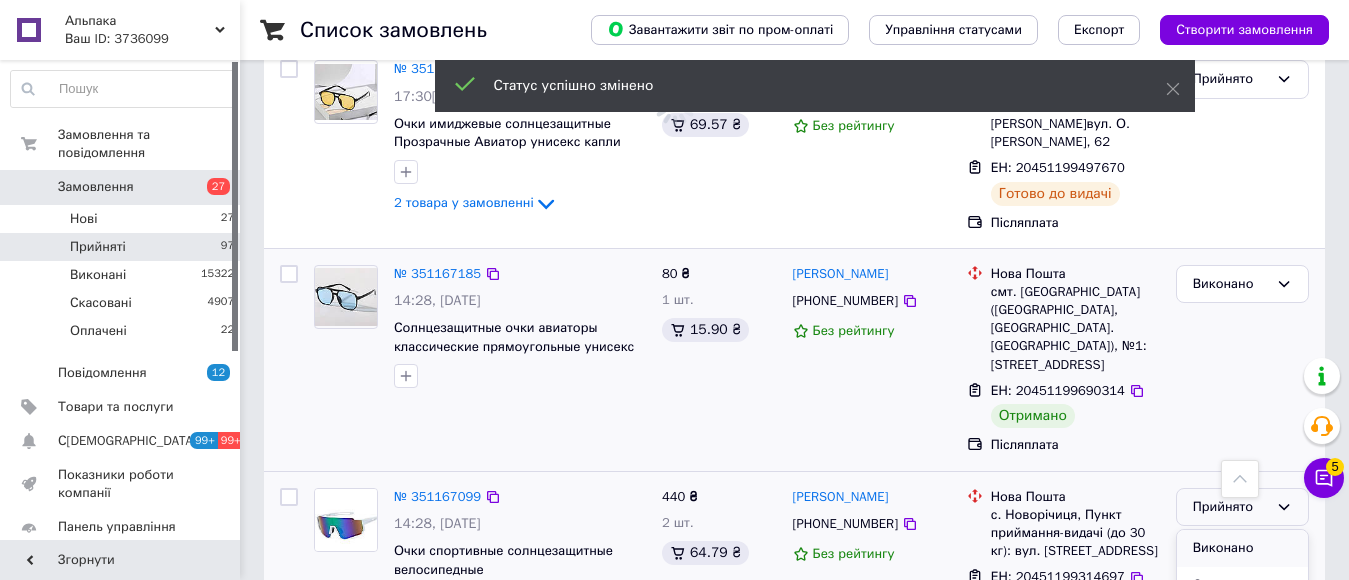 scroll, scrollTop: 12508, scrollLeft: 0, axis: vertical 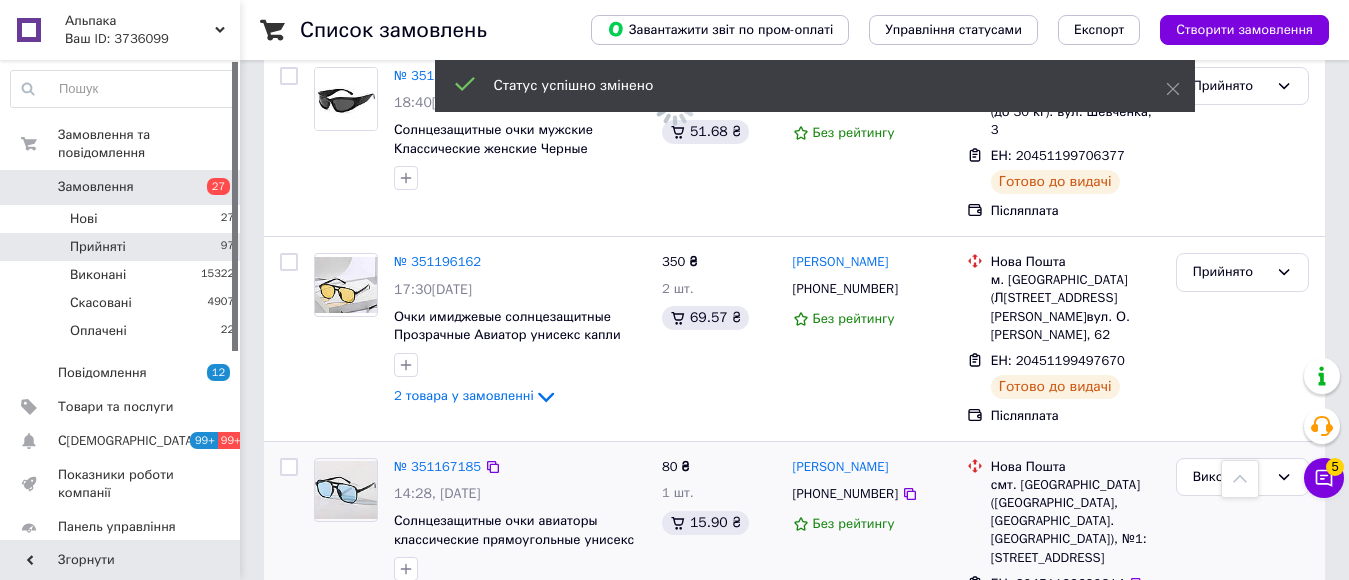 click on "Виконано" at bounding box center (1242, 741) 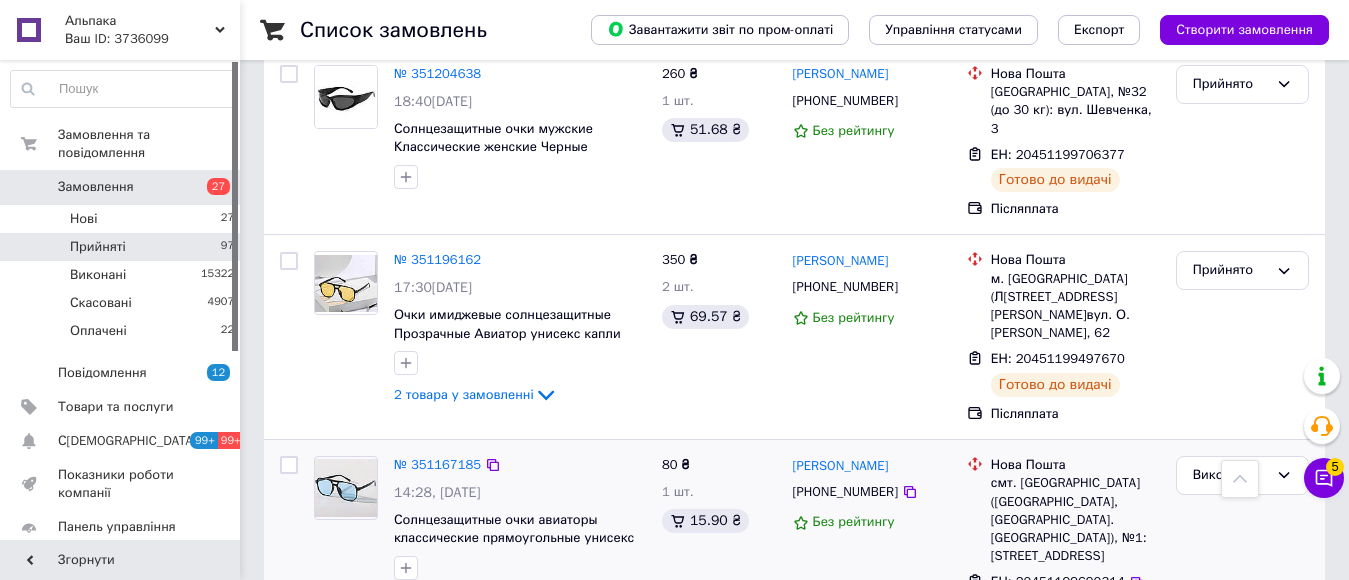 scroll, scrollTop: 12902, scrollLeft: 0, axis: vertical 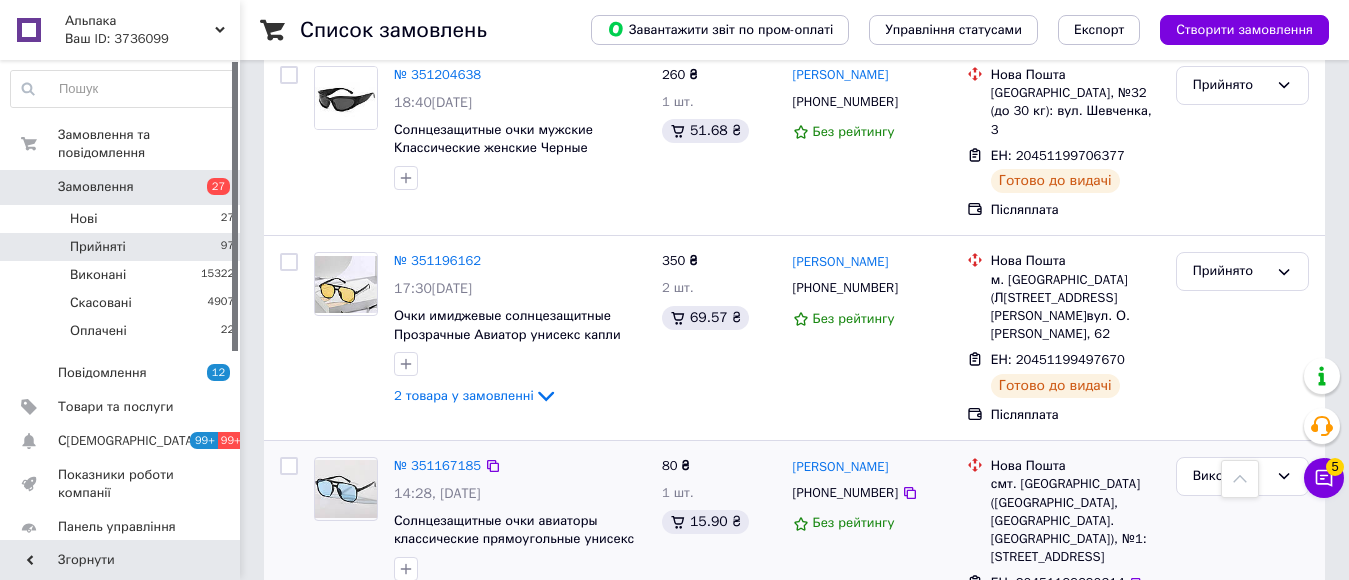 click on "Прийнято" at bounding box center (1230, 886) 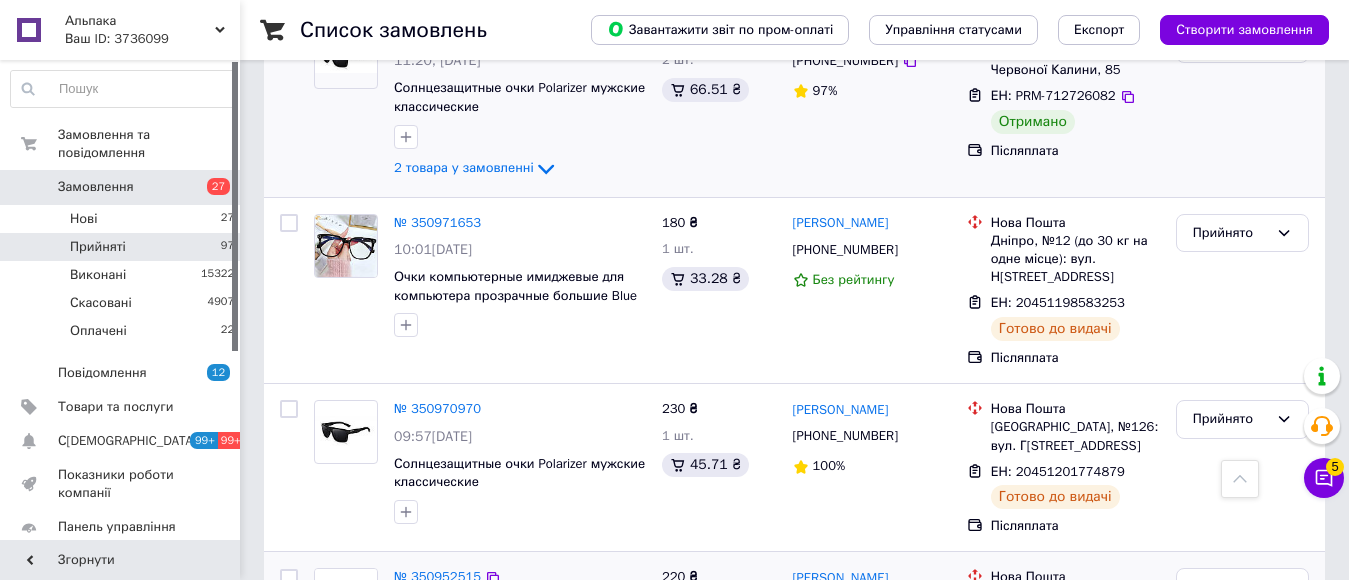 scroll, scrollTop: 12283, scrollLeft: 0, axis: vertical 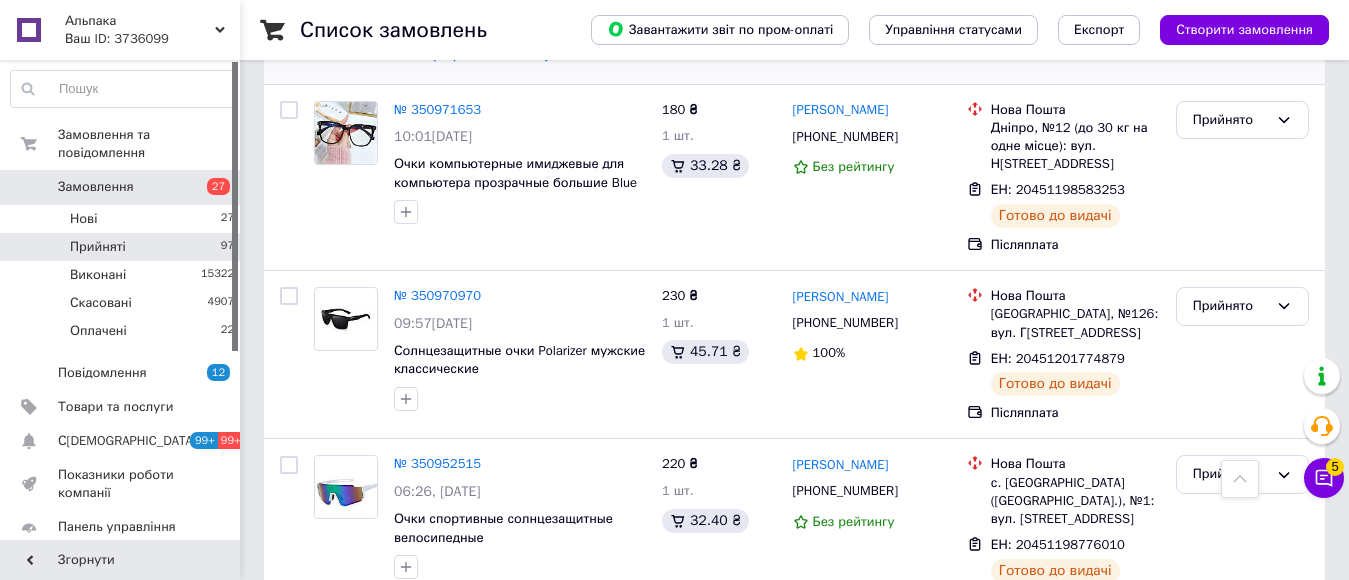 click on "Прийнято" at bounding box center [1230, 661] 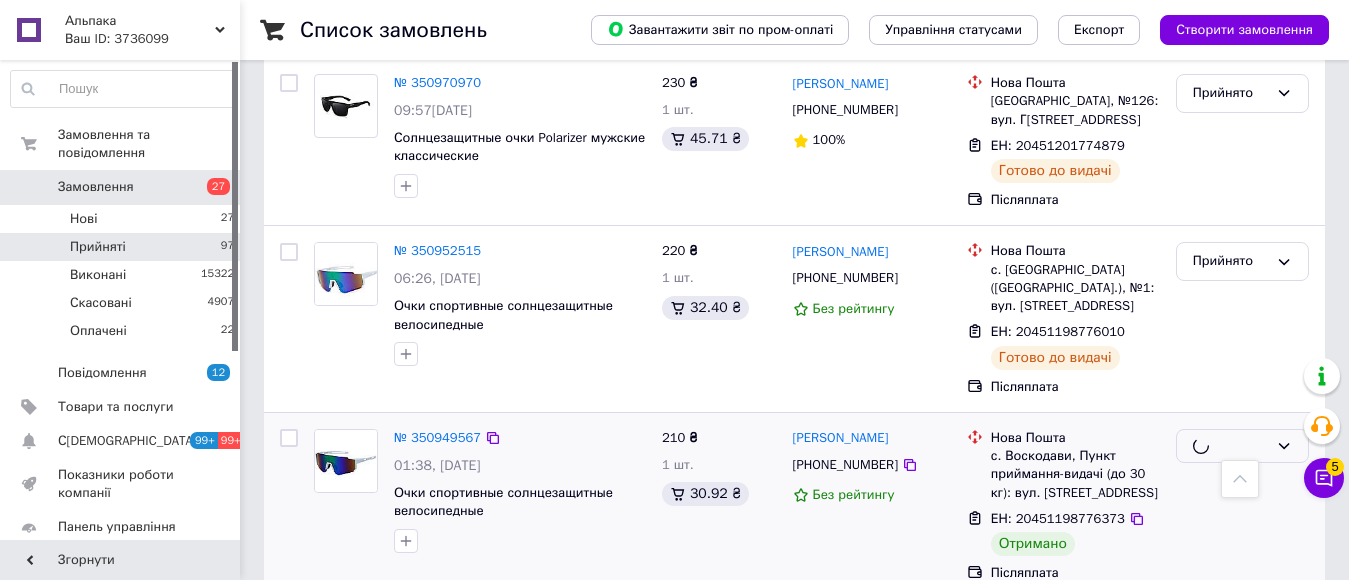 scroll, scrollTop: 12583, scrollLeft: 0, axis: vertical 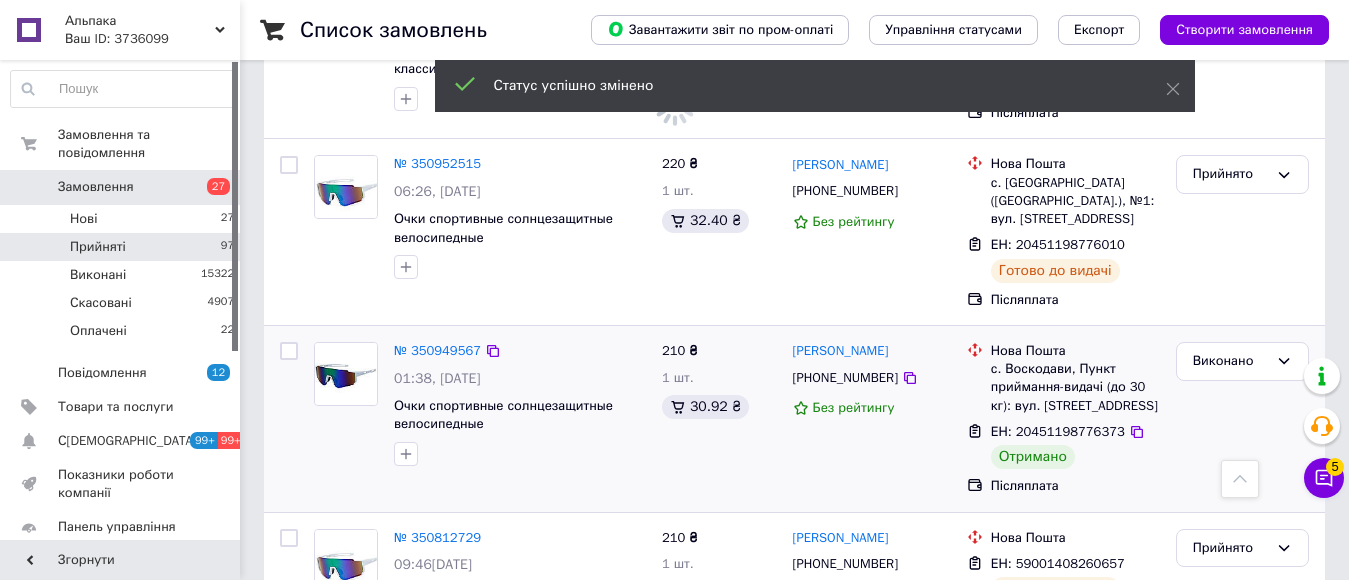click on "Прийнято" at bounding box center [1230, 873] 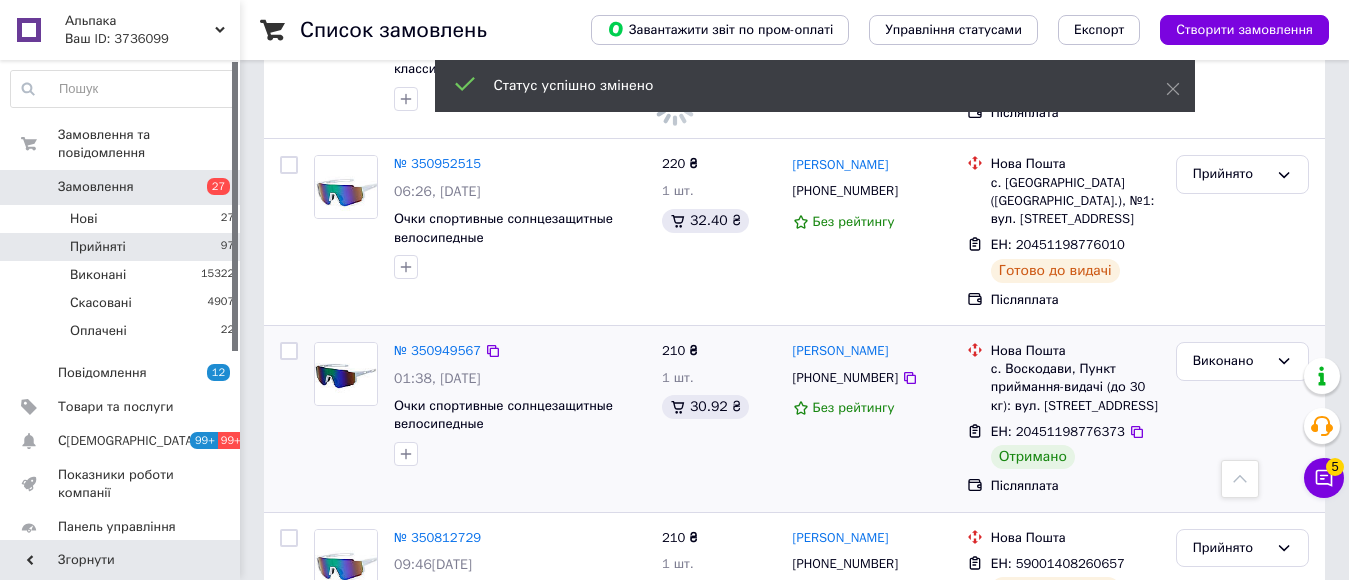 click on "Виконано" at bounding box center (1242, 914) 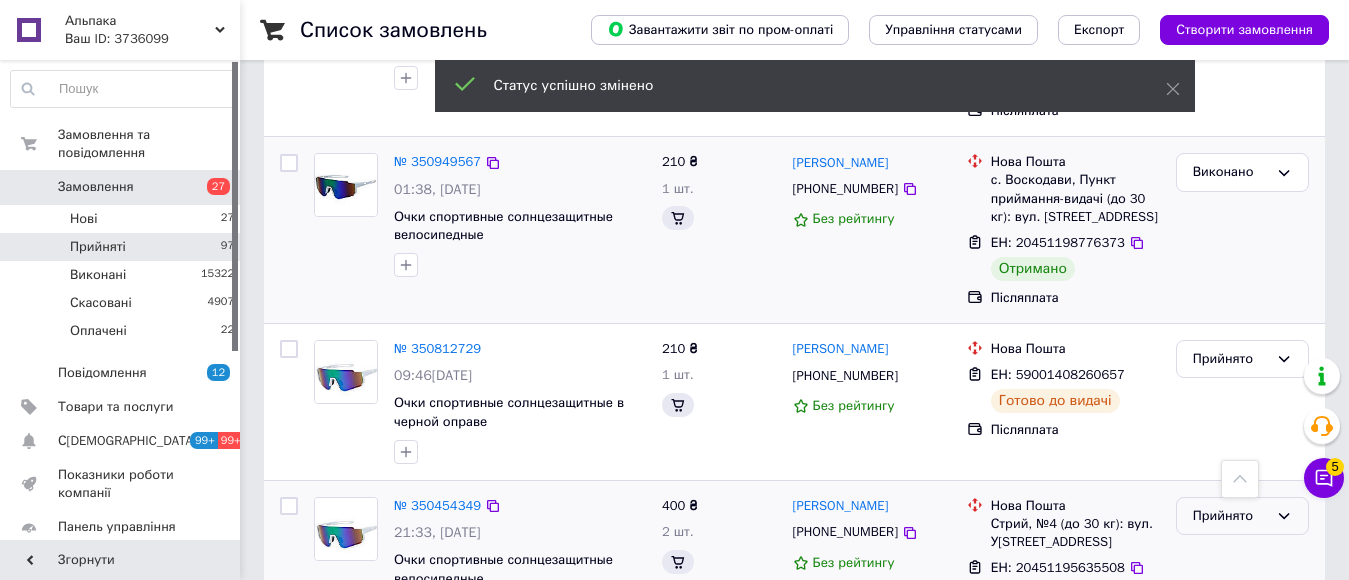 scroll, scrollTop: 12395, scrollLeft: 0, axis: vertical 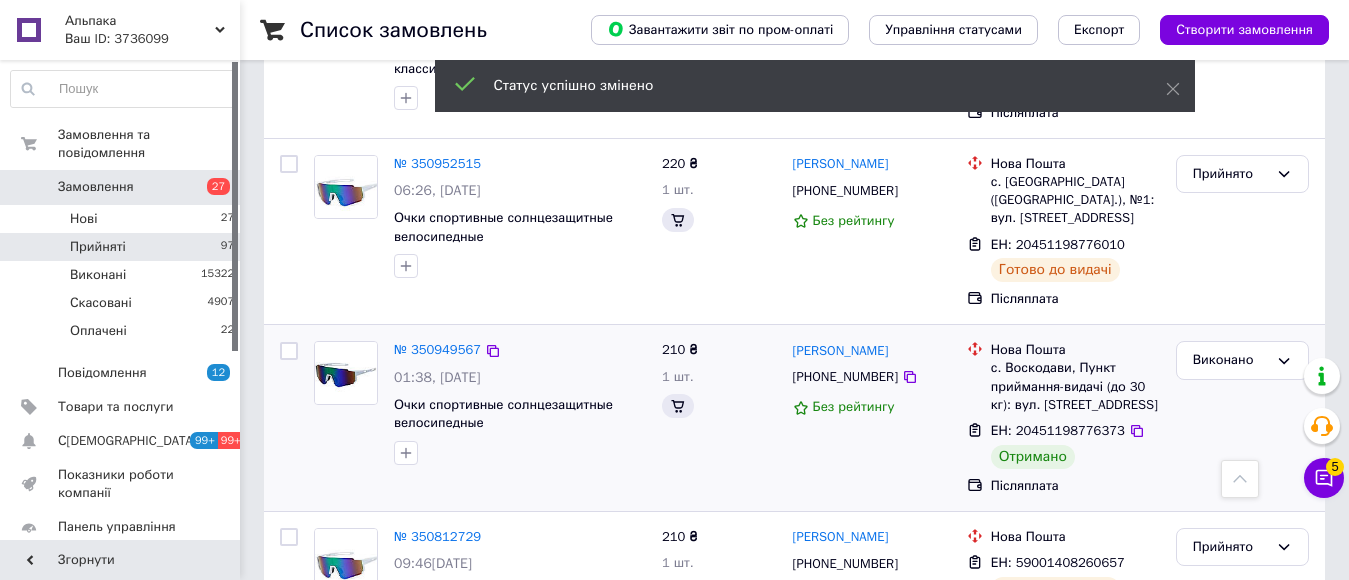 click on "Прийнято" at bounding box center (1230, 704) 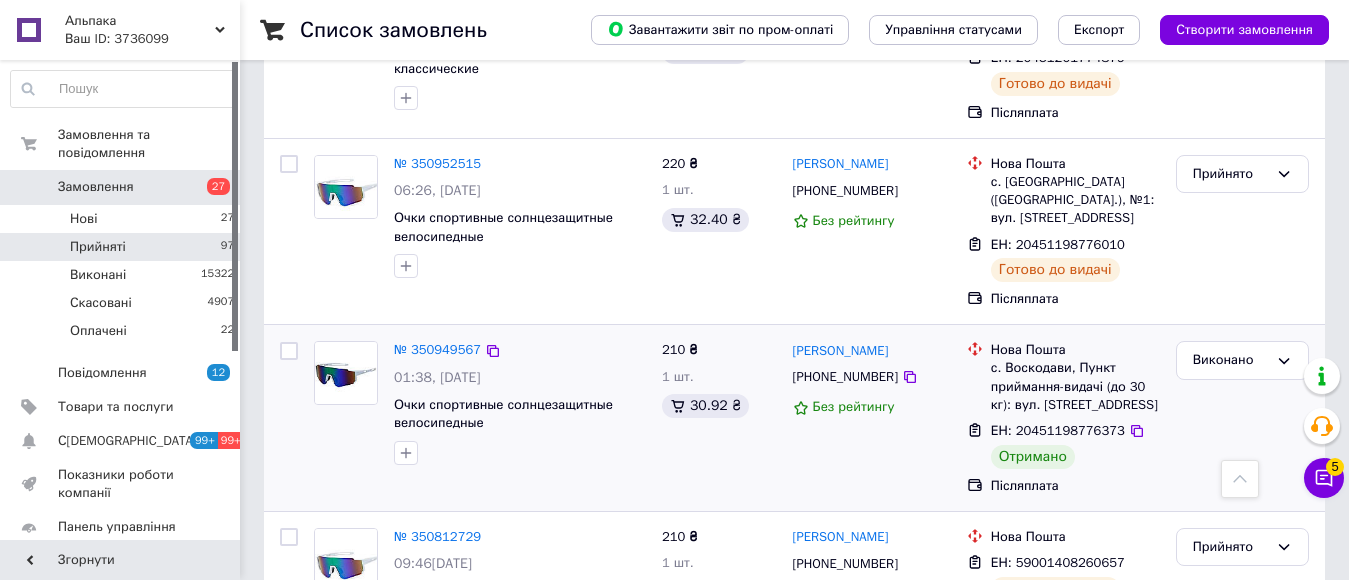 click on "Скасовано" at bounding box center [1242, 782] 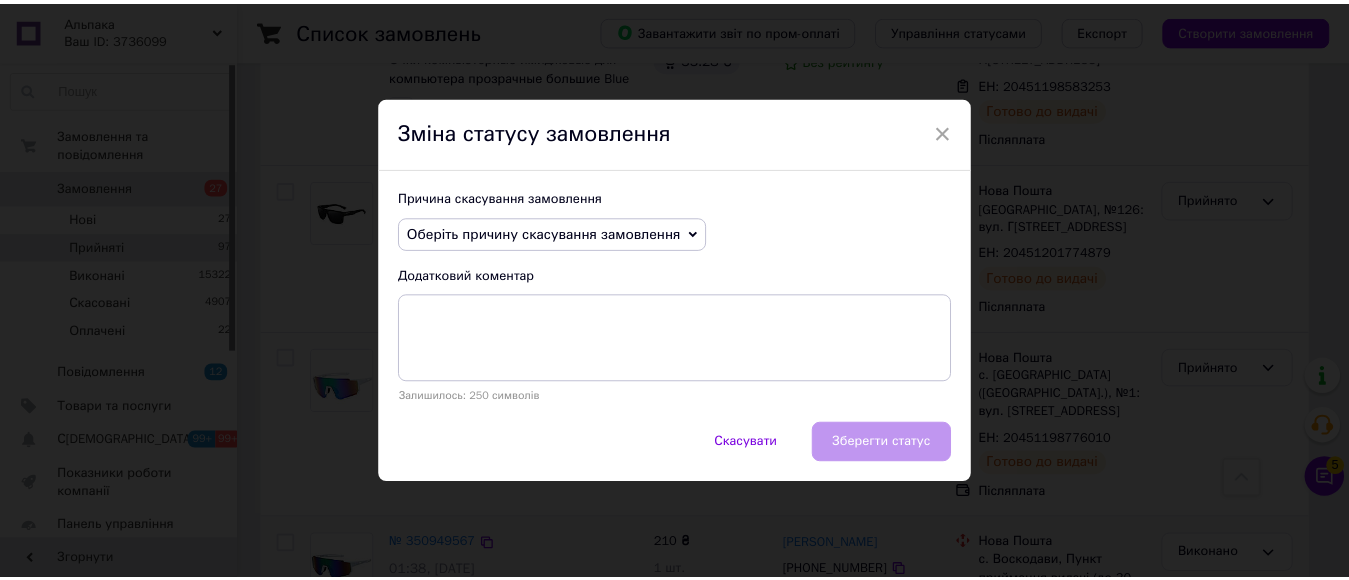 scroll, scrollTop: 12195, scrollLeft: 0, axis: vertical 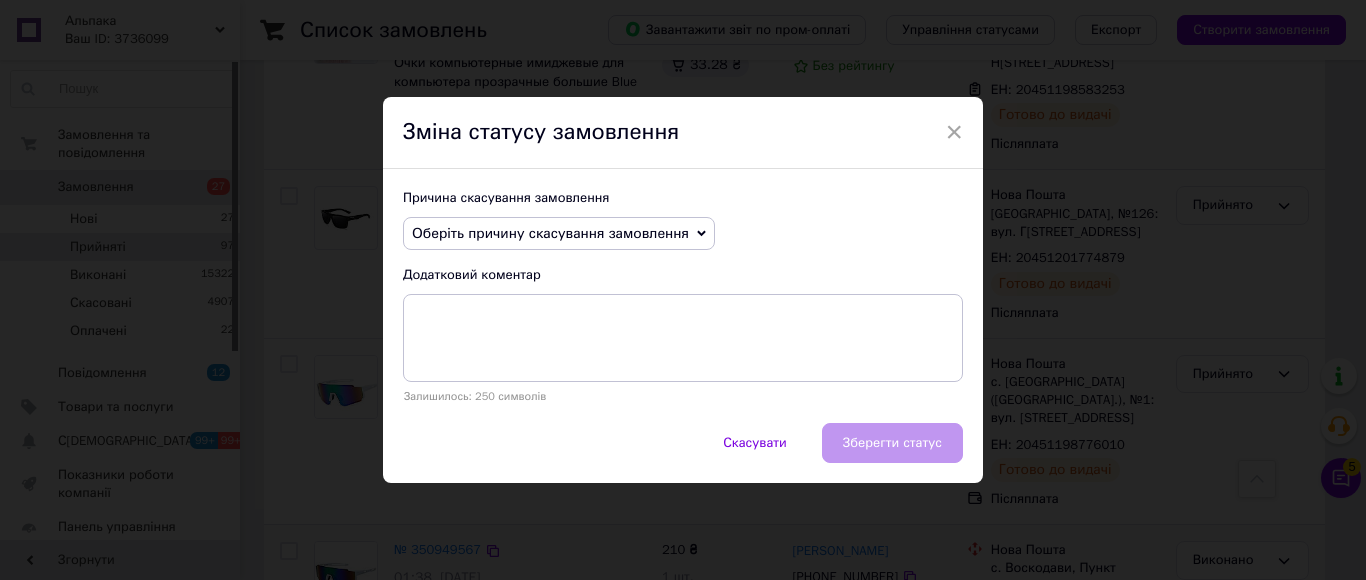 click on "Оберіть причину скасування замовлення" at bounding box center (550, 233) 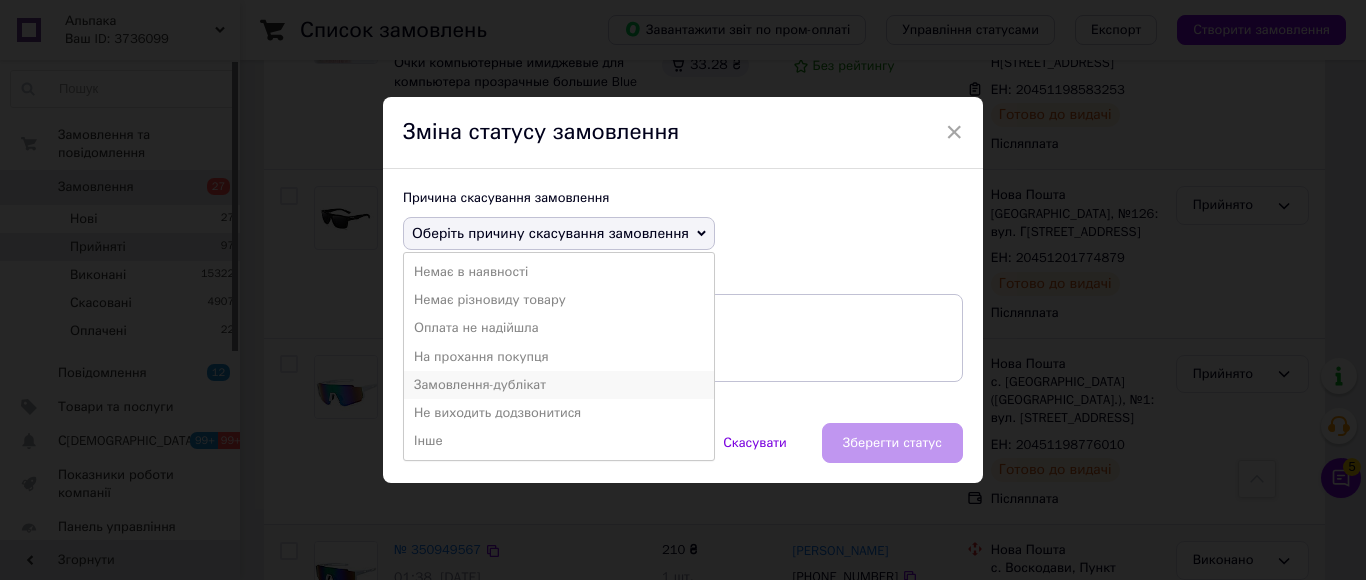 click on "Замовлення-дублікат" at bounding box center (559, 385) 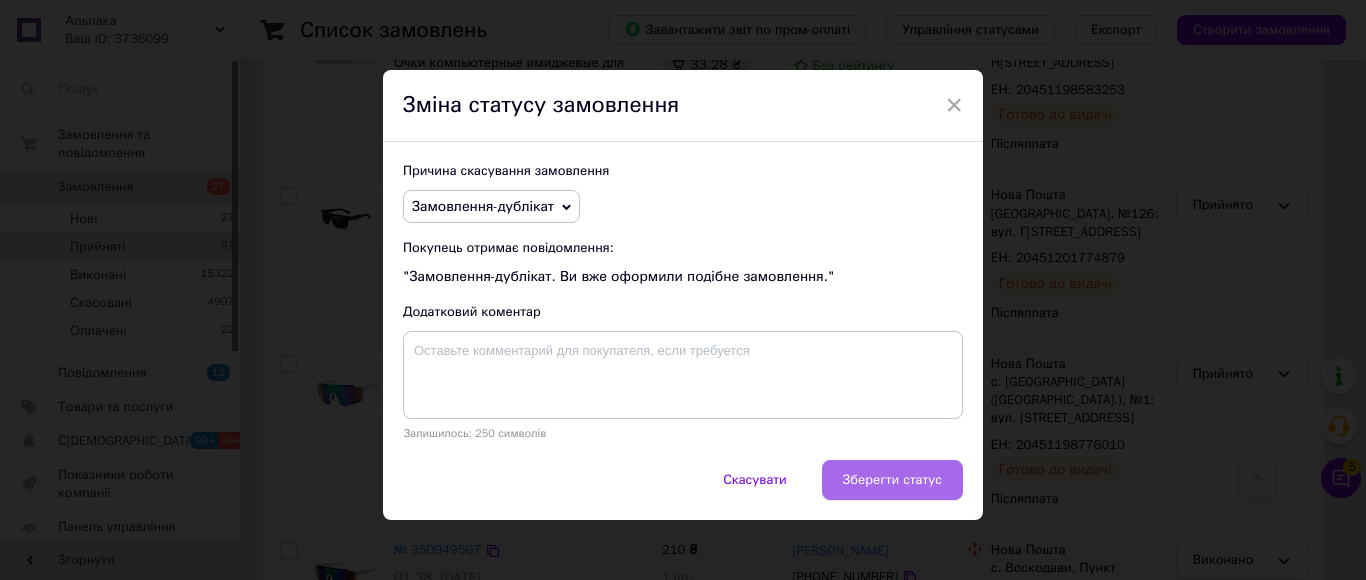 click on "Зберегти статус" at bounding box center [892, 480] 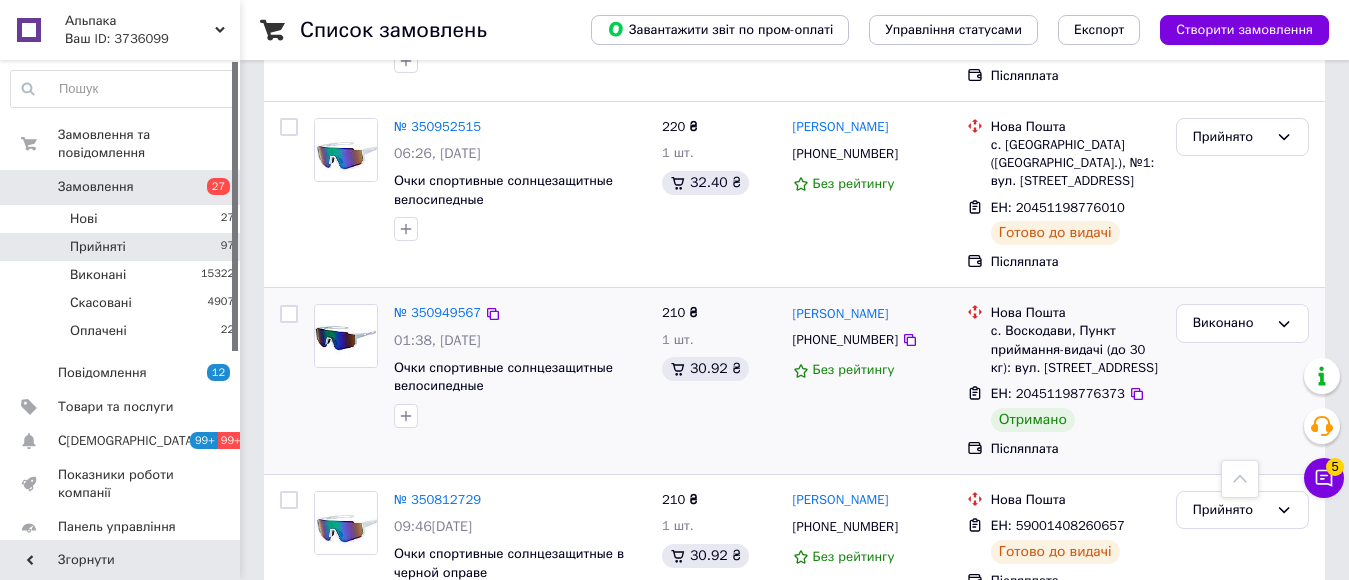 scroll, scrollTop: 12436, scrollLeft: 0, axis: vertical 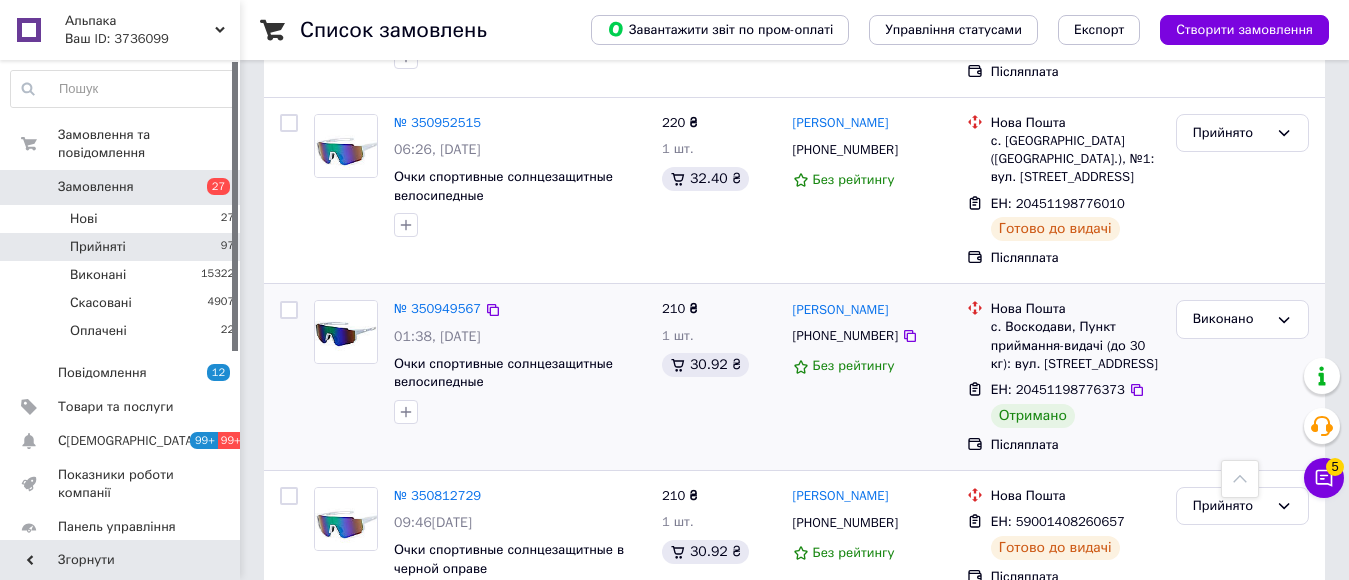 click on "№ 350454349" at bounding box center (437, 652) 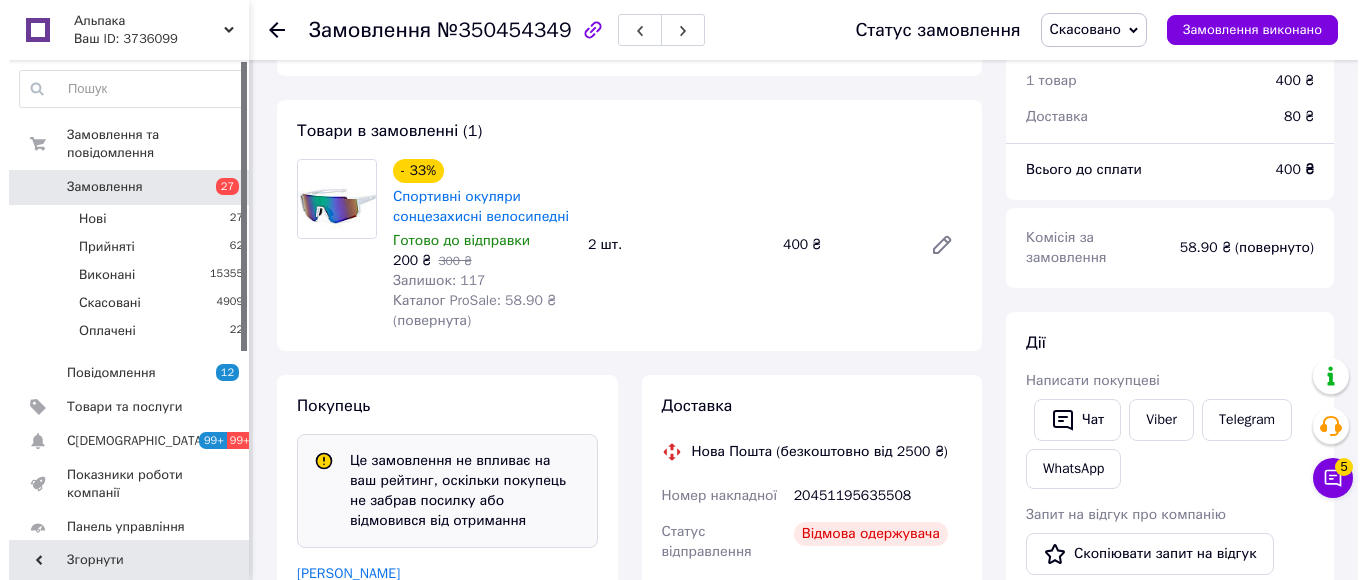 scroll, scrollTop: 400, scrollLeft: 0, axis: vertical 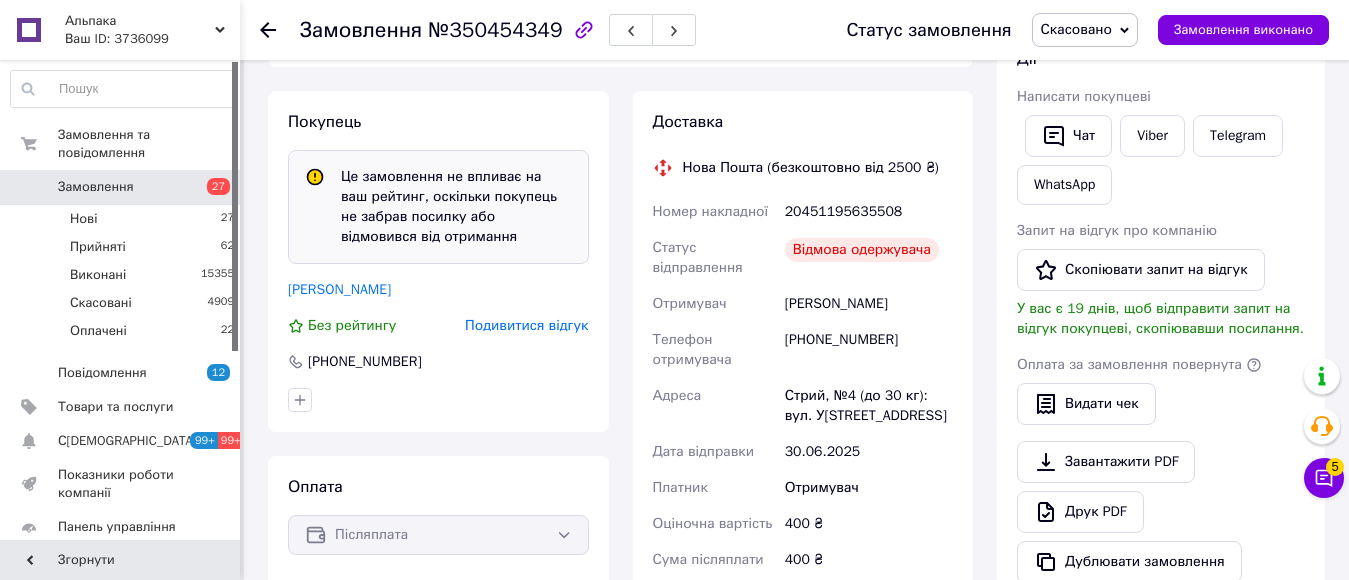 click on "Подивитися відгук" at bounding box center [526, 325] 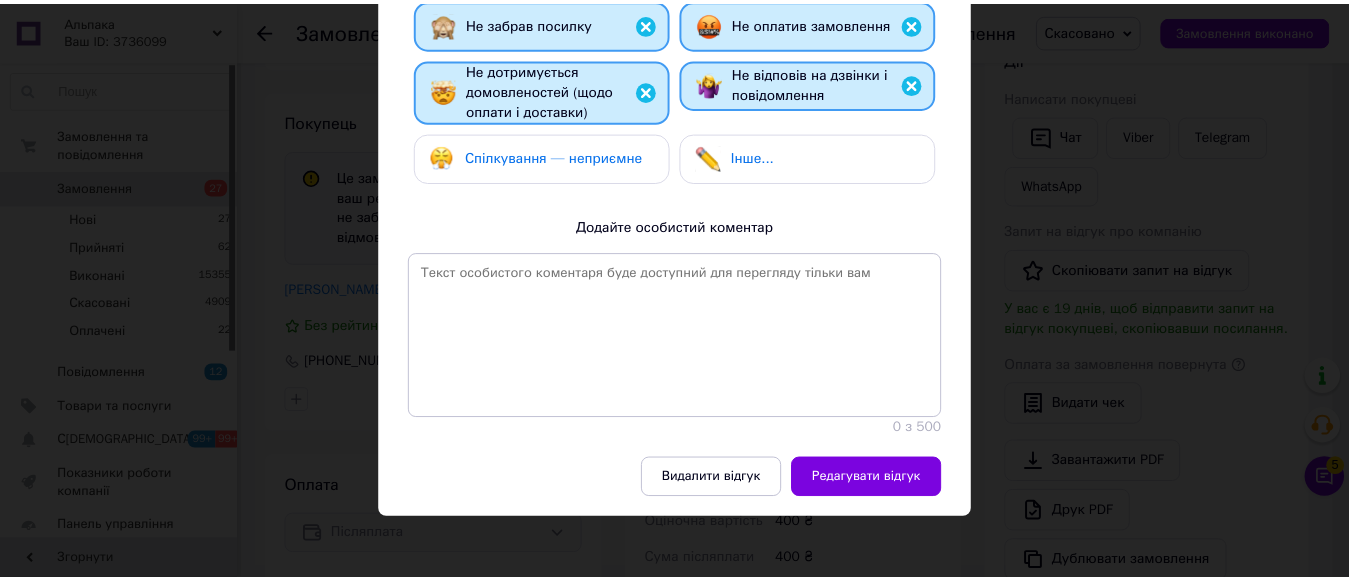 scroll, scrollTop: 0, scrollLeft: 0, axis: both 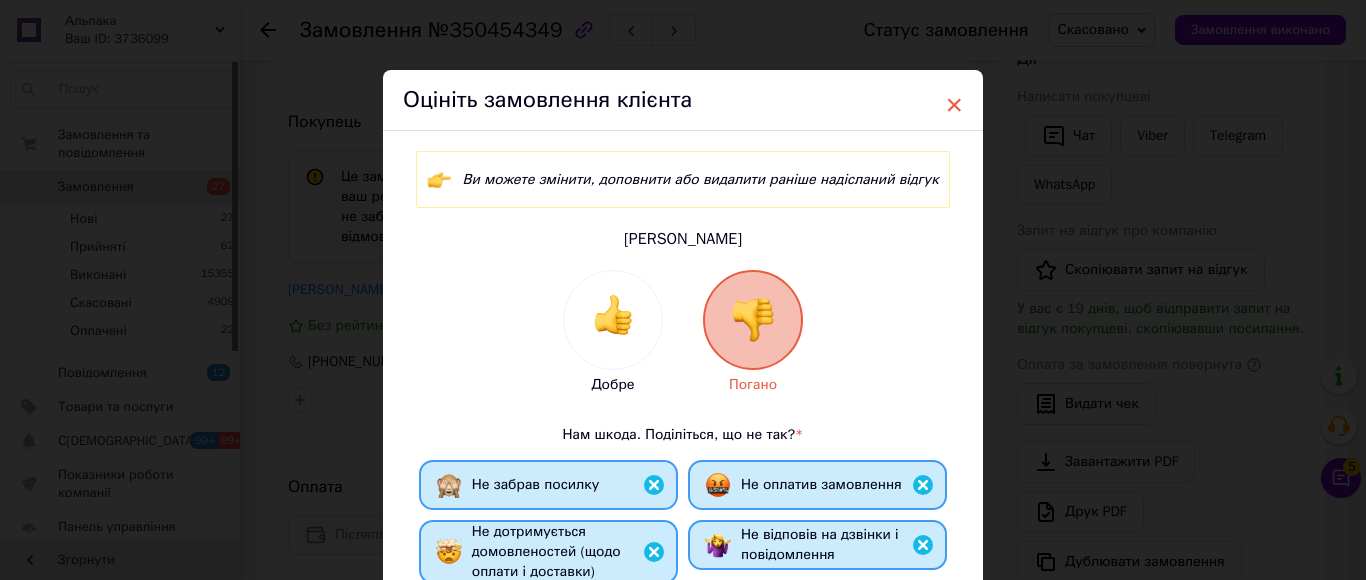 click on "×" at bounding box center (954, 105) 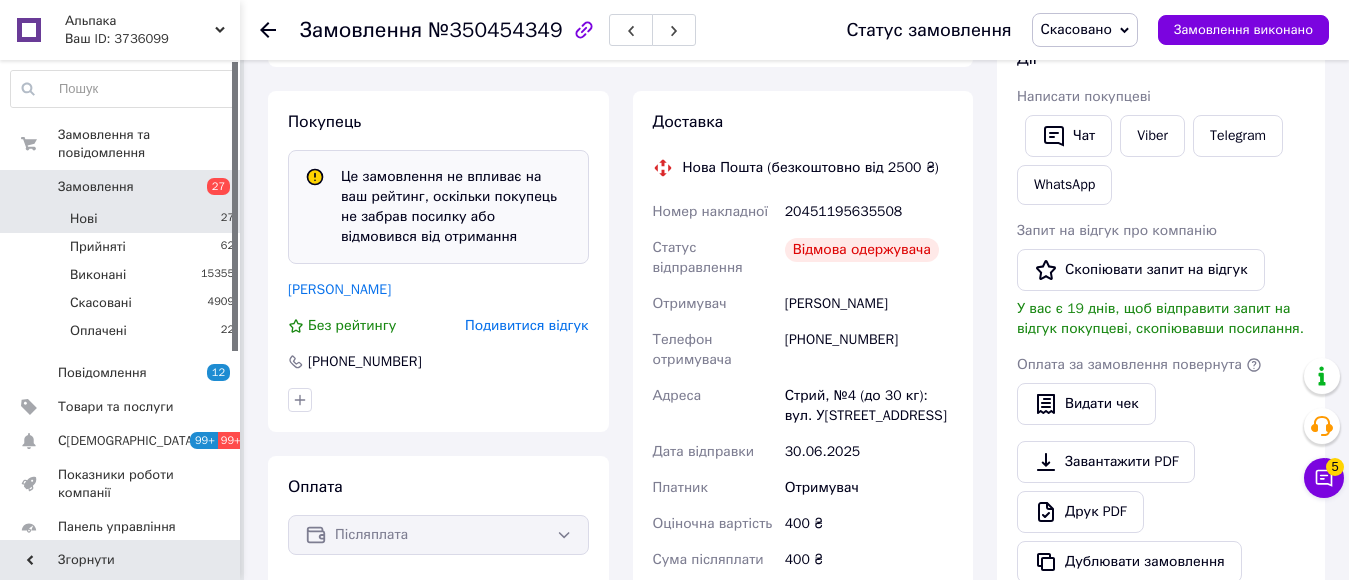 click on "Нові 27" at bounding box center (123, 219) 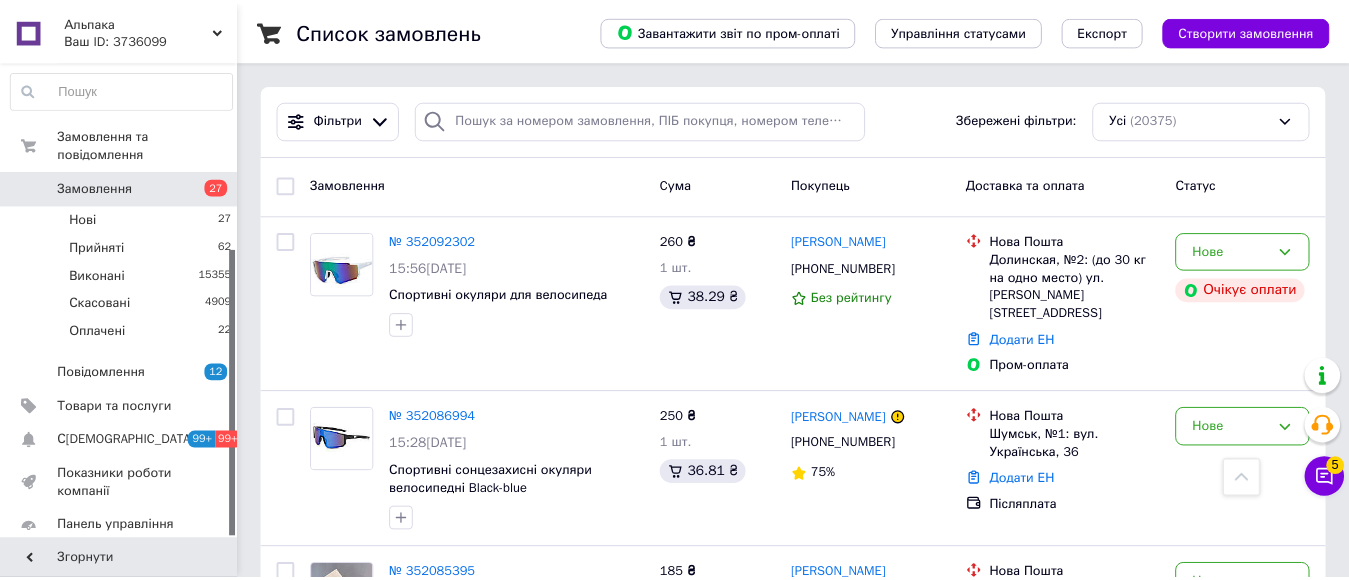 scroll, scrollTop: 300, scrollLeft: 0, axis: vertical 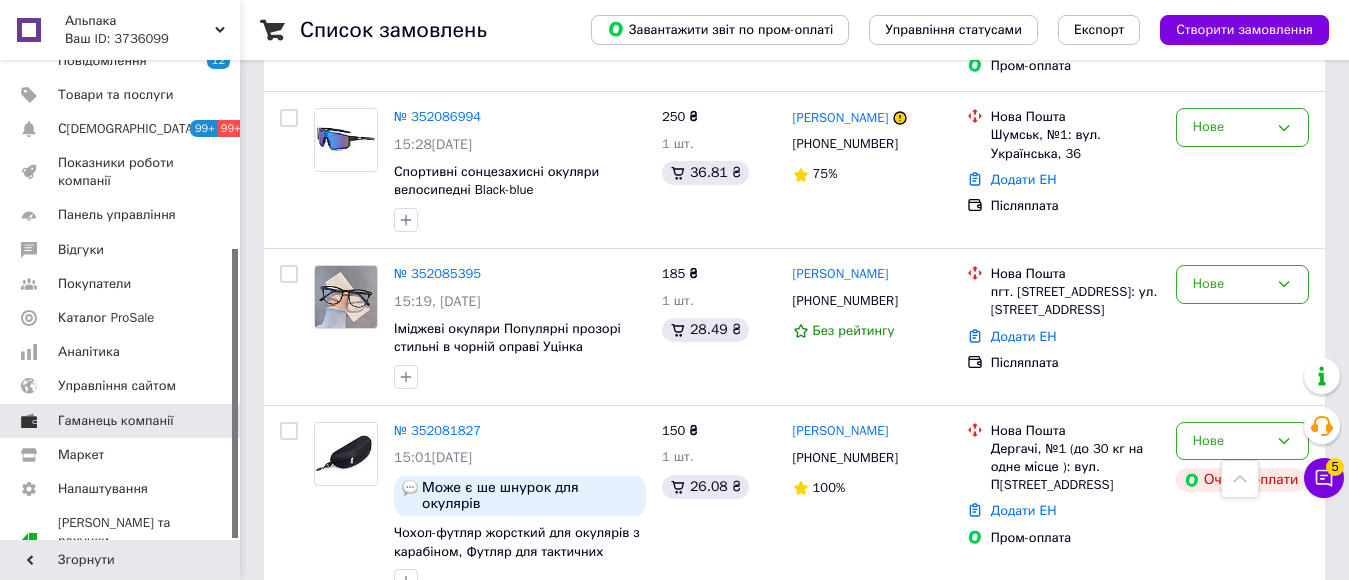 click on "Гаманець компанії" at bounding box center (116, 421) 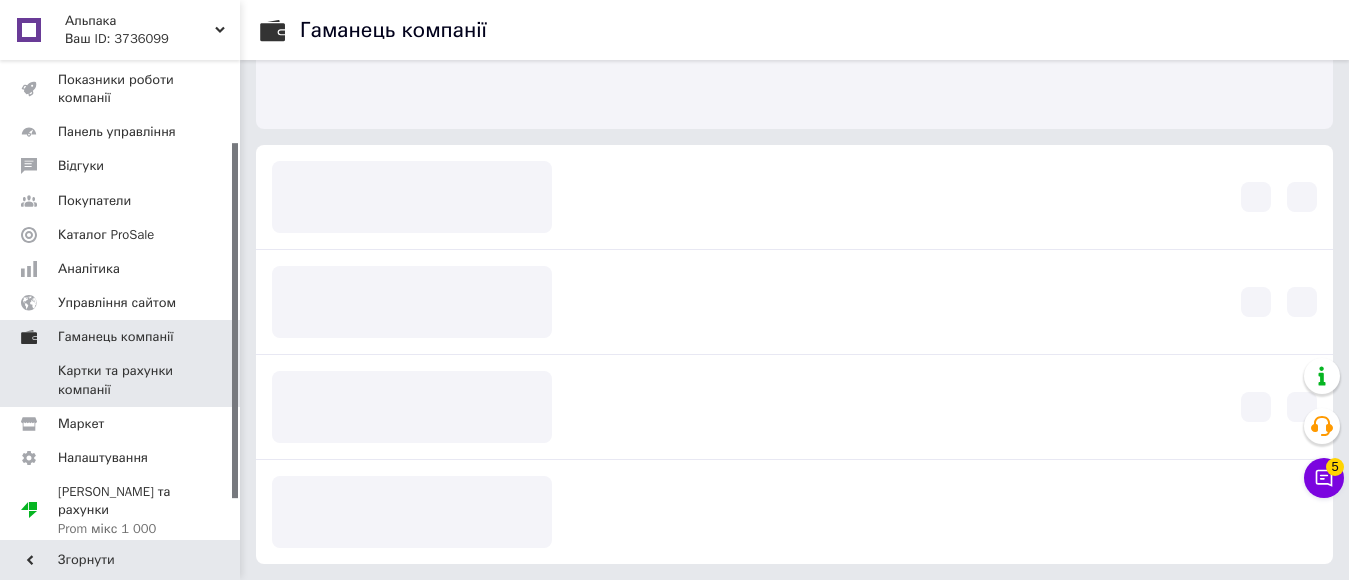 scroll, scrollTop: 183, scrollLeft: 0, axis: vertical 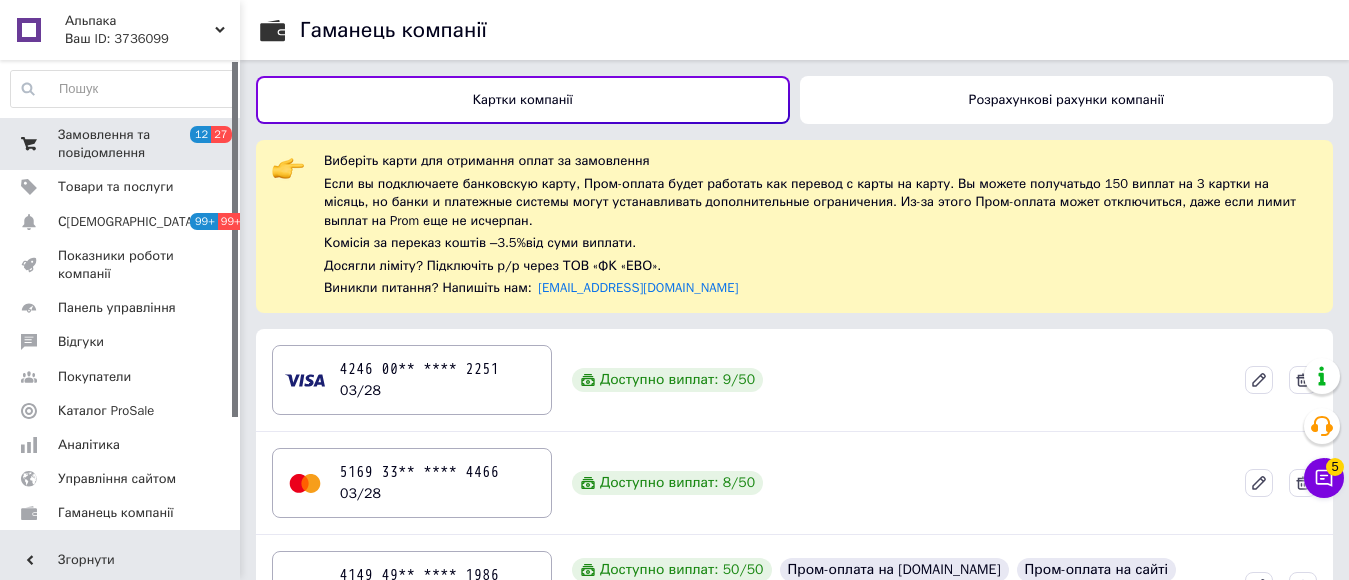 click on "Замовлення та повідомлення" at bounding box center (121, 144) 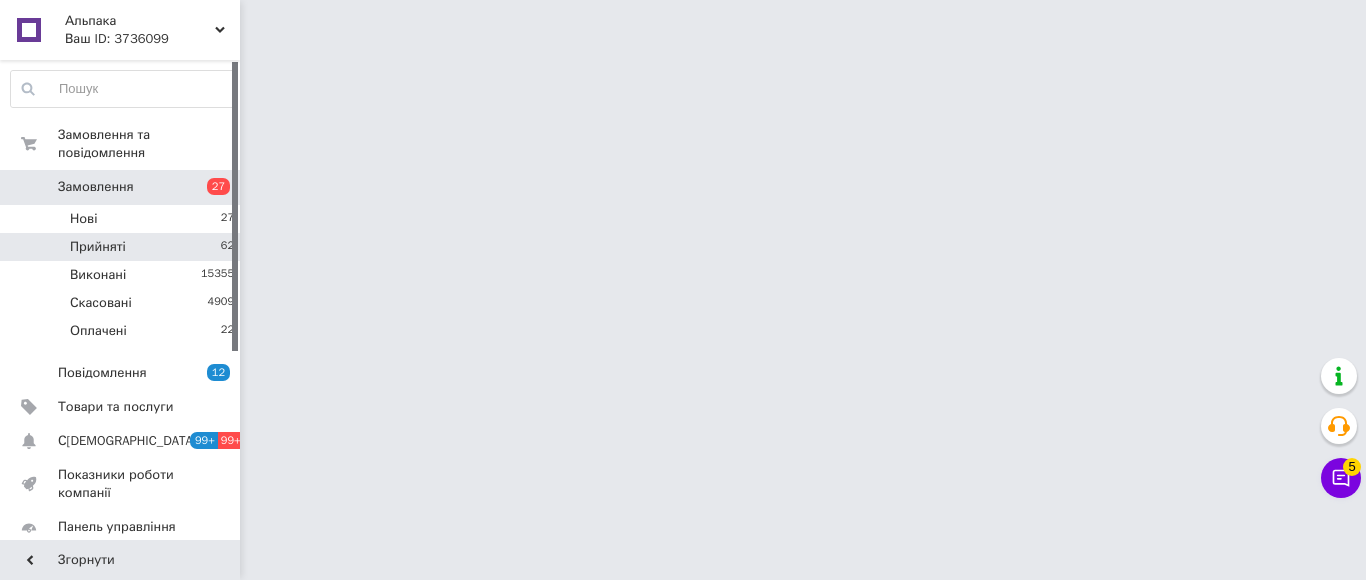 click on "Прийняті 62" at bounding box center (123, 247) 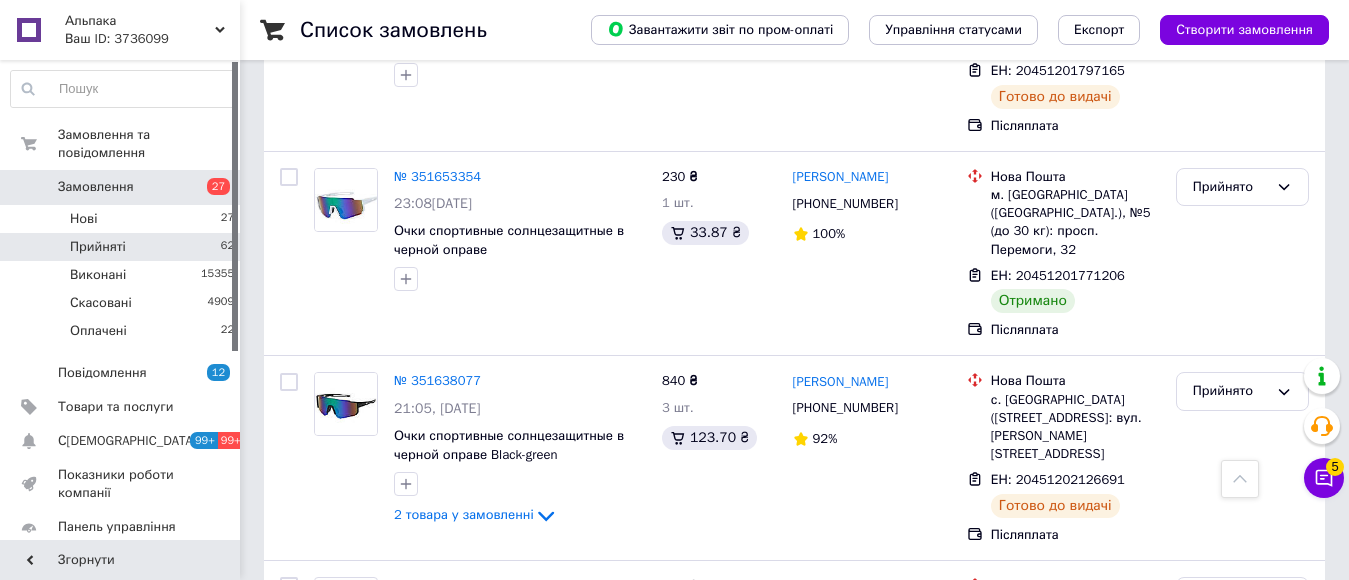scroll, scrollTop: 7000, scrollLeft: 0, axis: vertical 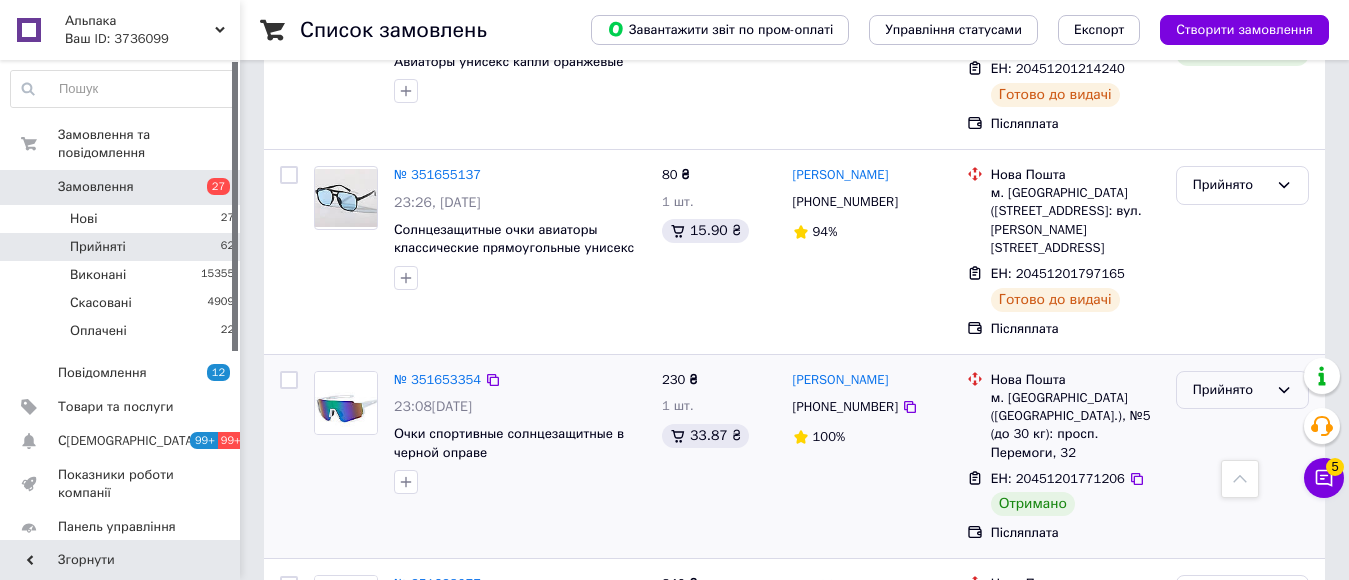 click on "Прийнято" at bounding box center (1230, 390) 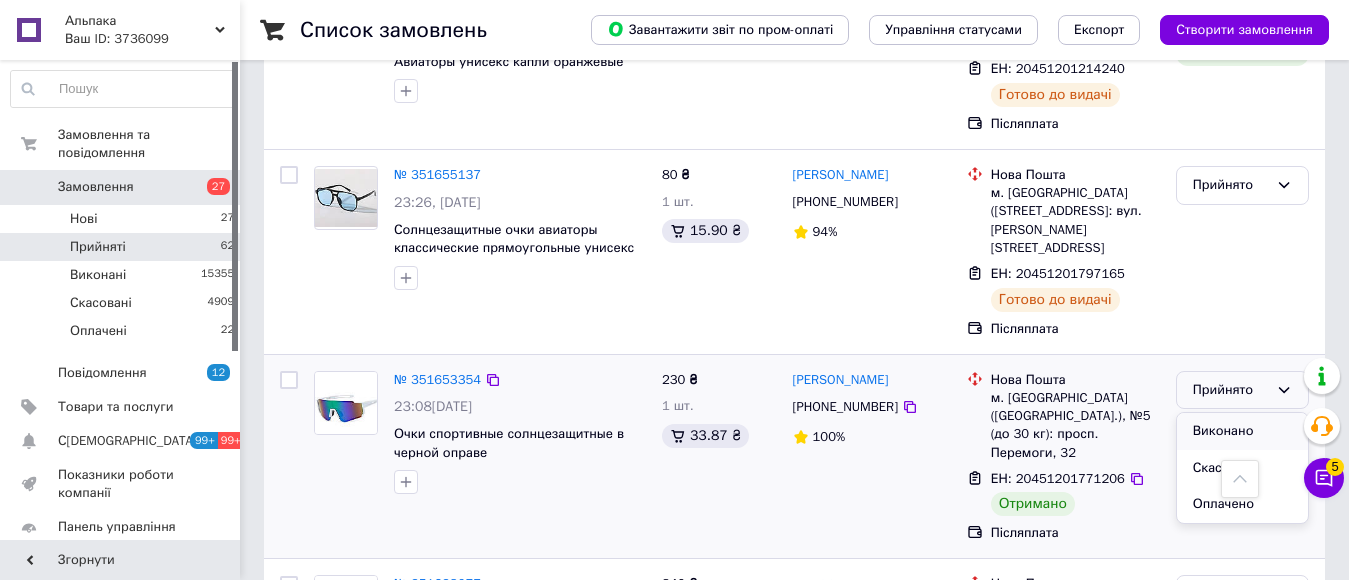 click on "Виконано" at bounding box center [1242, 431] 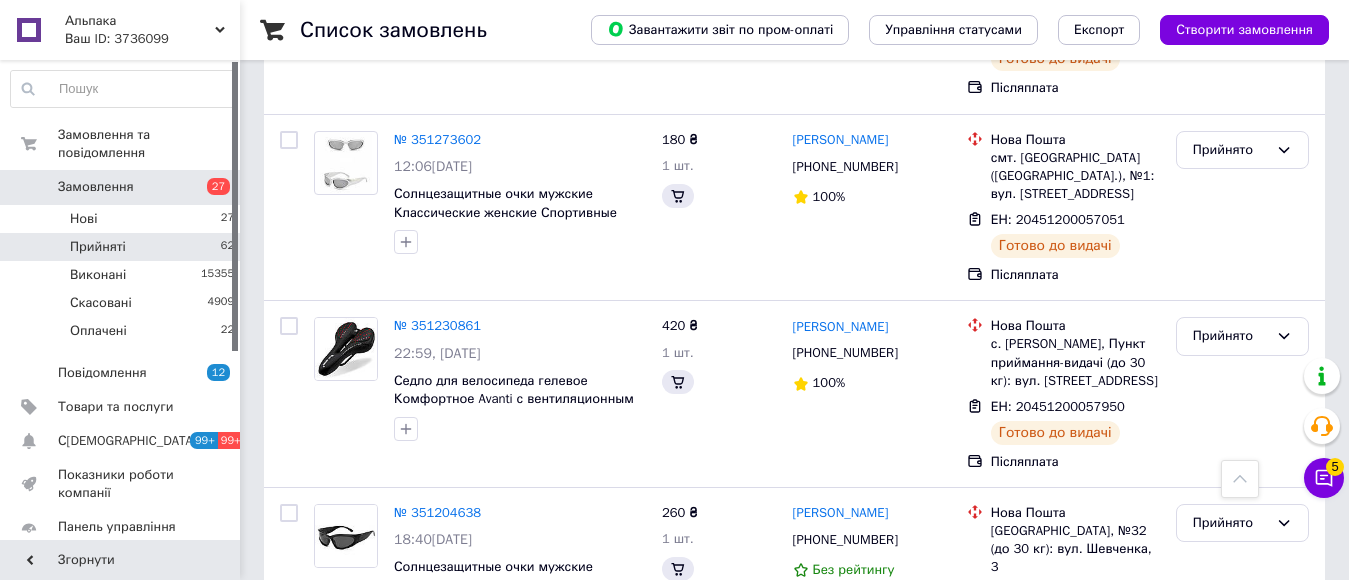 scroll, scrollTop: 11892, scrollLeft: 0, axis: vertical 